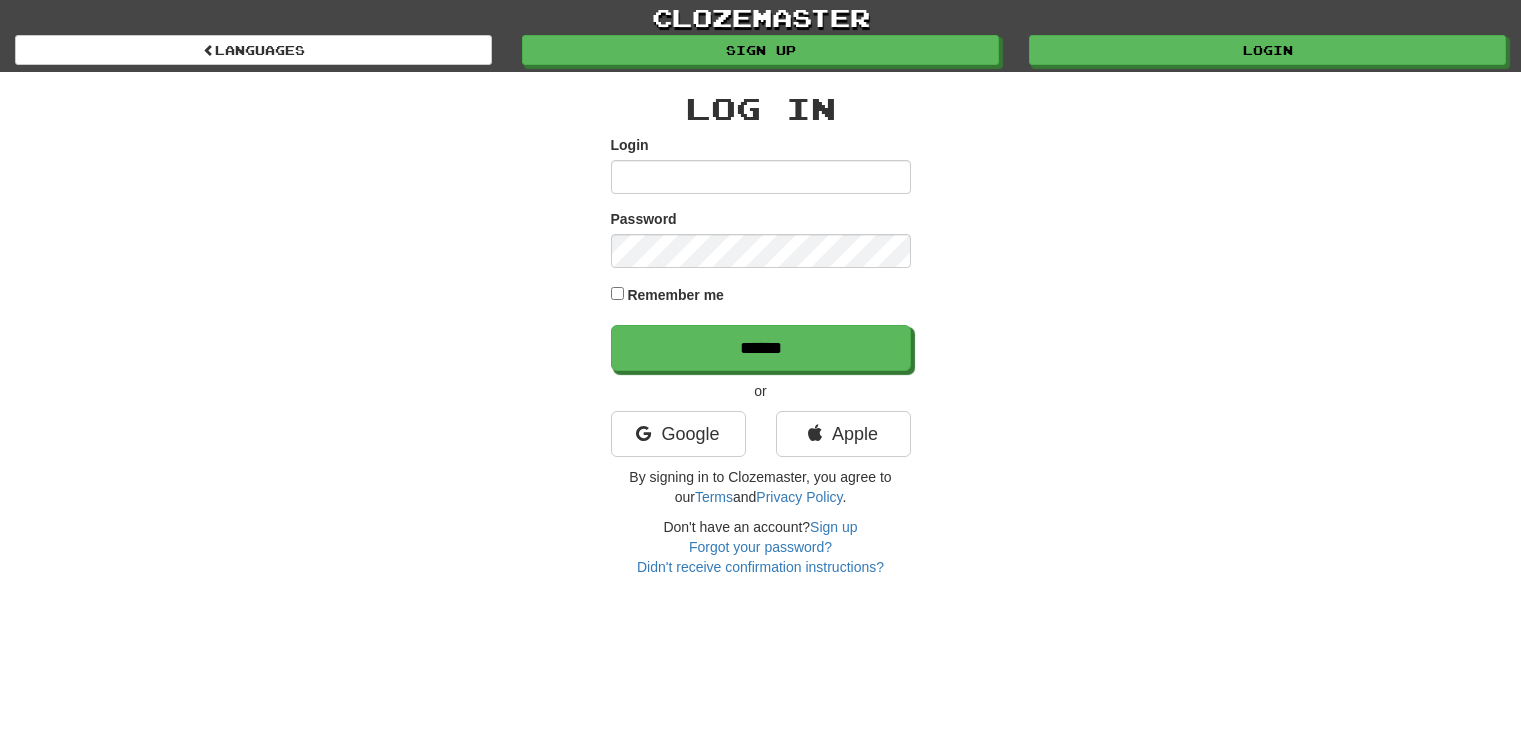 scroll, scrollTop: 0, scrollLeft: 0, axis: both 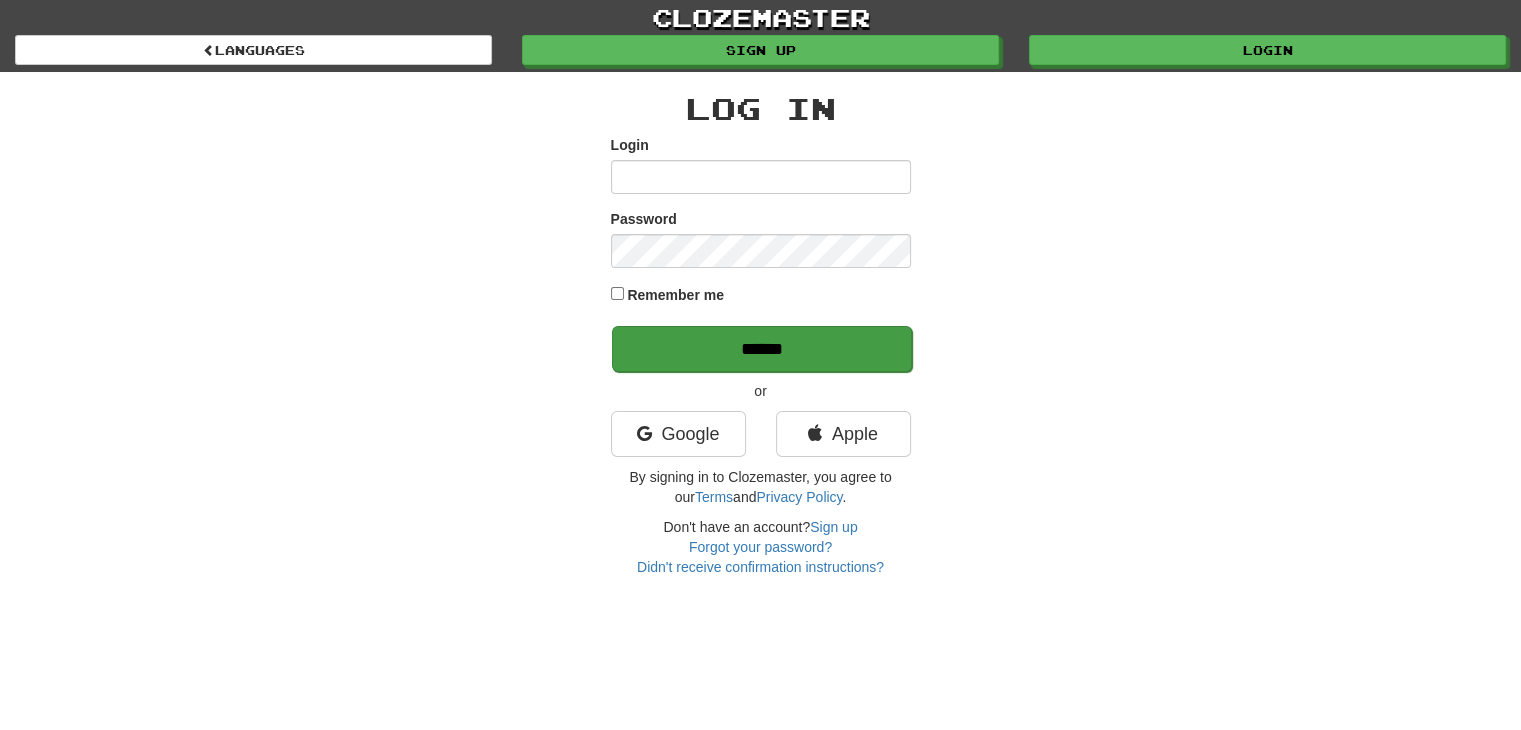 type on "**********" 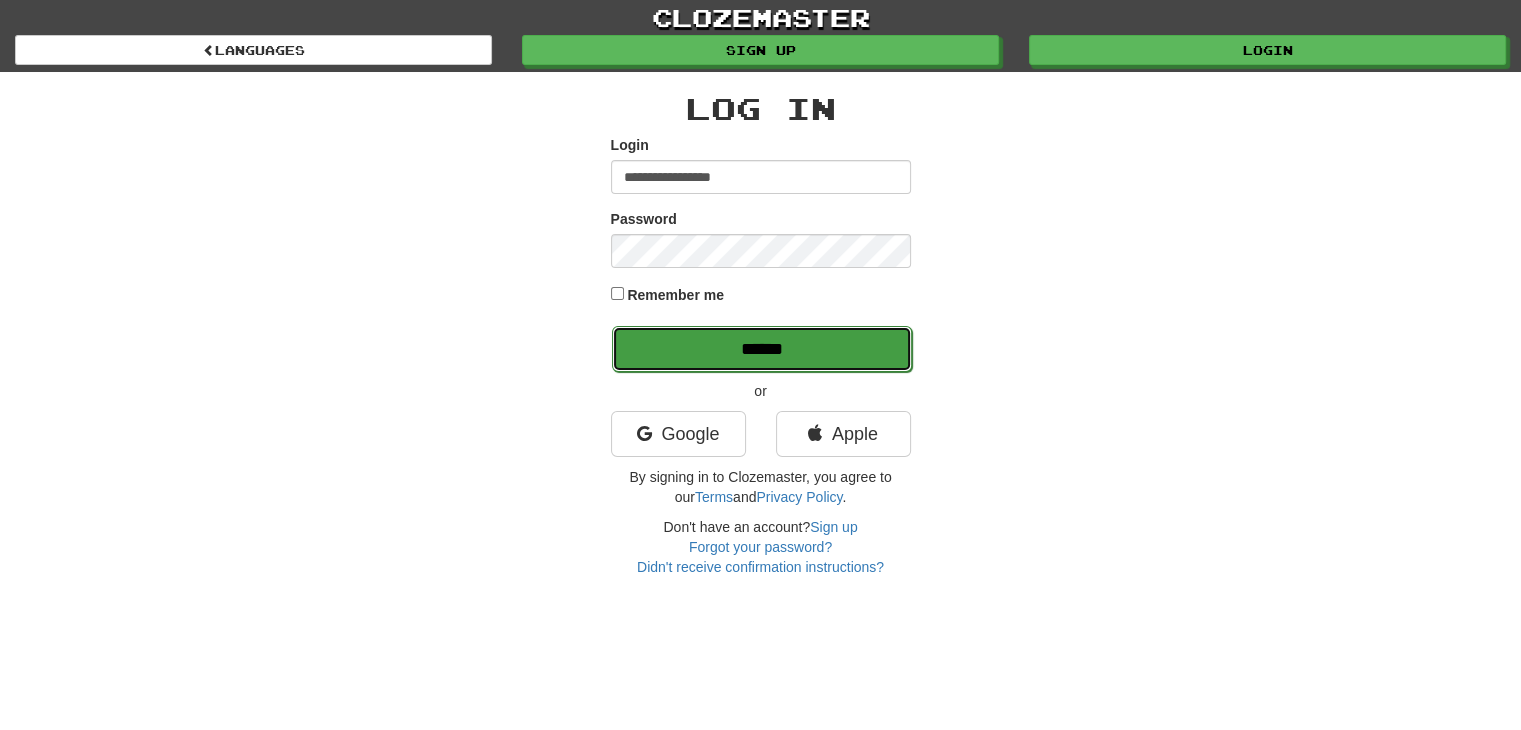 click on "******" at bounding box center (762, 349) 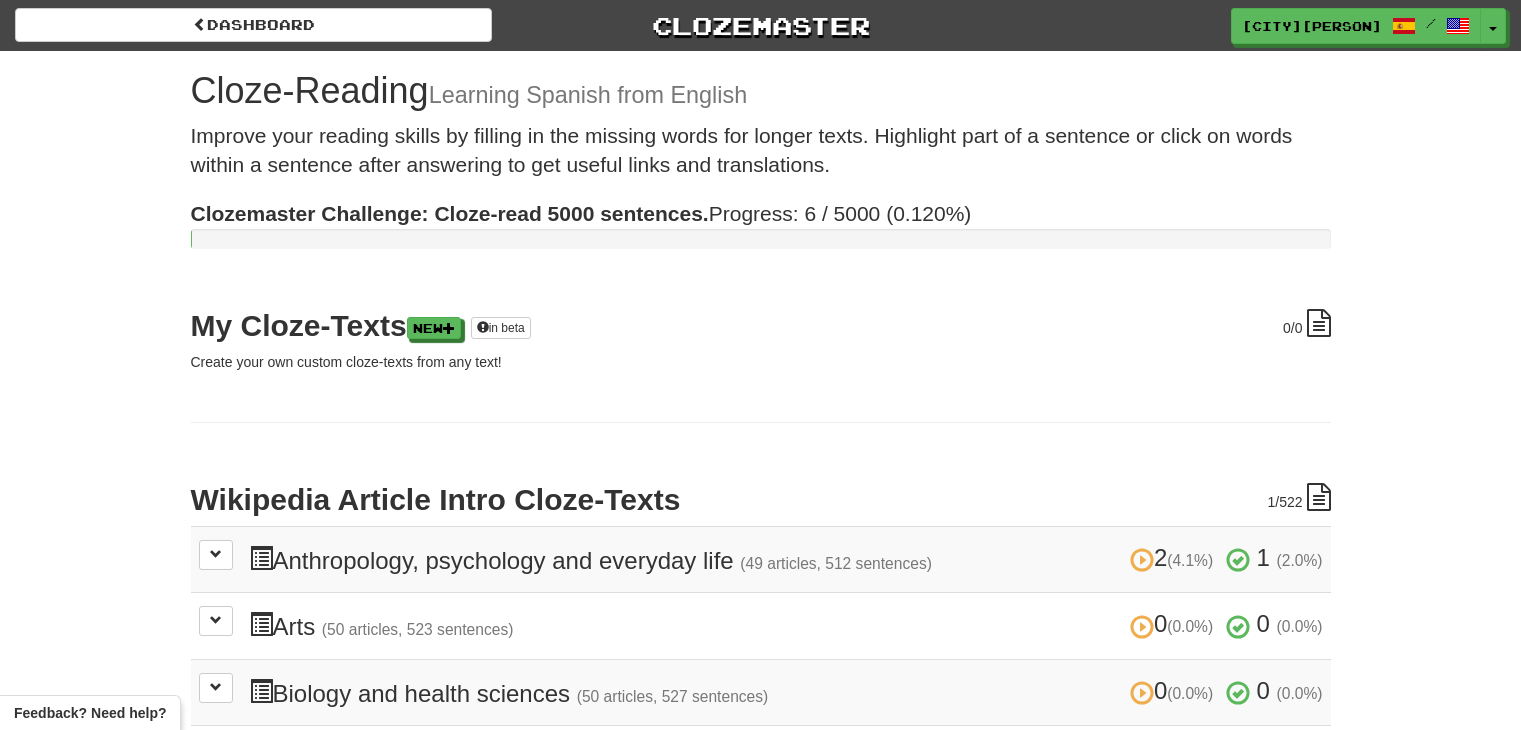 scroll, scrollTop: 0, scrollLeft: 0, axis: both 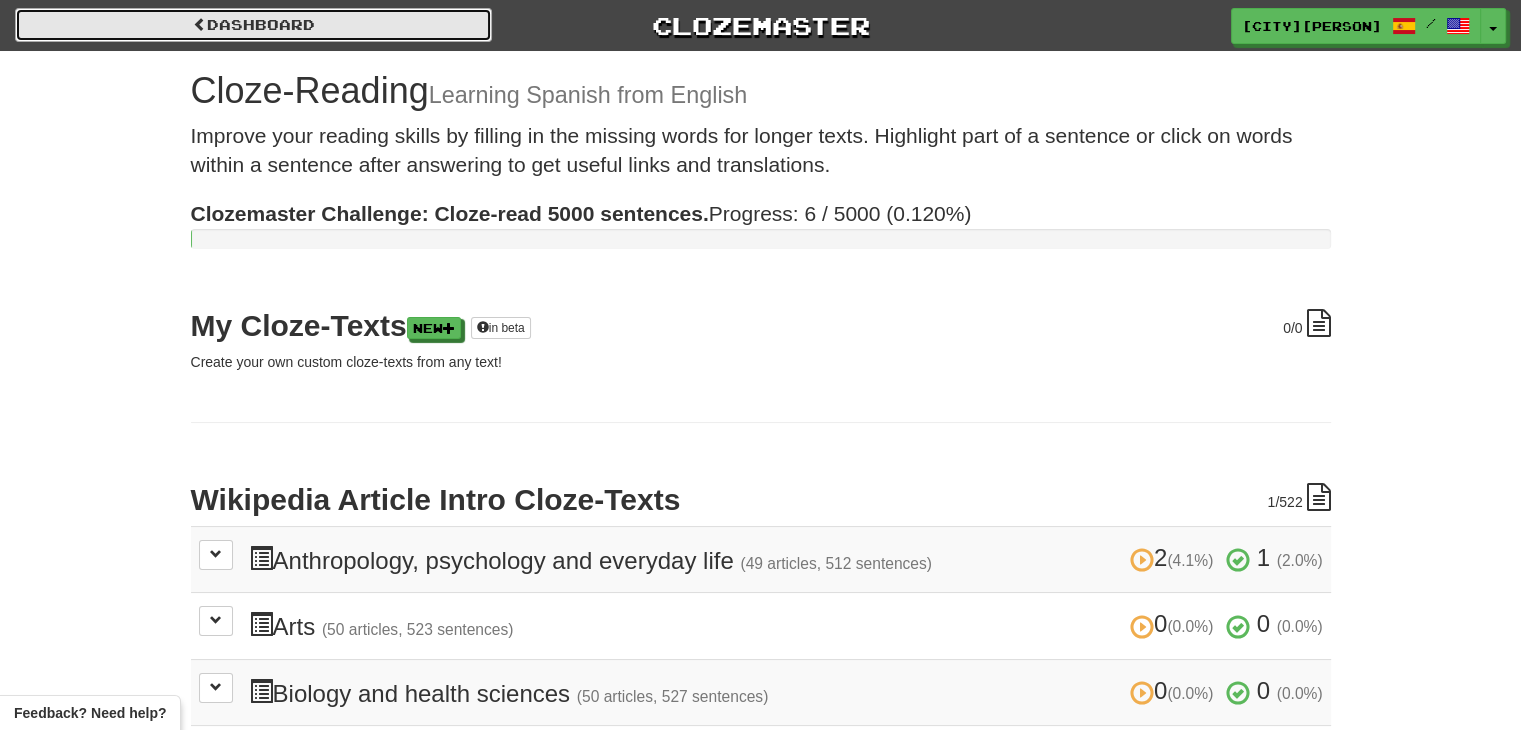 click on "Dashboard" at bounding box center [253, 25] 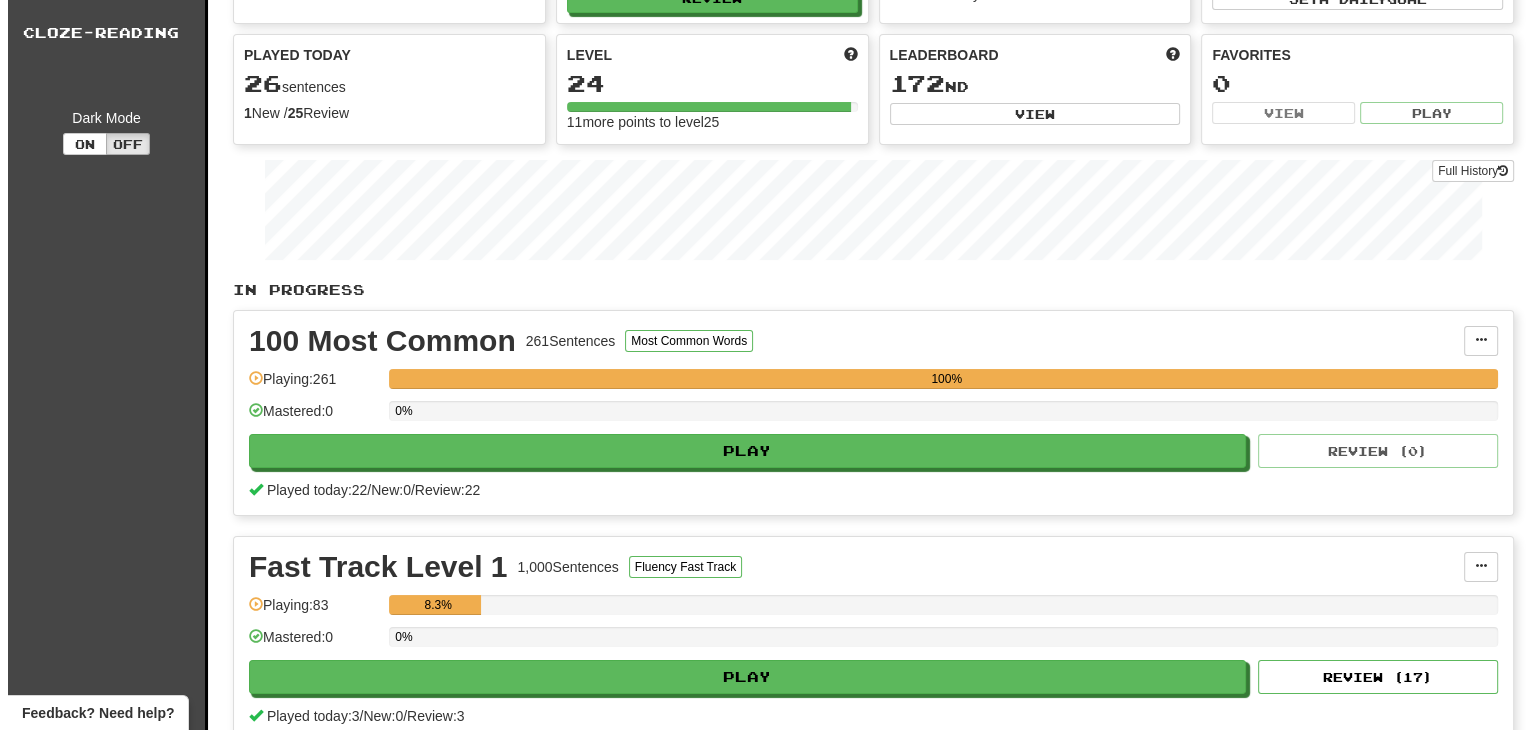 scroll, scrollTop: 300, scrollLeft: 0, axis: vertical 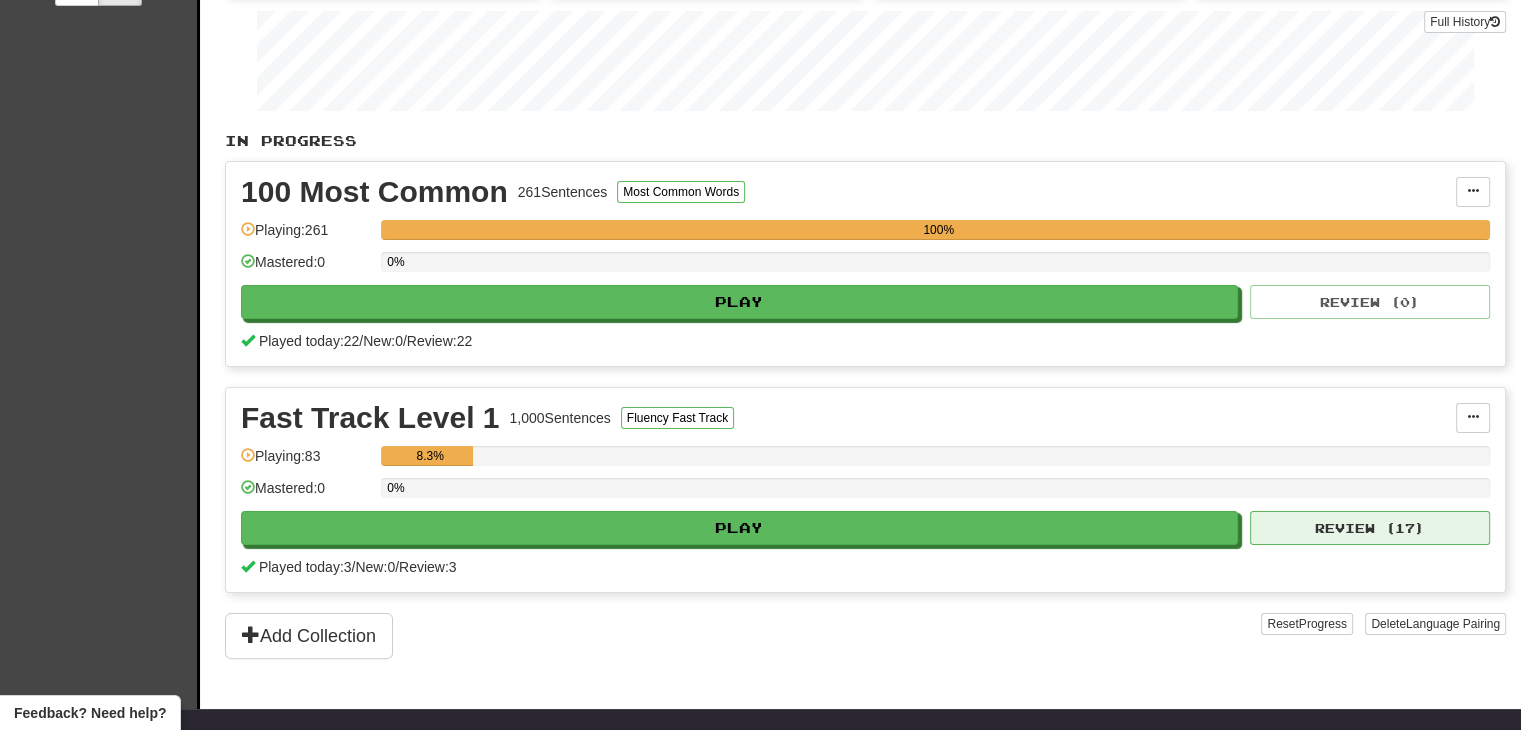 drag, startPoint x: 1358, startPoint y: 543, endPoint x: 1359, endPoint y: 525, distance: 18.027756 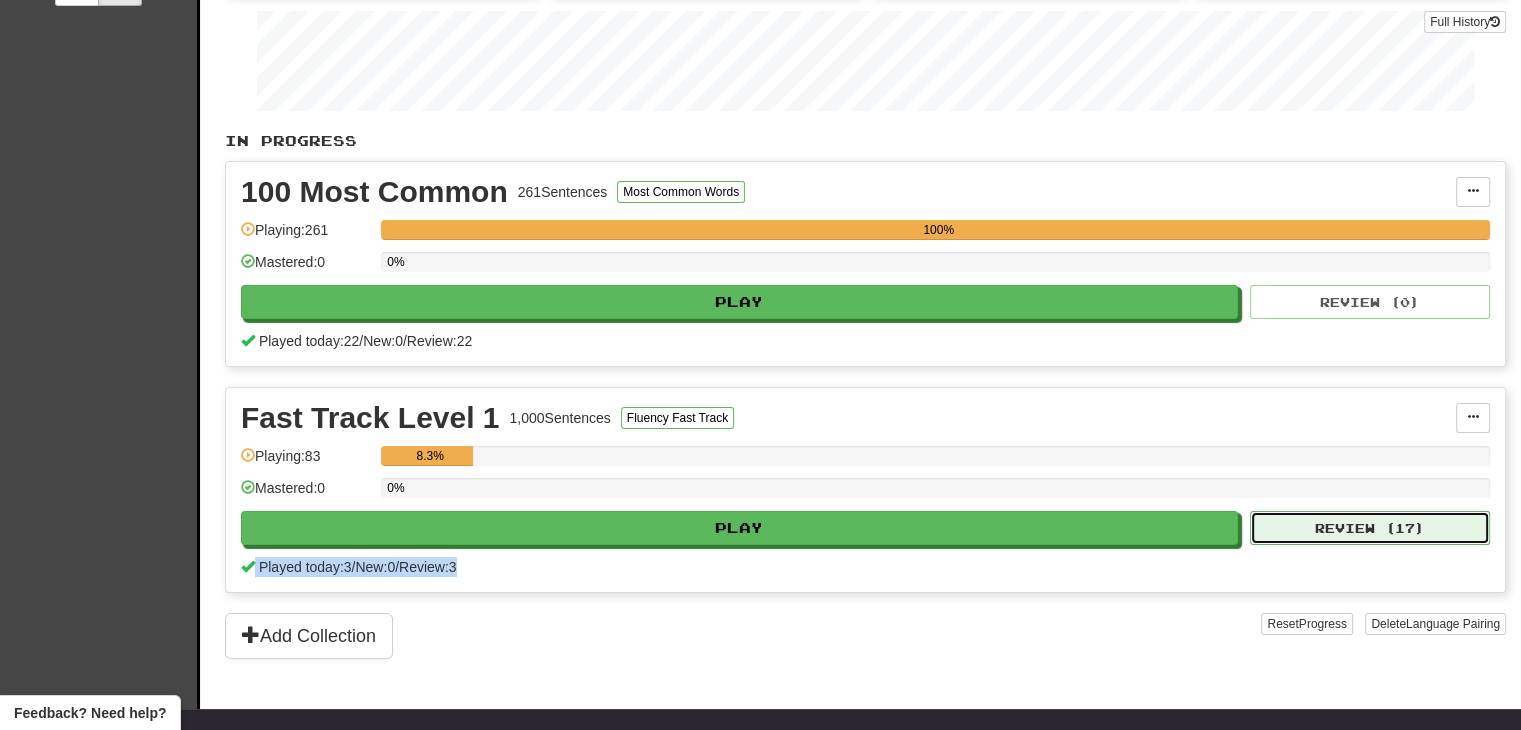 click on "Review ( 17 )" at bounding box center (1370, 528) 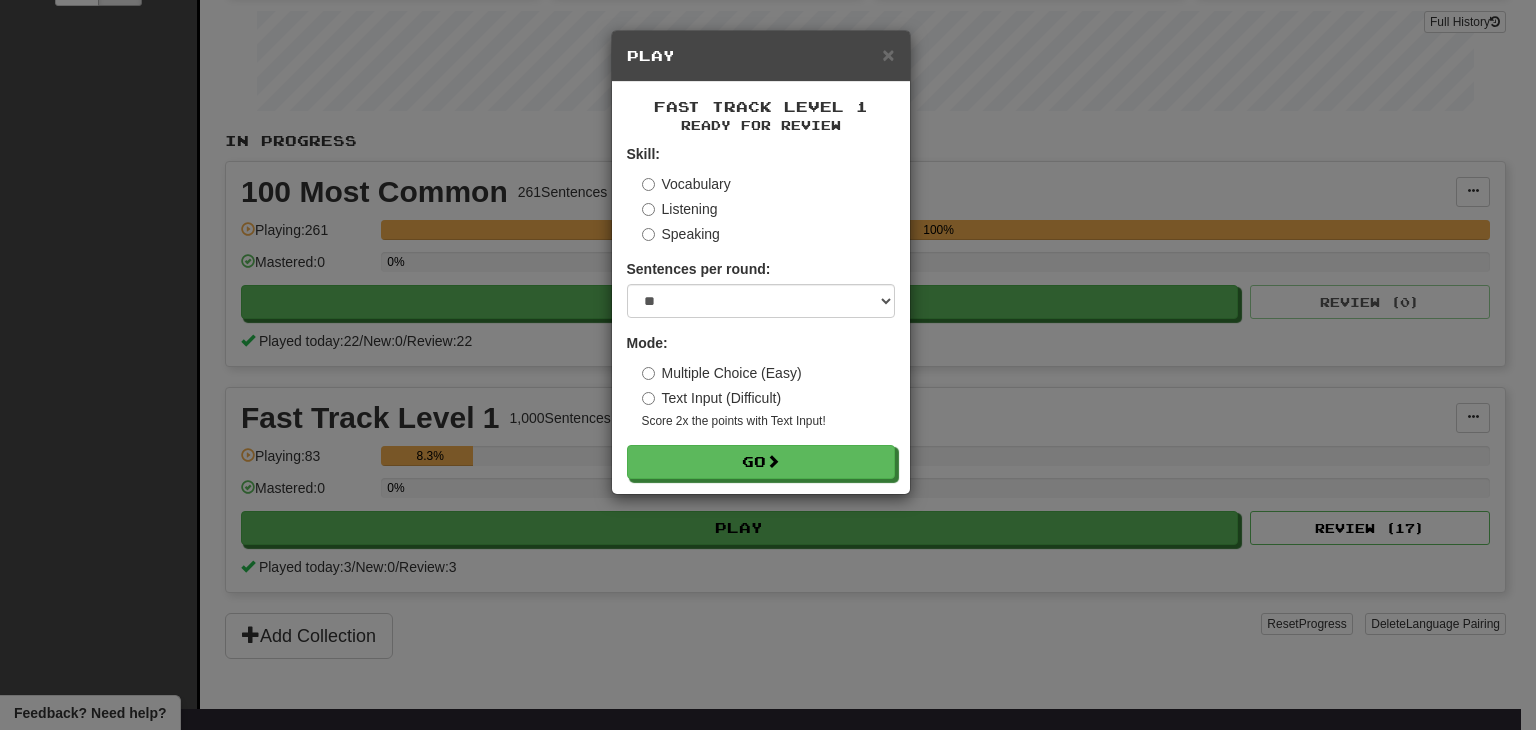 click on "Sentences per round:" at bounding box center (699, 269) 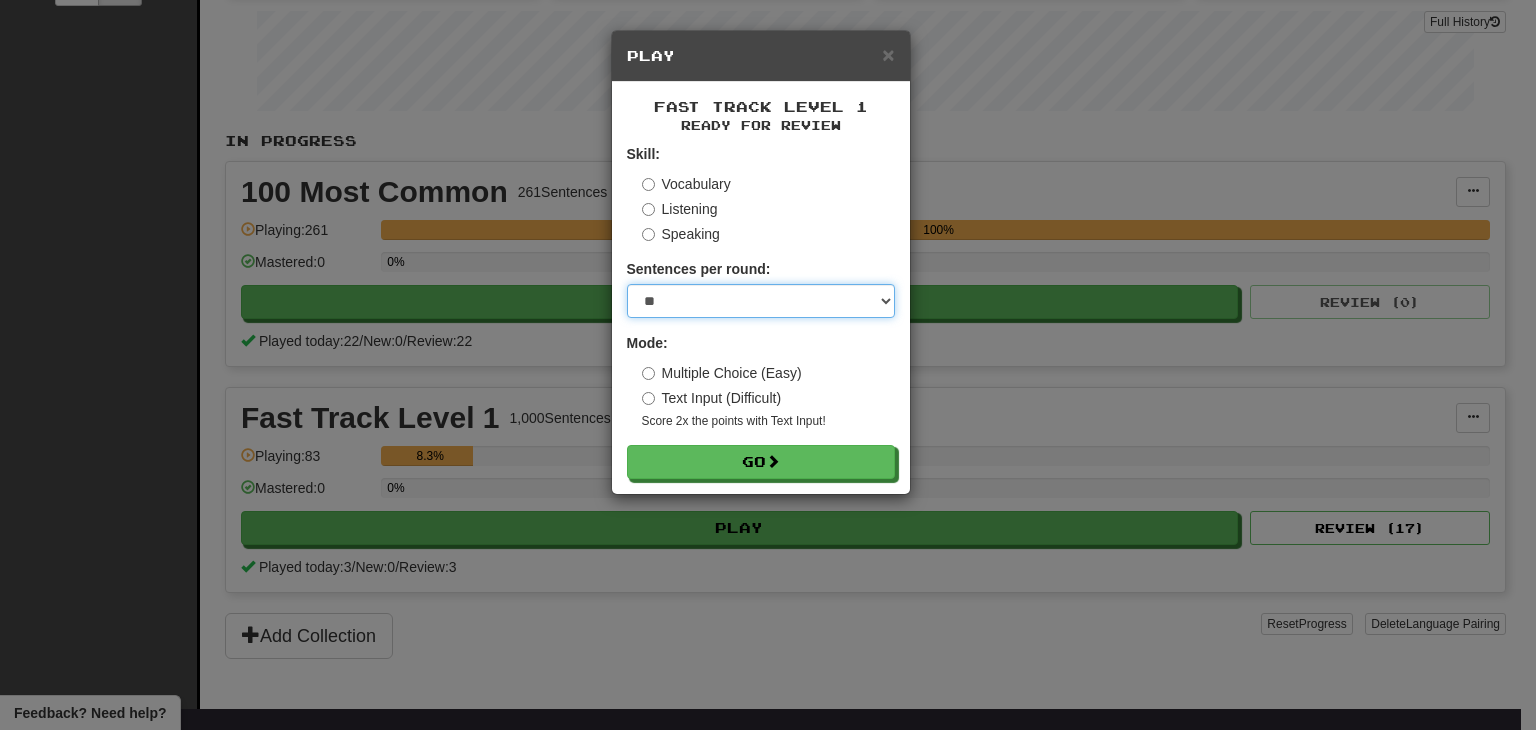 drag, startPoint x: 657, startPoint y: 294, endPoint x: 660, endPoint y: 304, distance: 10.440307 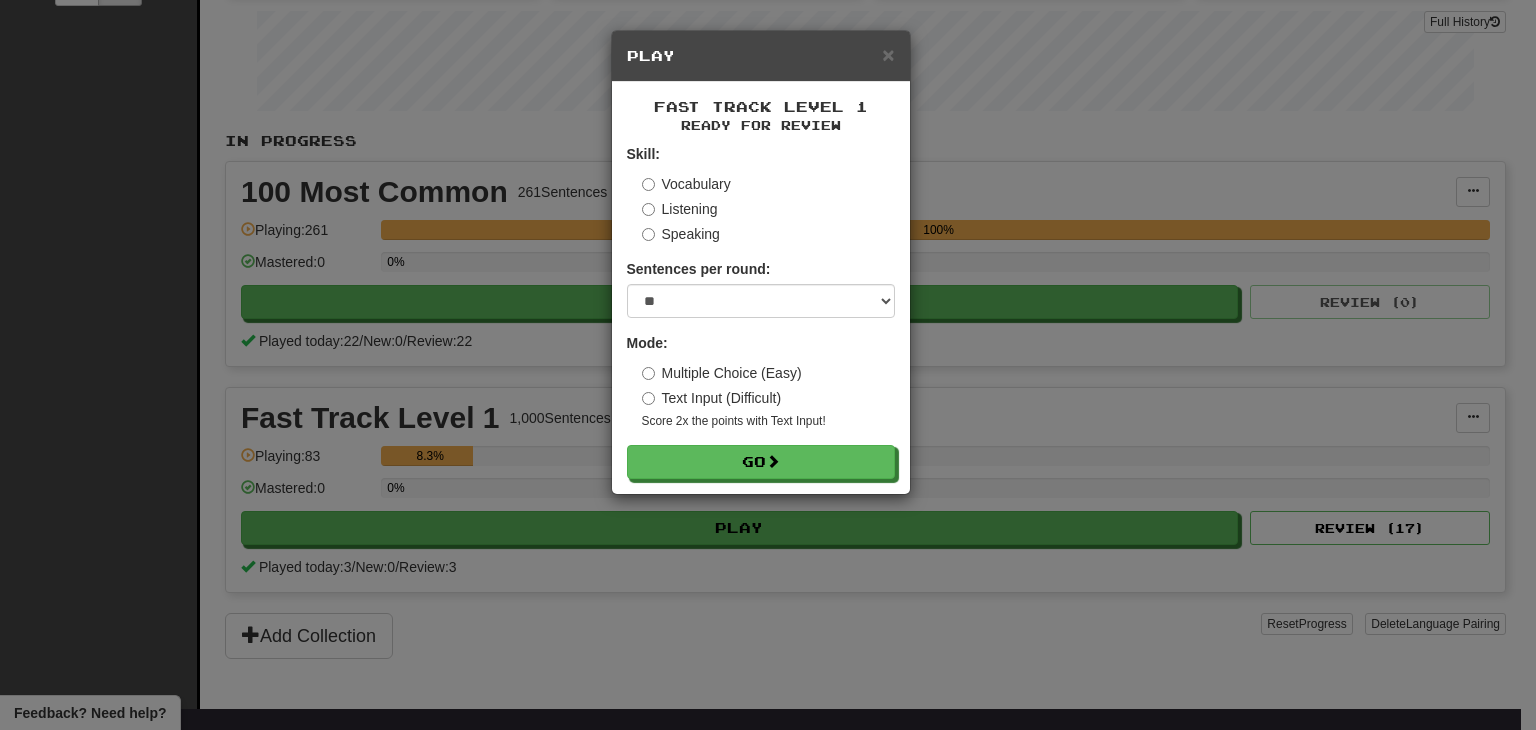 drag, startPoint x: 674, startPoint y: 340, endPoint x: 671, endPoint y: 304, distance: 36.124783 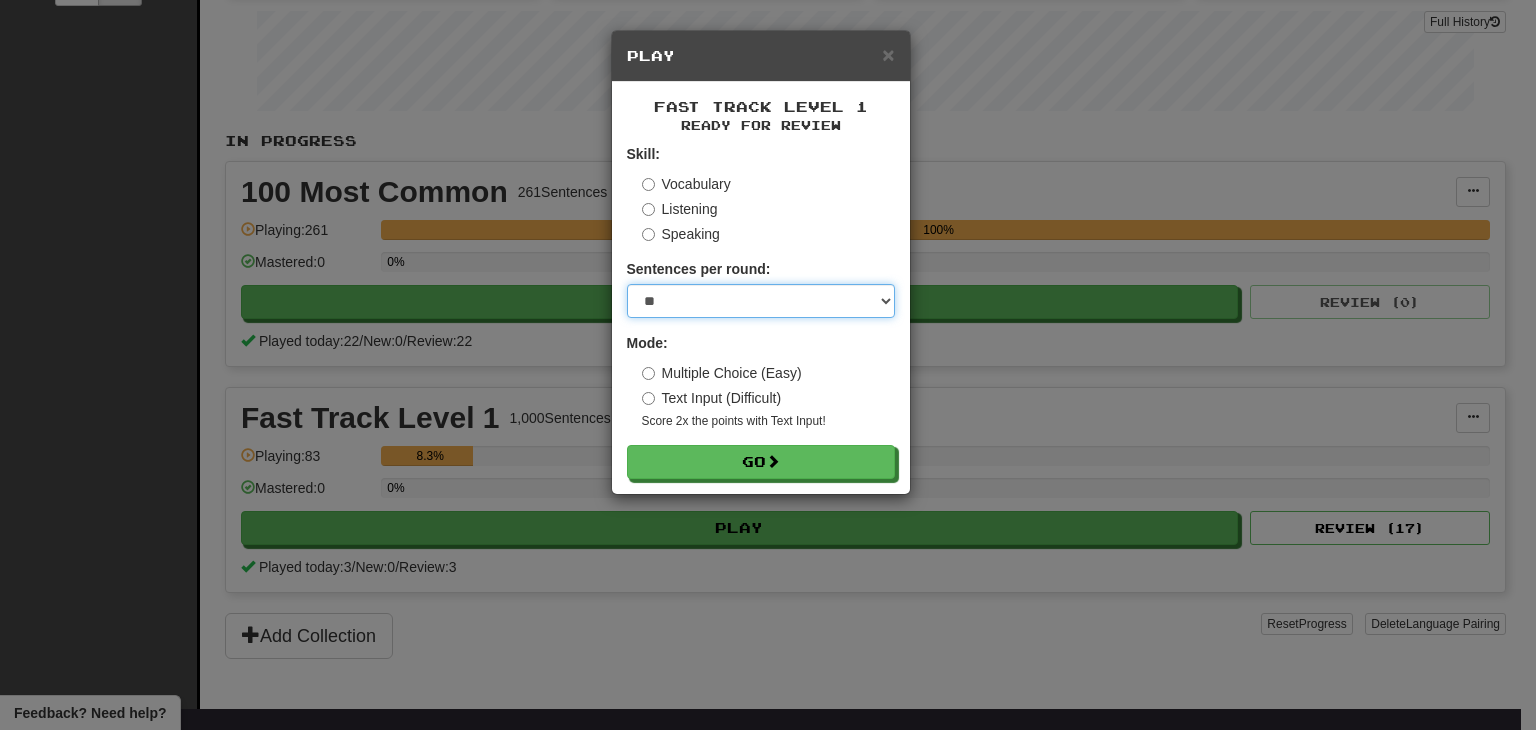 click on "* ** ** ** ** ** *** ********" at bounding box center (761, 301) 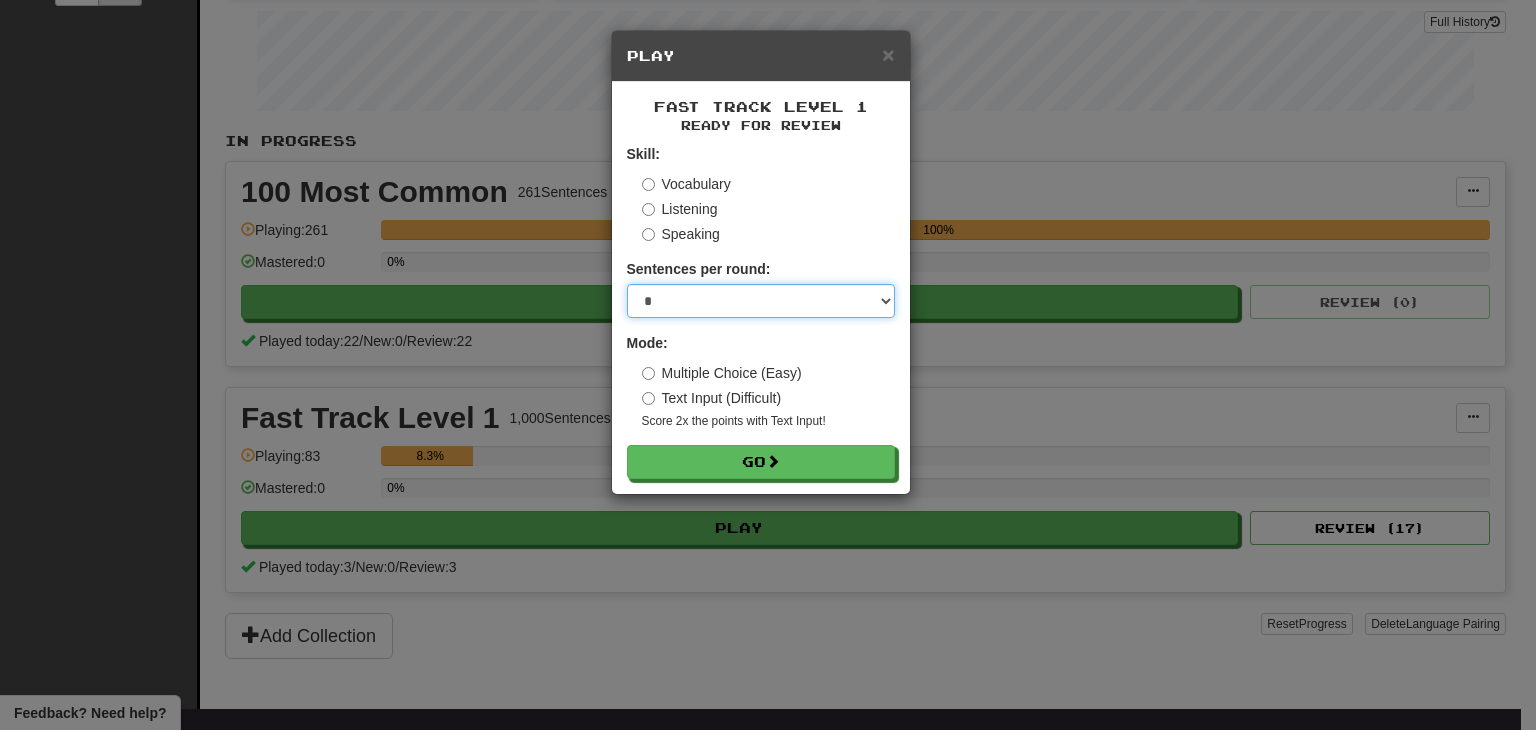 click on "* ** ** ** ** ** *** ********" at bounding box center (761, 301) 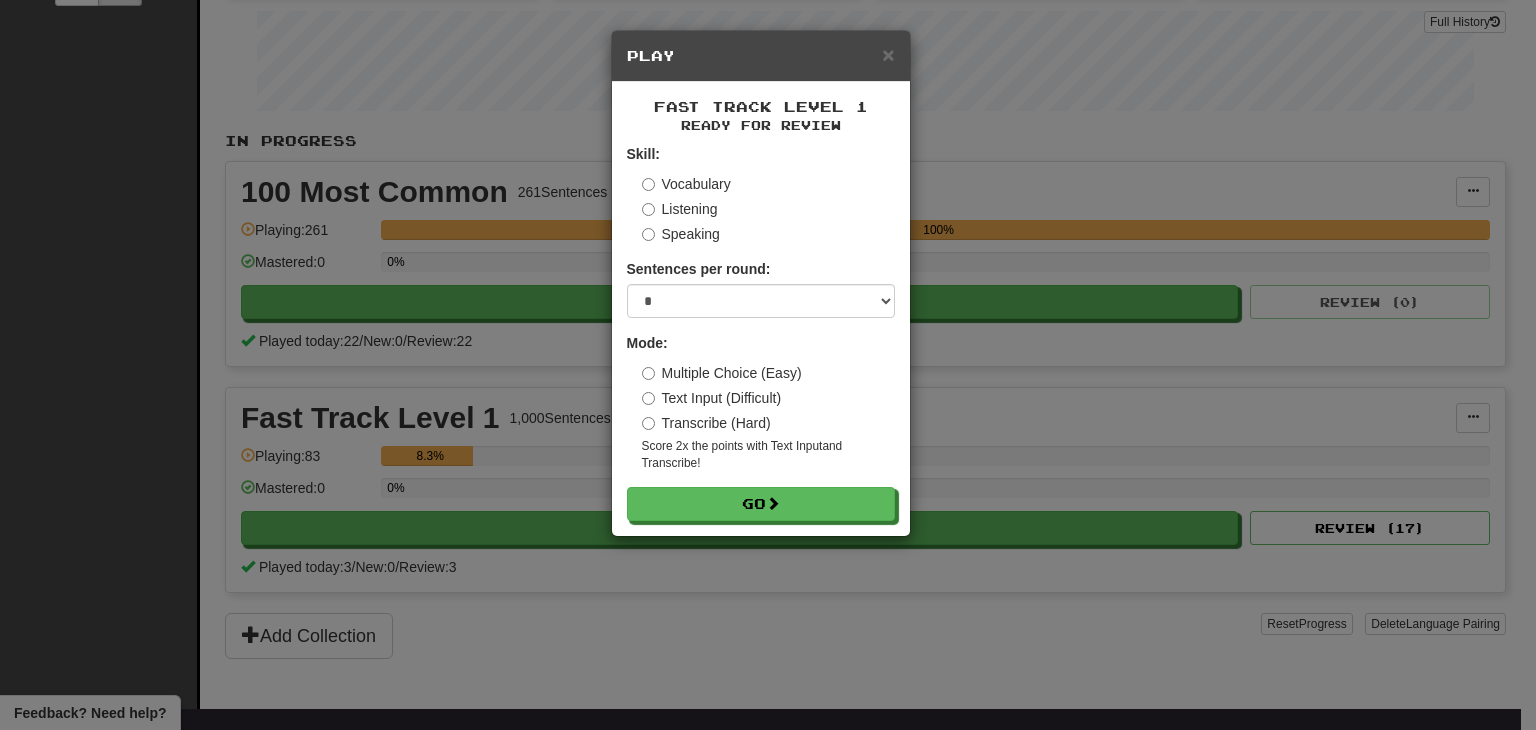 click on "Sentences per round: * ** ** ** ** ** *** ********" at bounding box center (761, 288) 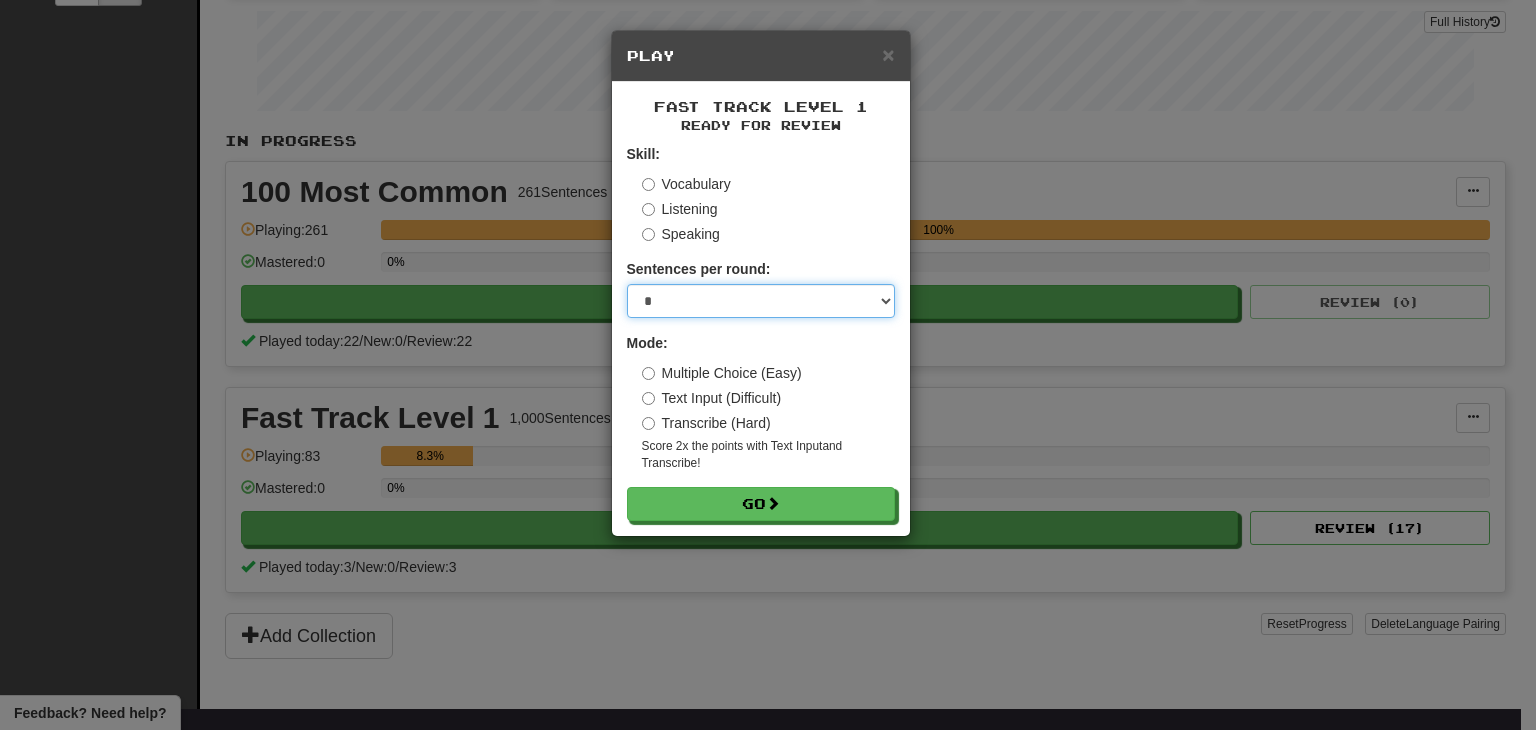 click on "* ** ** ** ** ** *** ********" at bounding box center [761, 301] 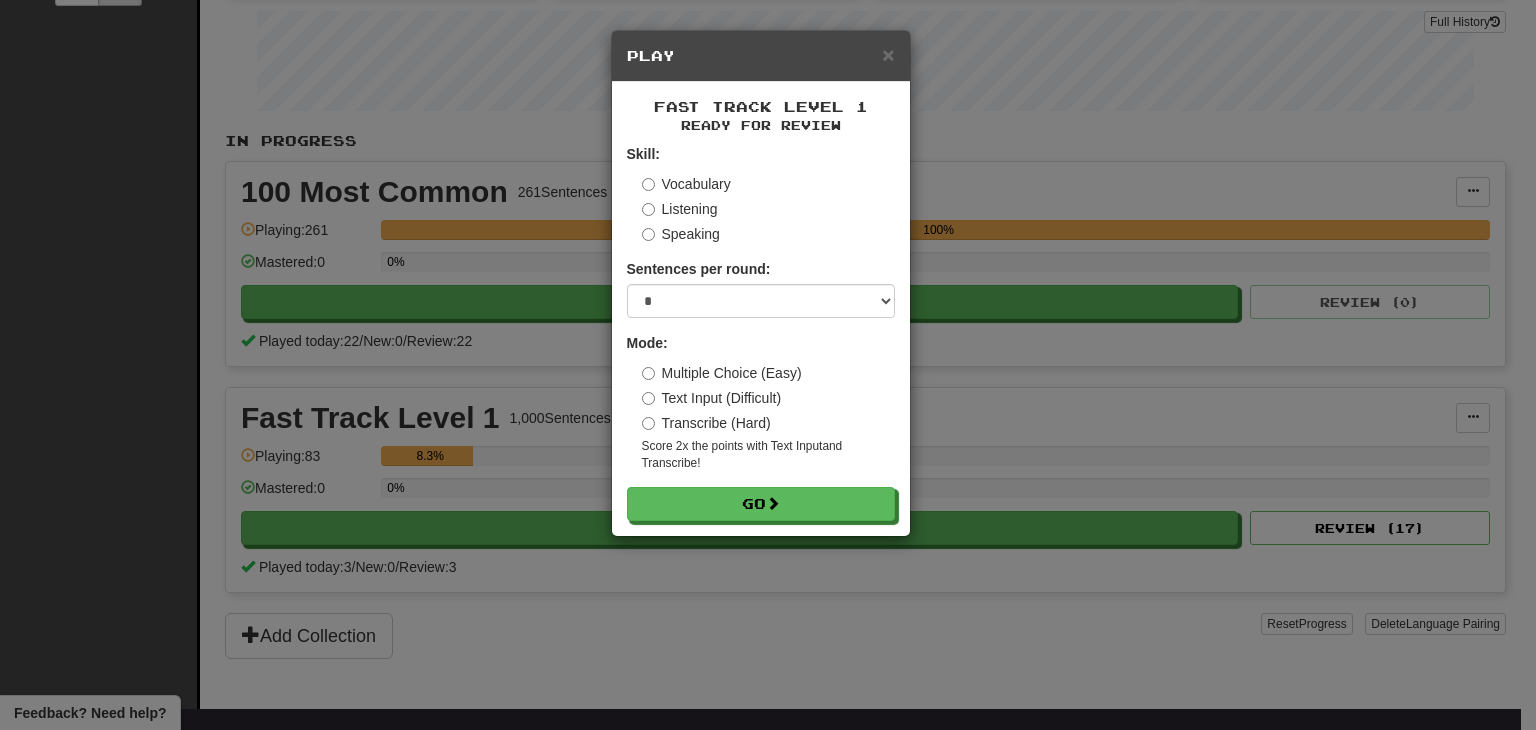 drag, startPoint x: 687, startPoint y: 258, endPoint x: 702, endPoint y: 257, distance: 15.033297 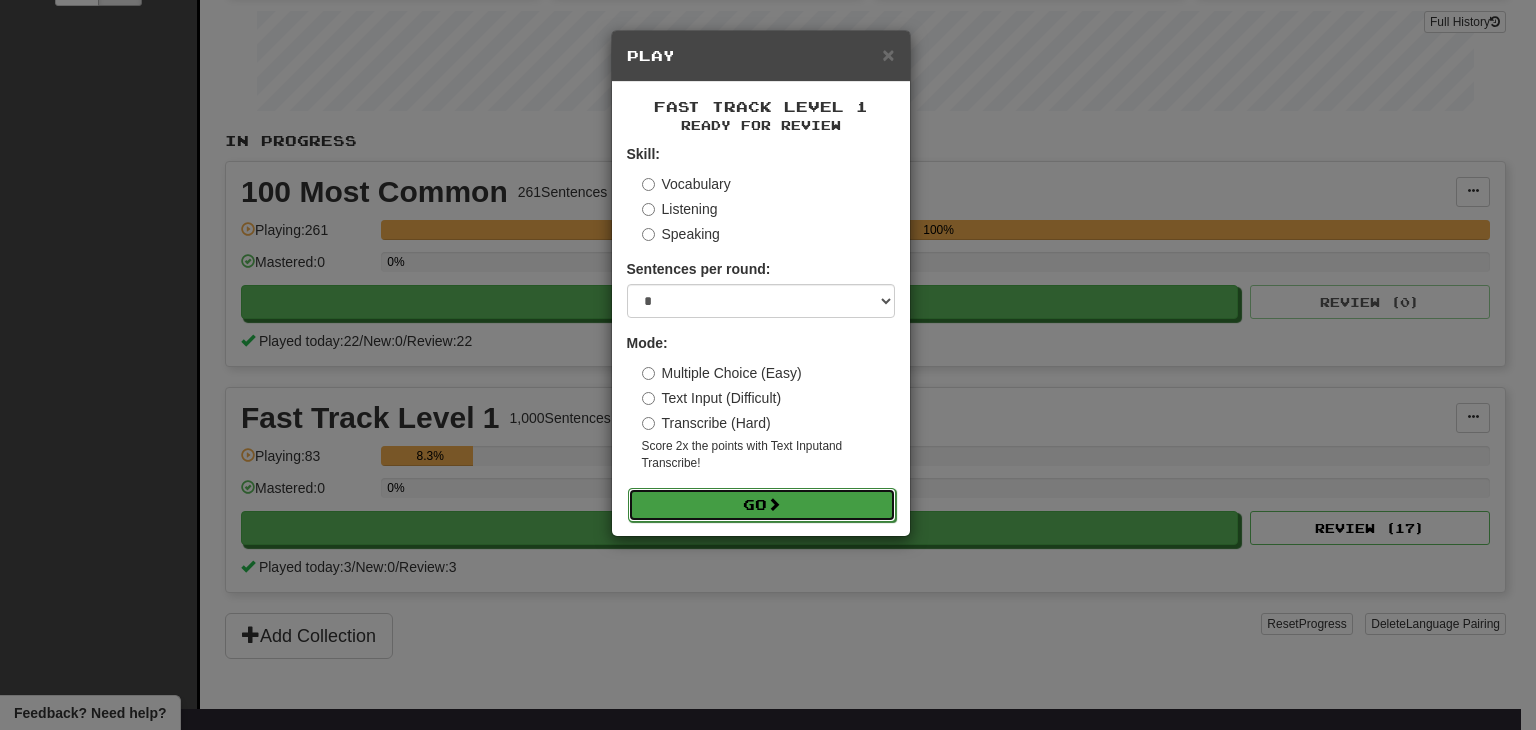 click on "Go" at bounding box center [762, 505] 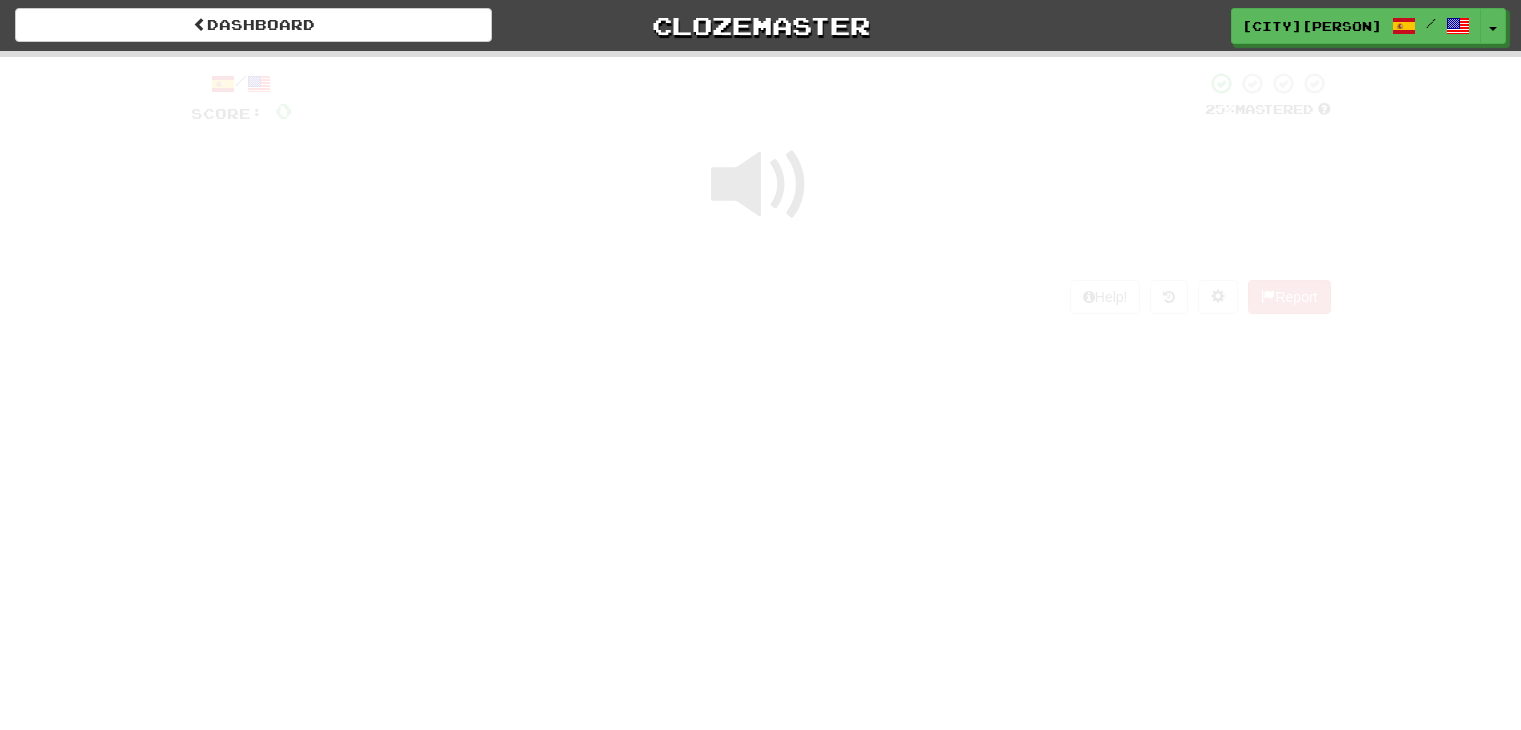 scroll, scrollTop: 0, scrollLeft: 0, axis: both 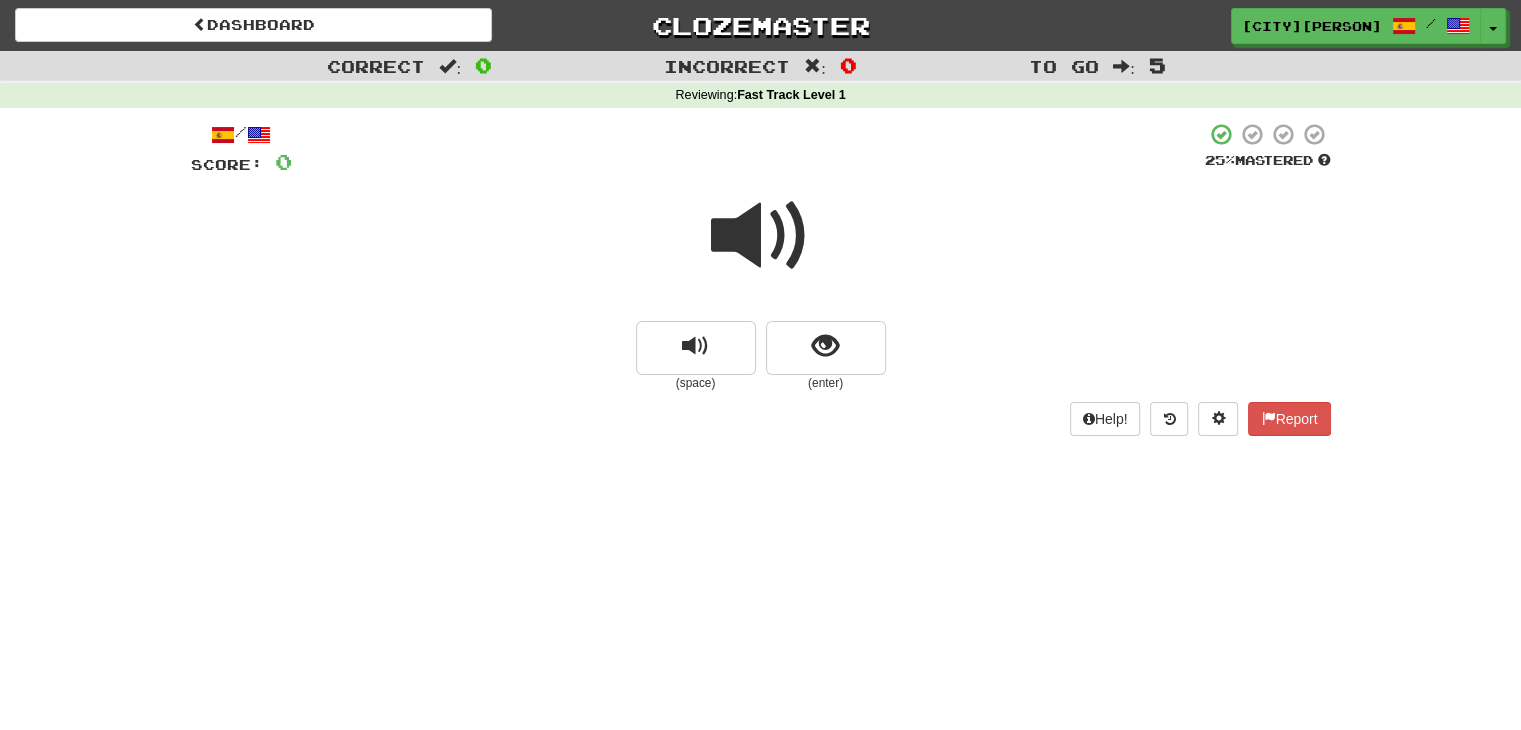 click at bounding box center [761, 236] 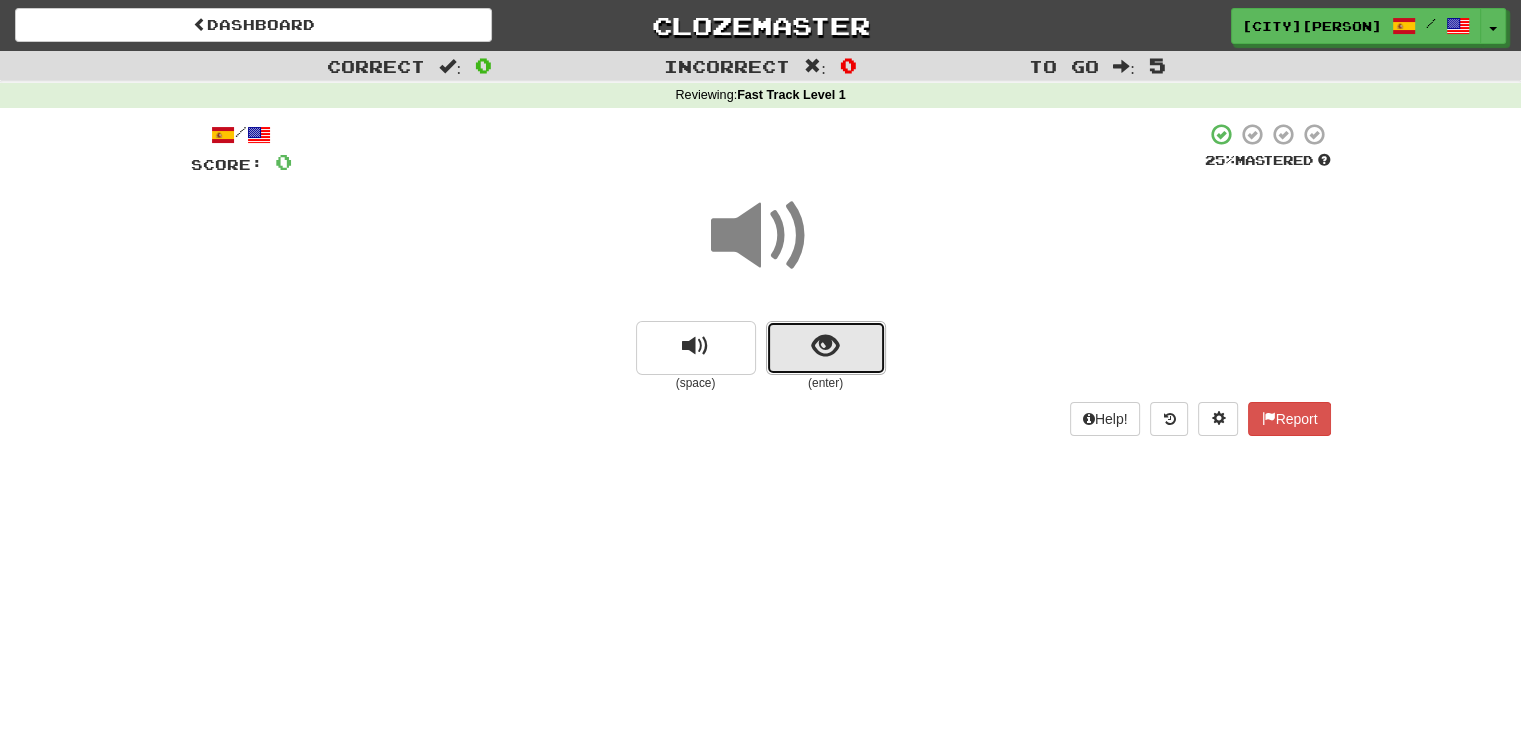 click at bounding box center [825, 346] 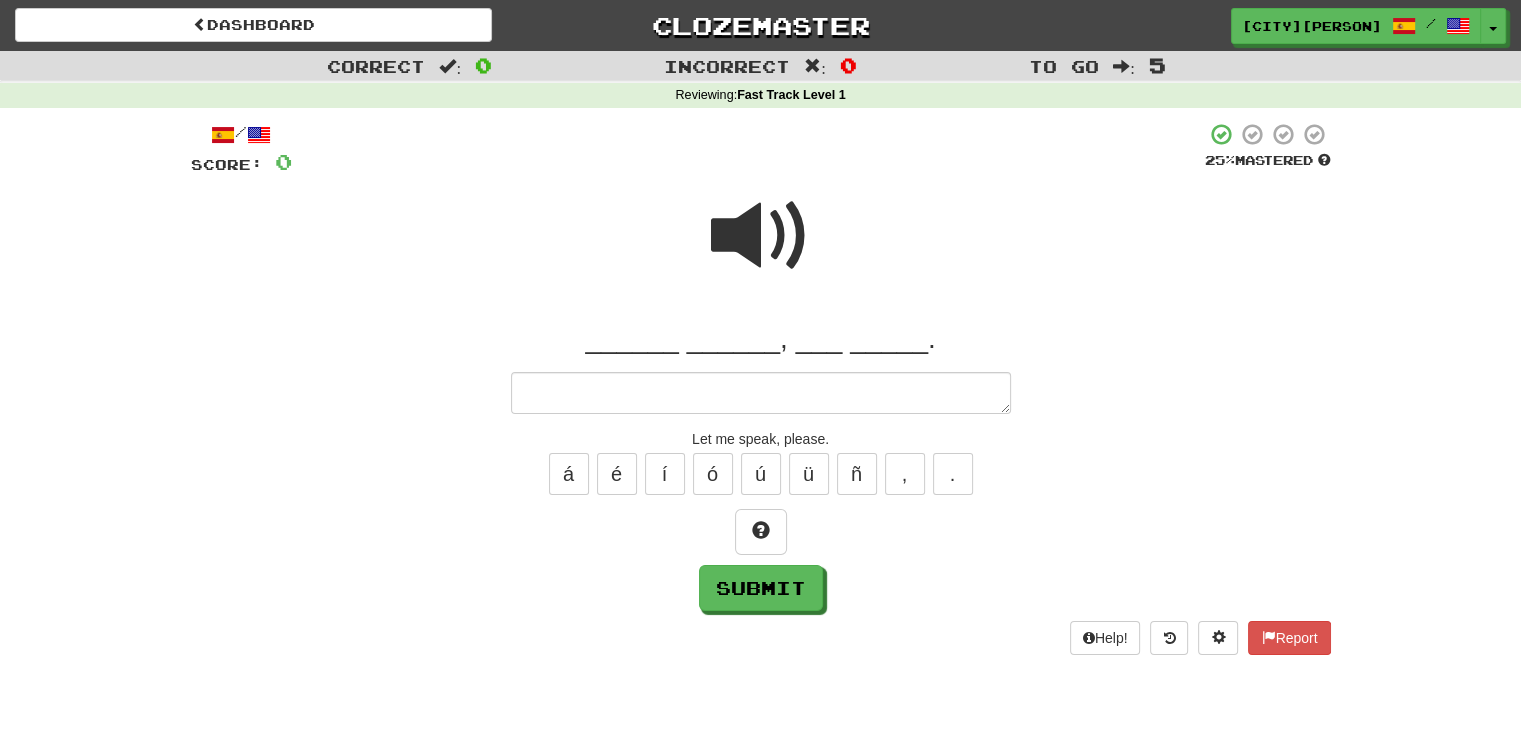 type on "*" 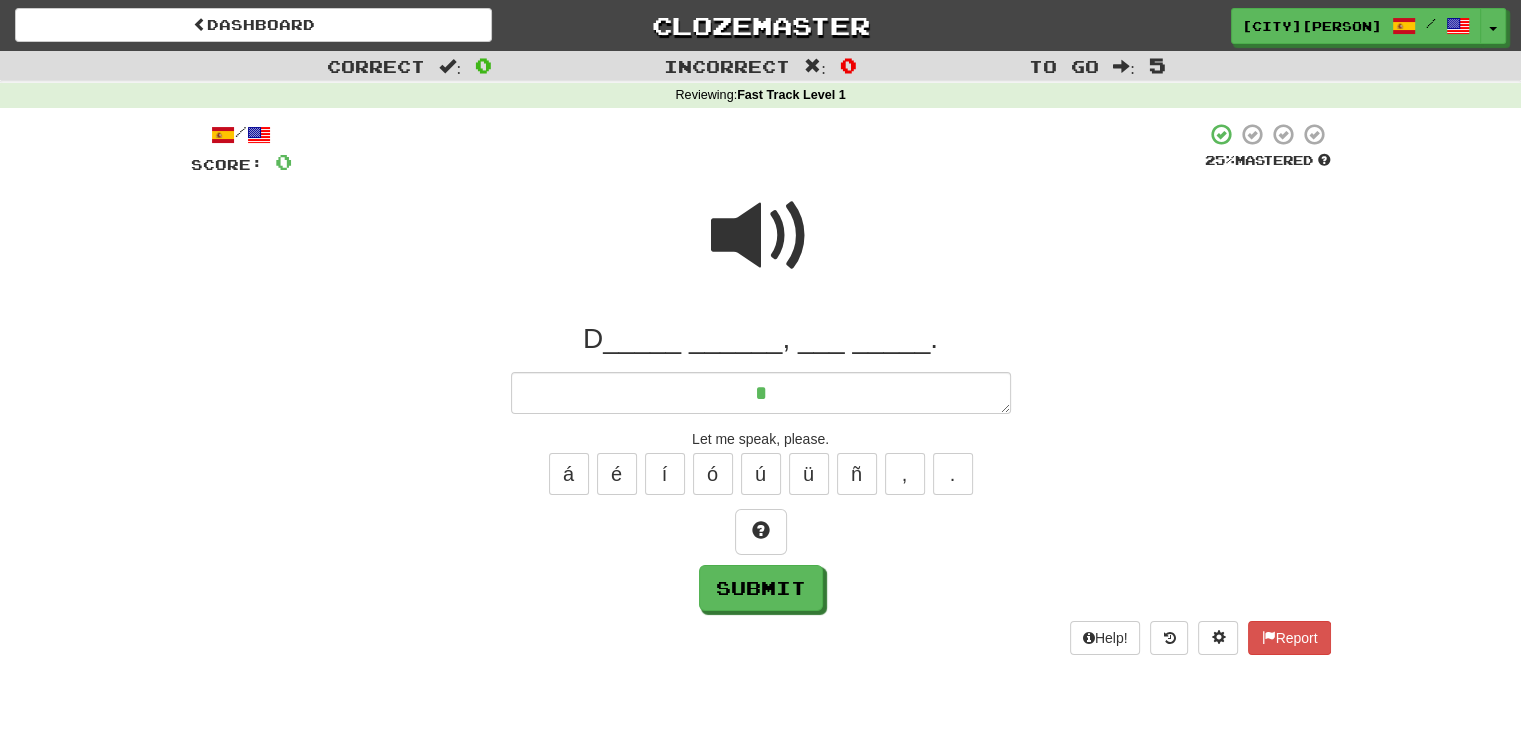 type on "*" 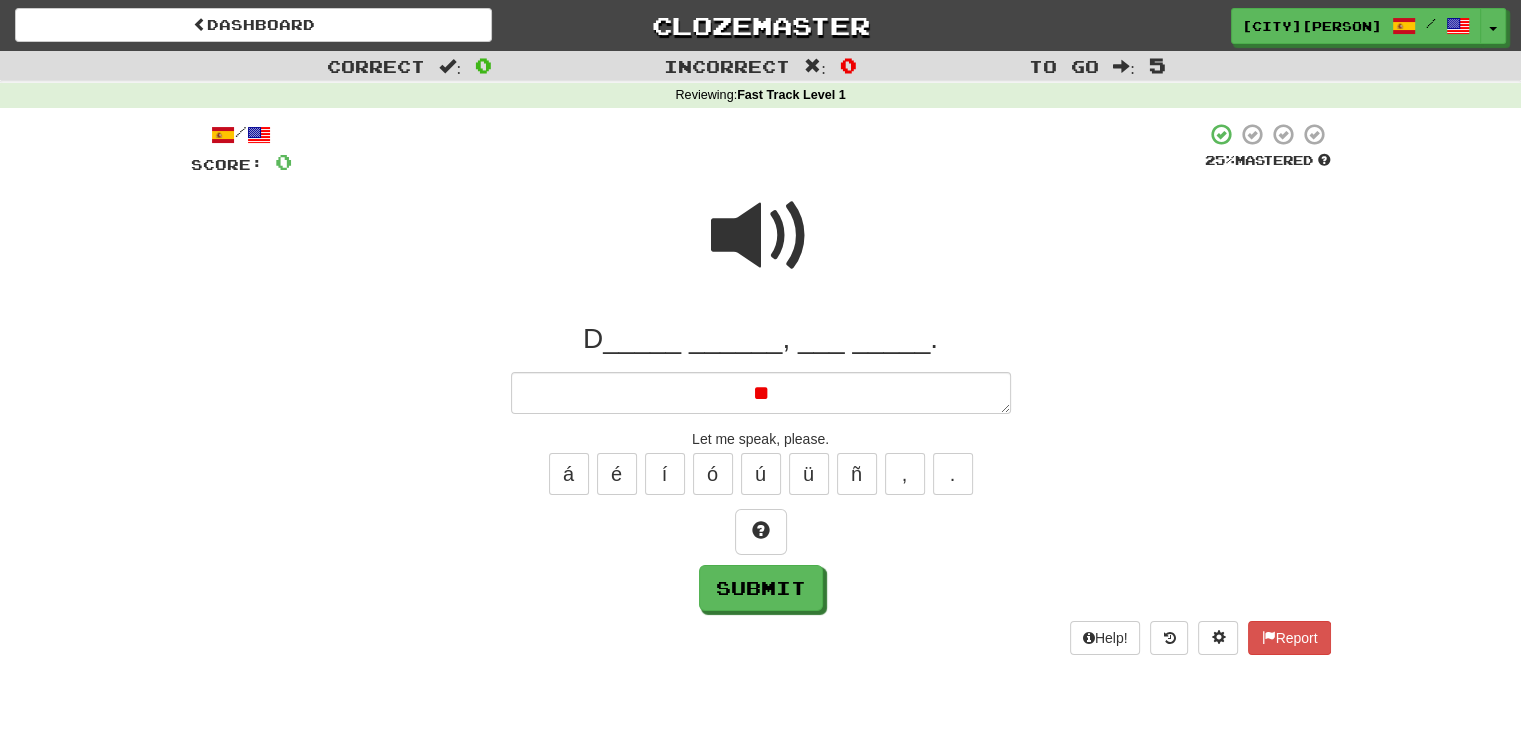 type on "*" 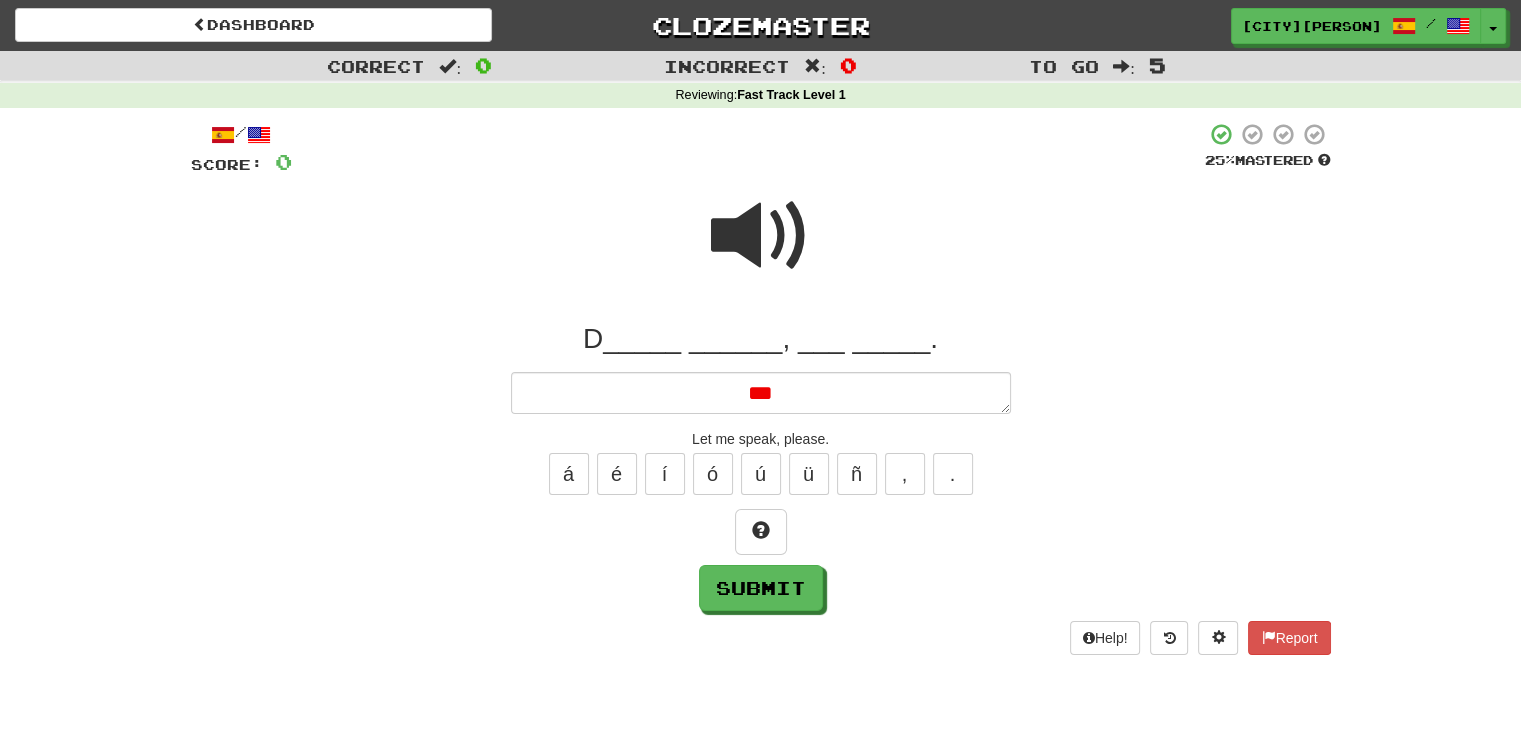 type on "*" 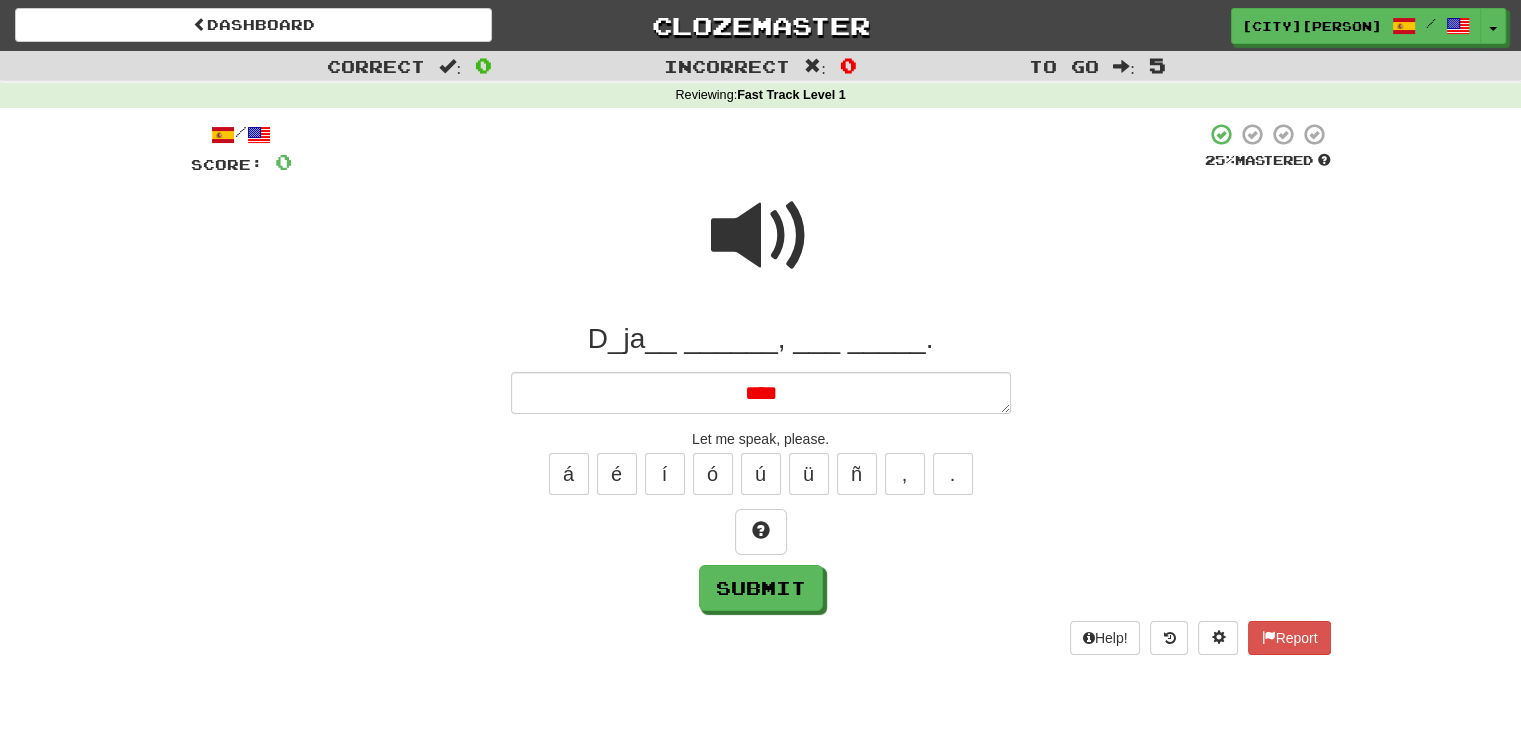 type on "*" 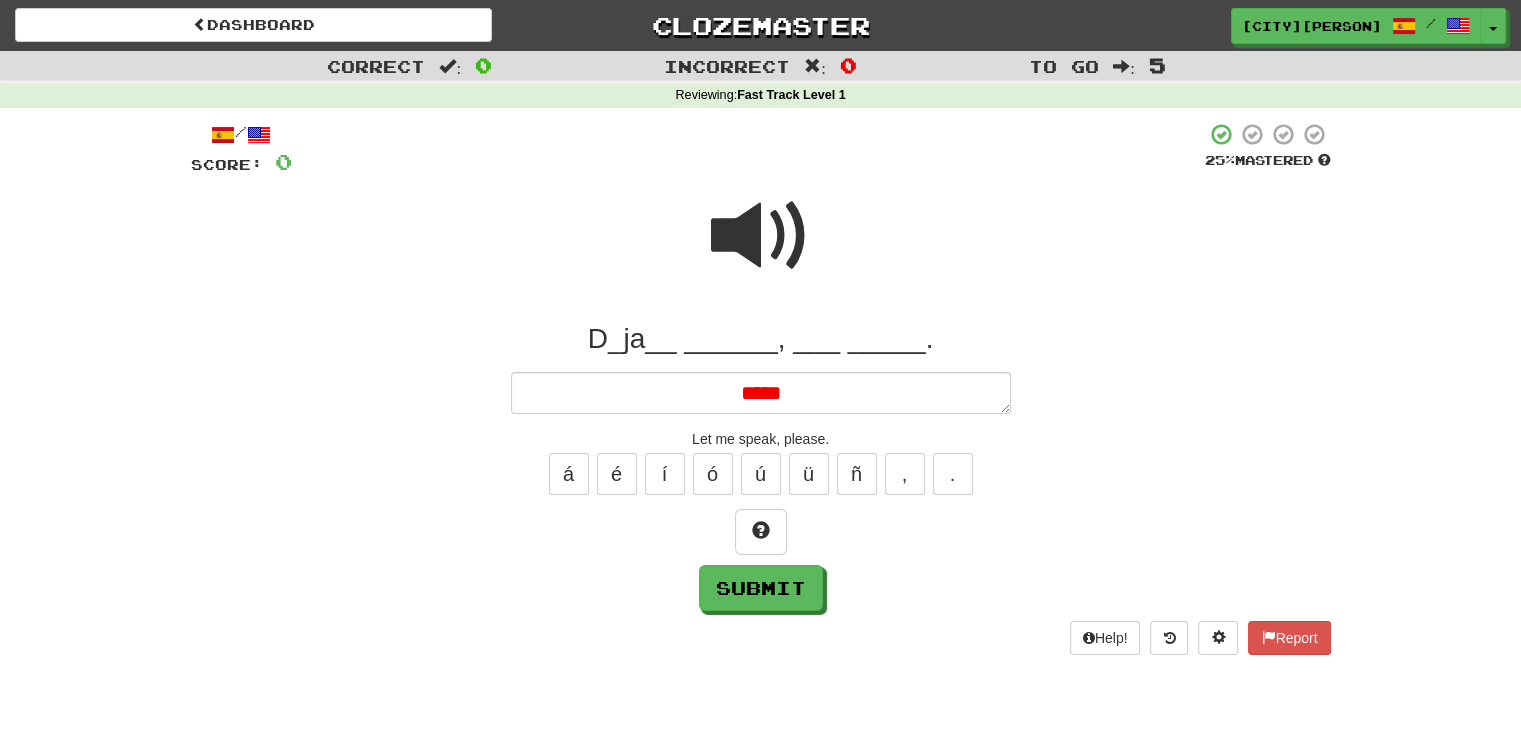 type on "*" 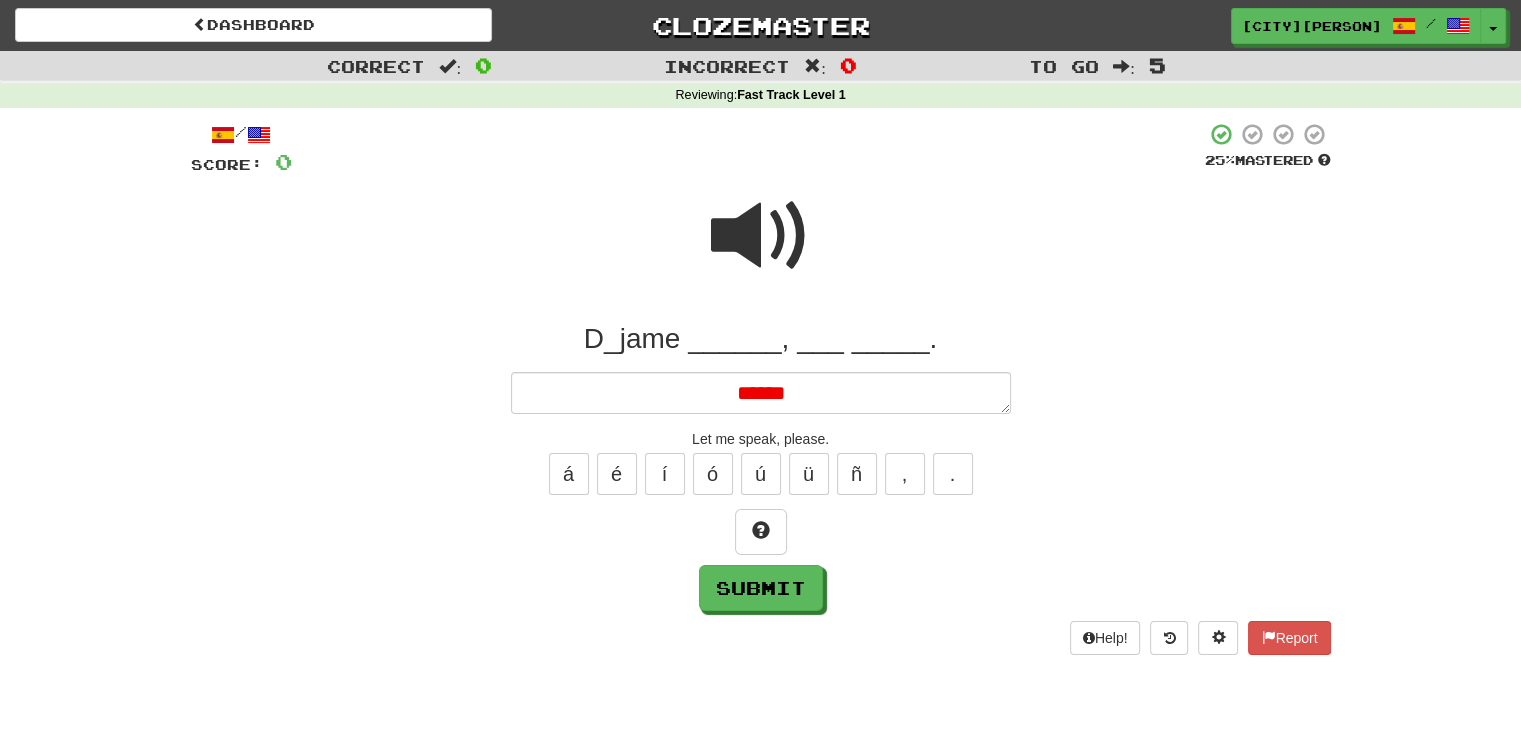 type on "*" 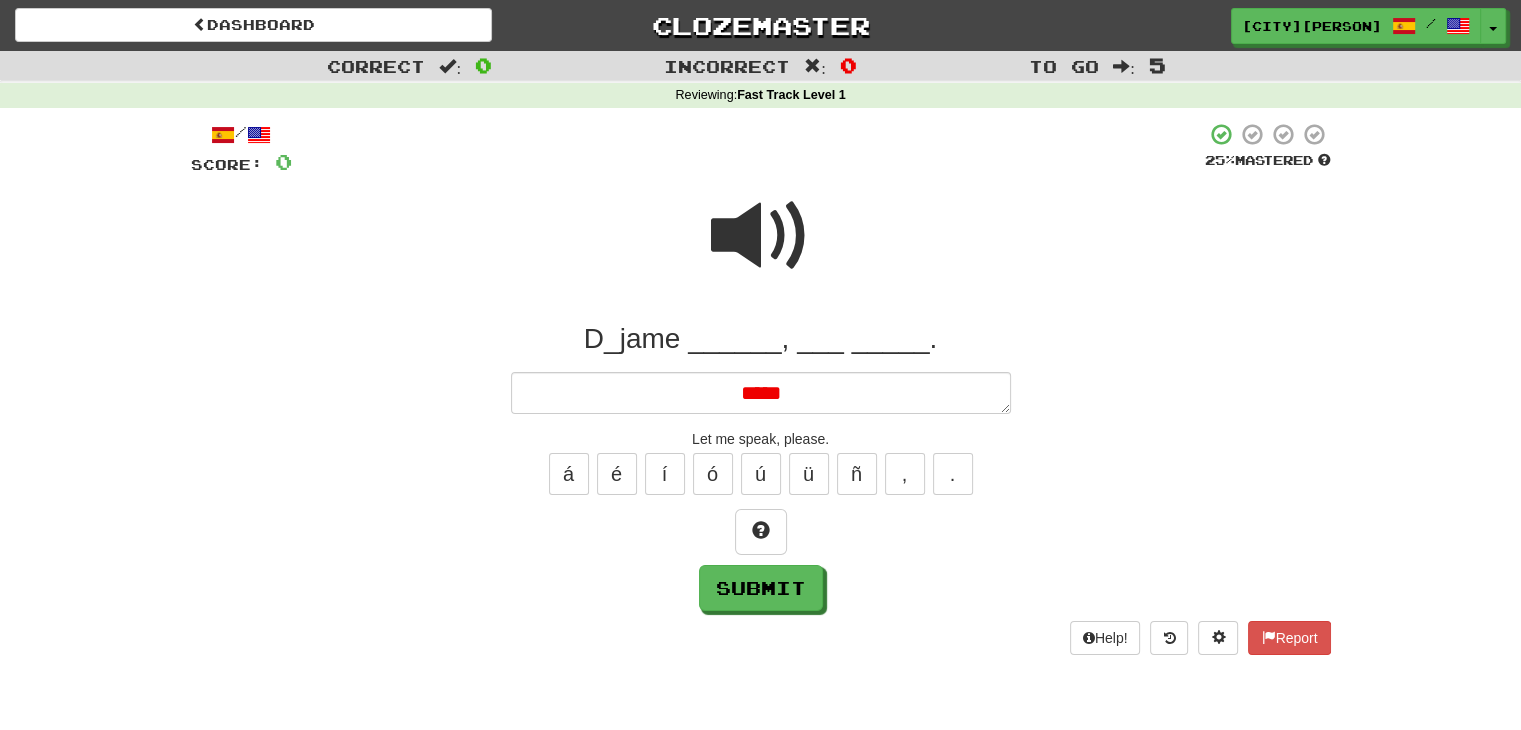 type on "*" 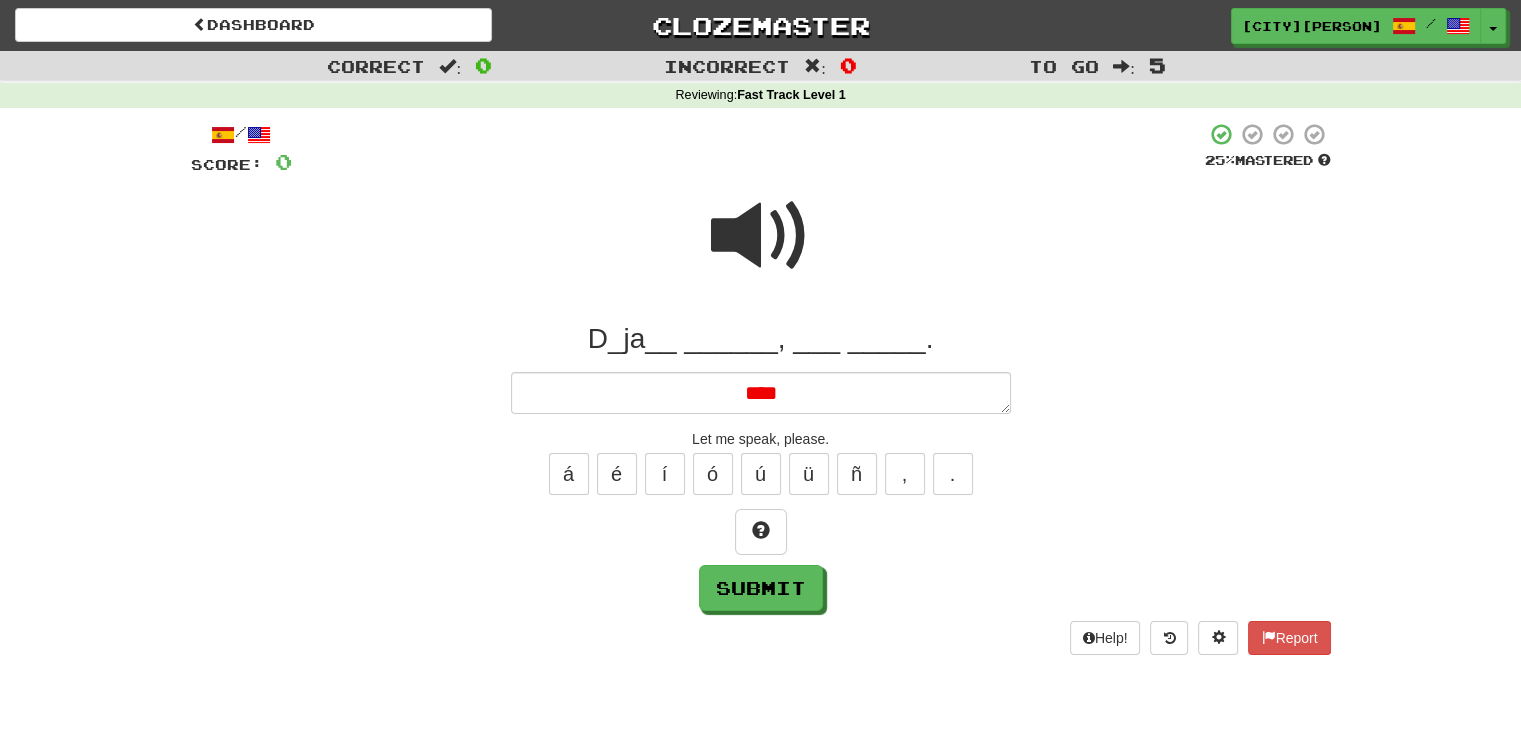 type on "*" 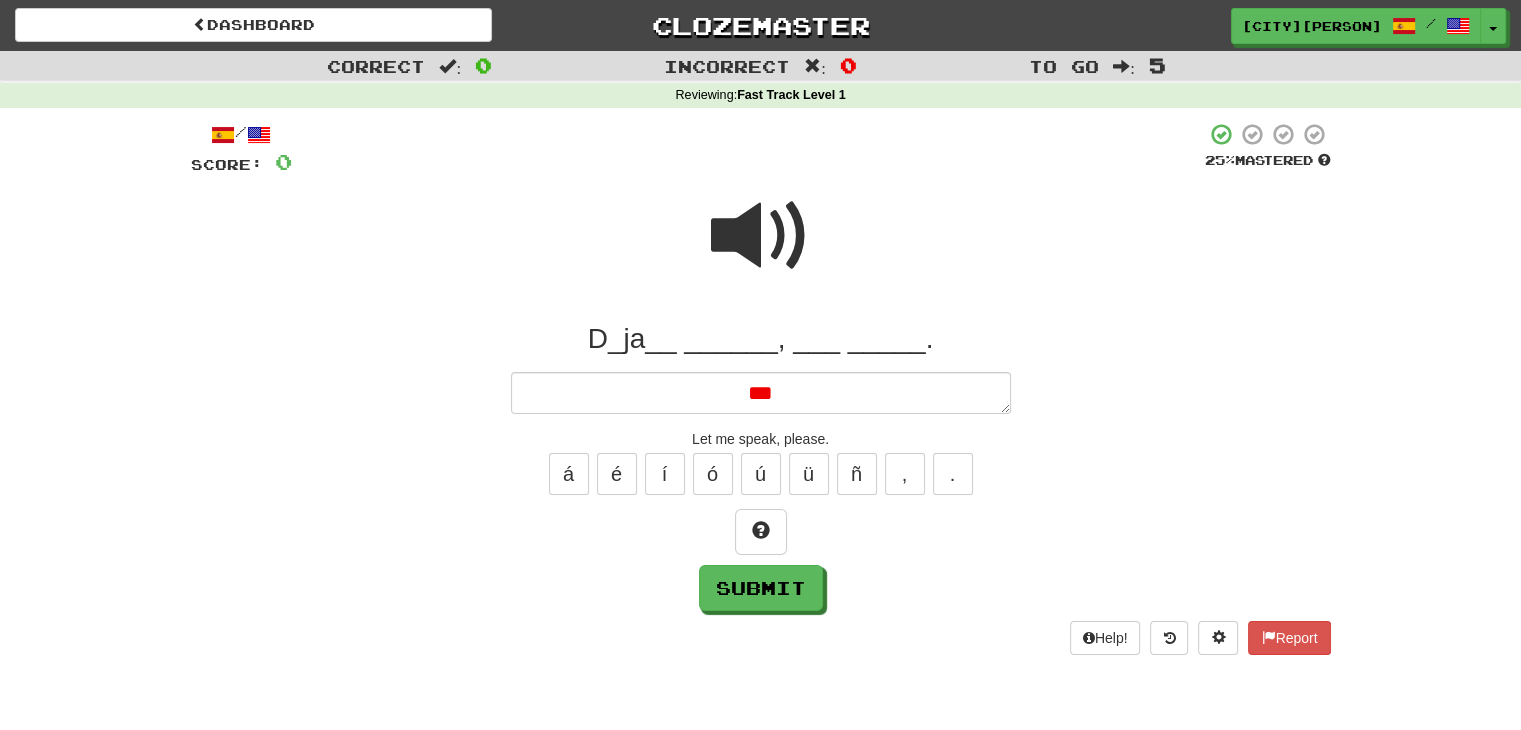 type on "*" 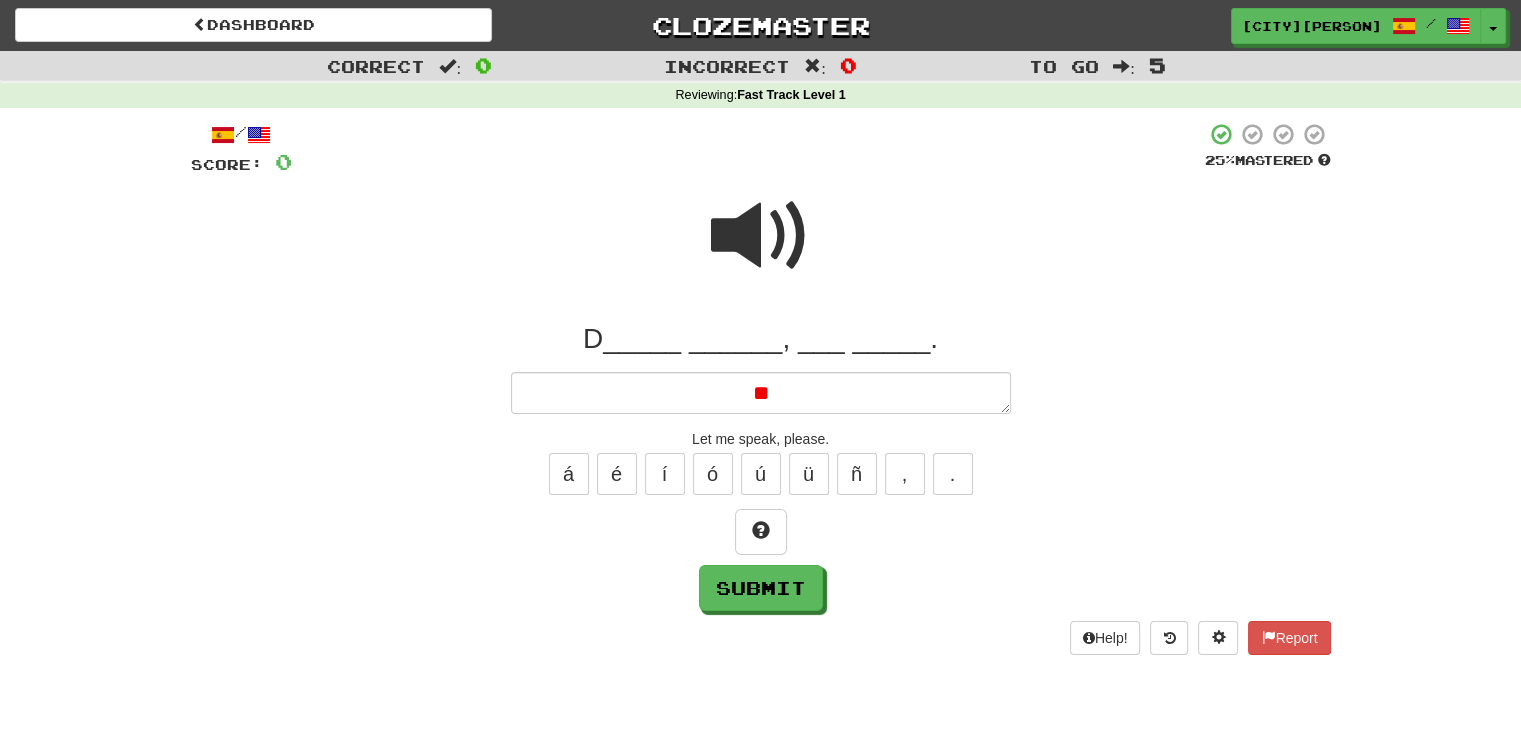 type on "*" 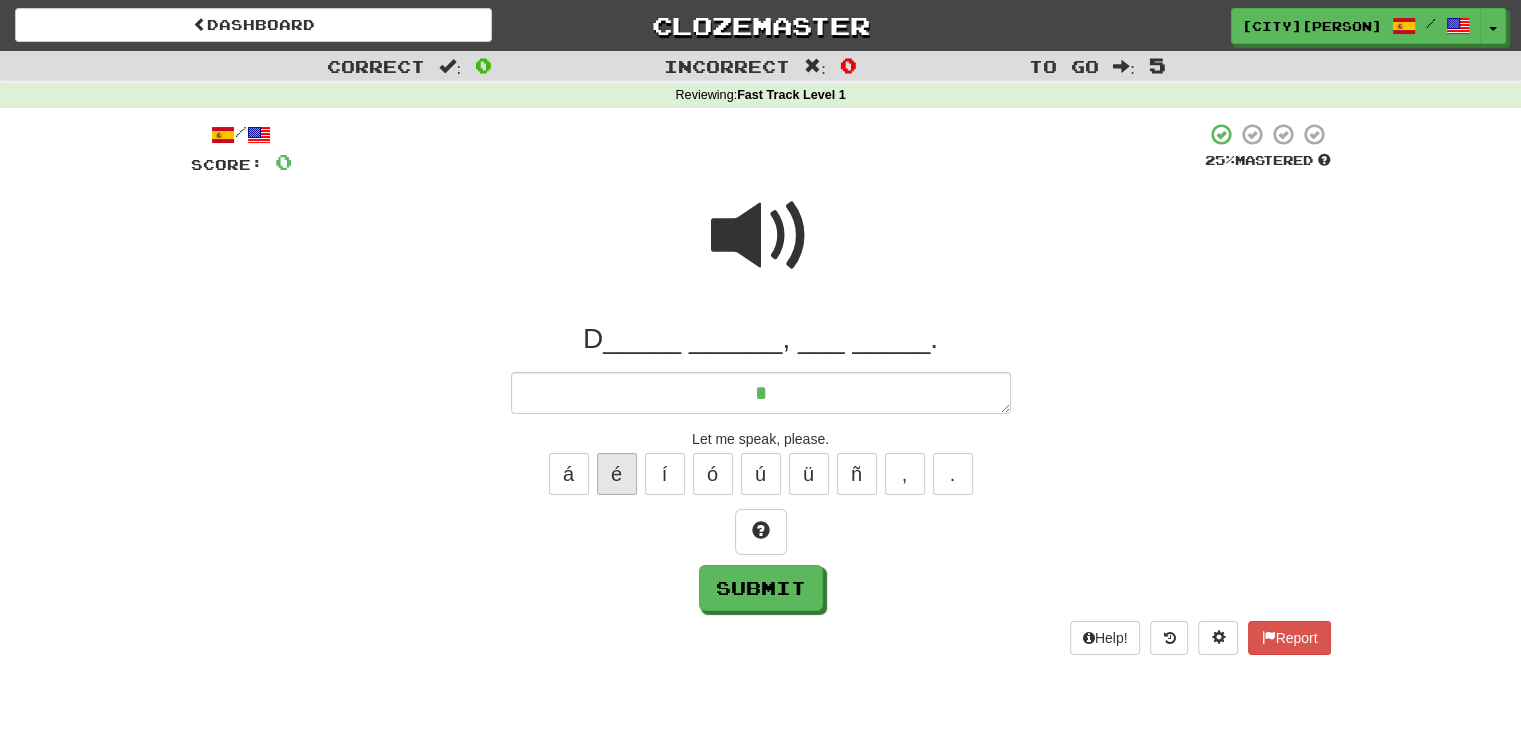 type on "*" 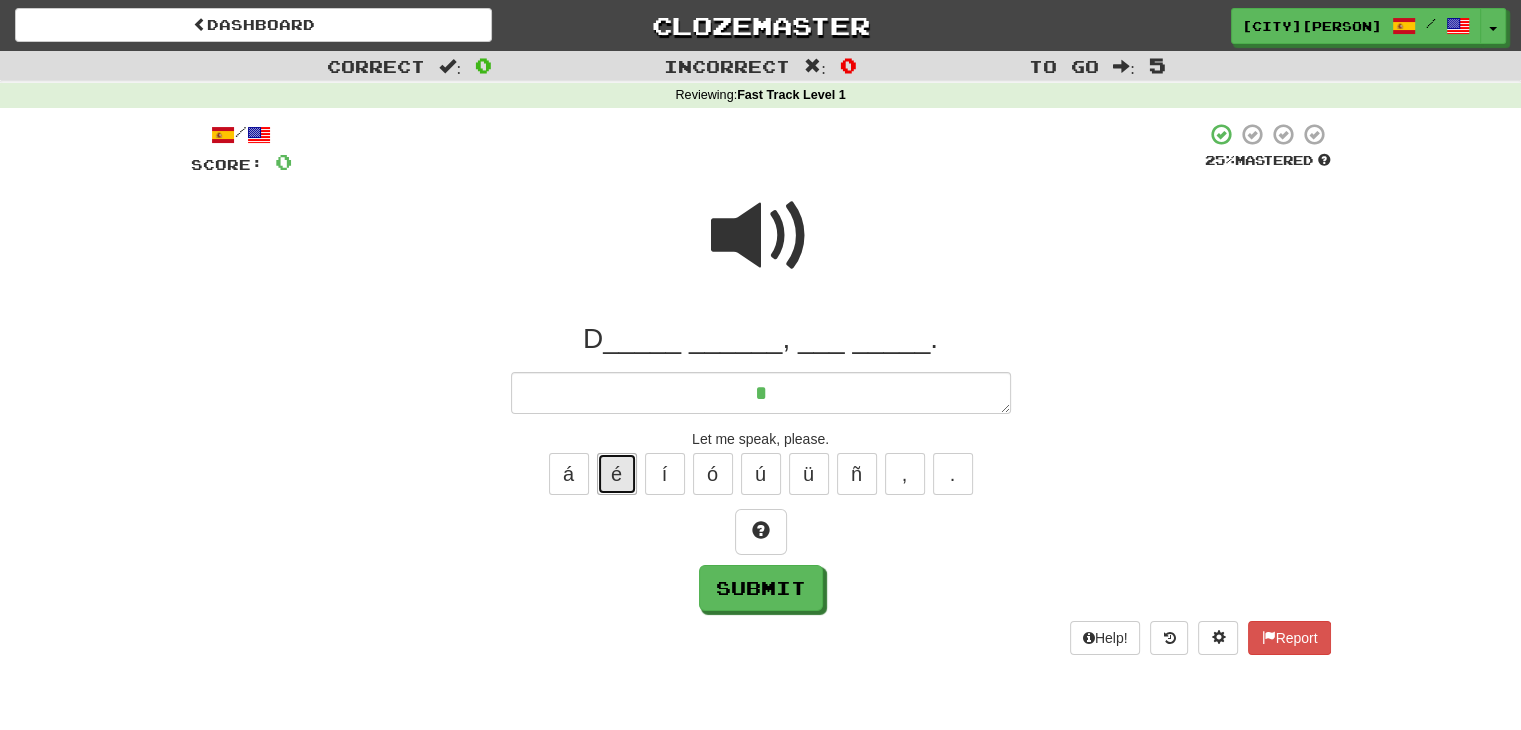 click on "é" at bounding box center (617, 474) 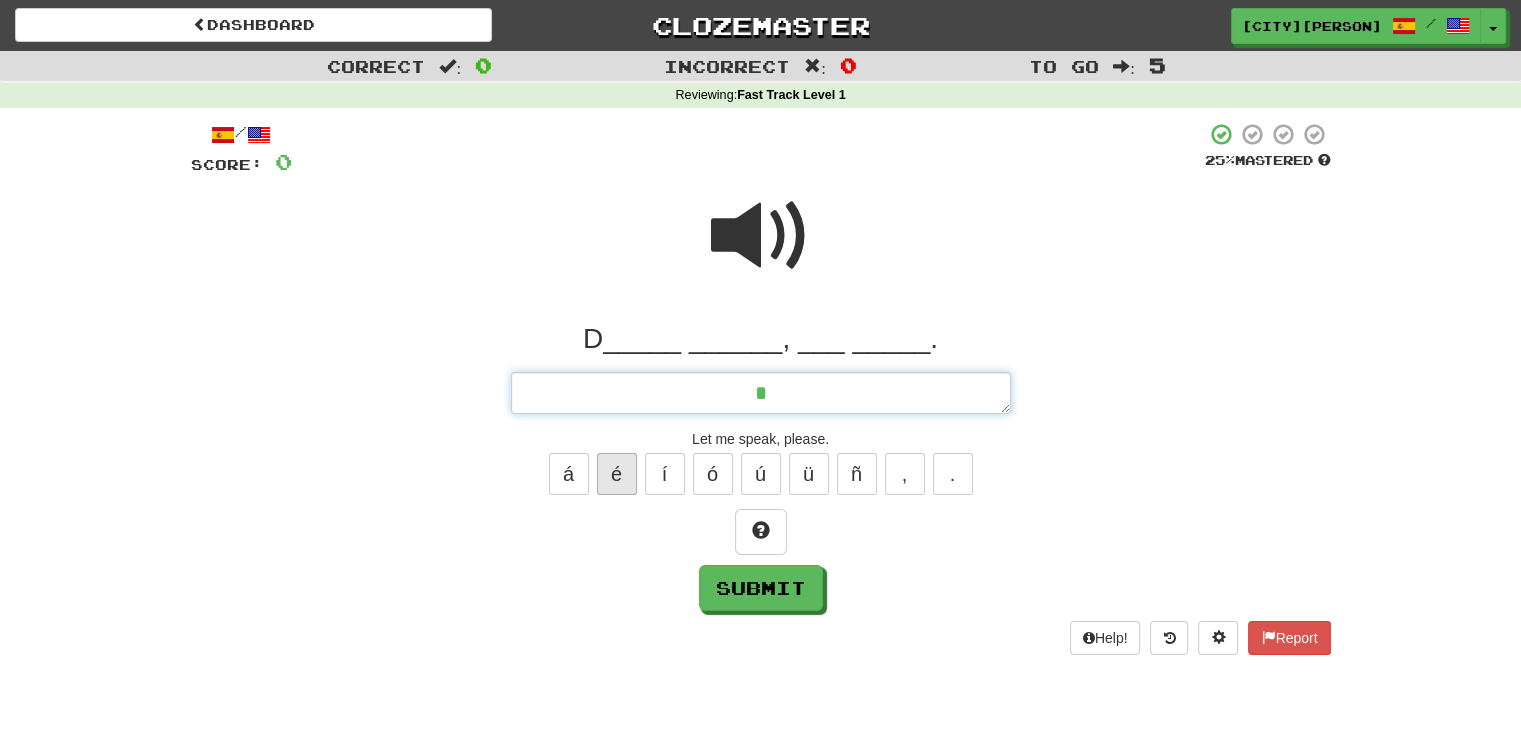 type on "*" 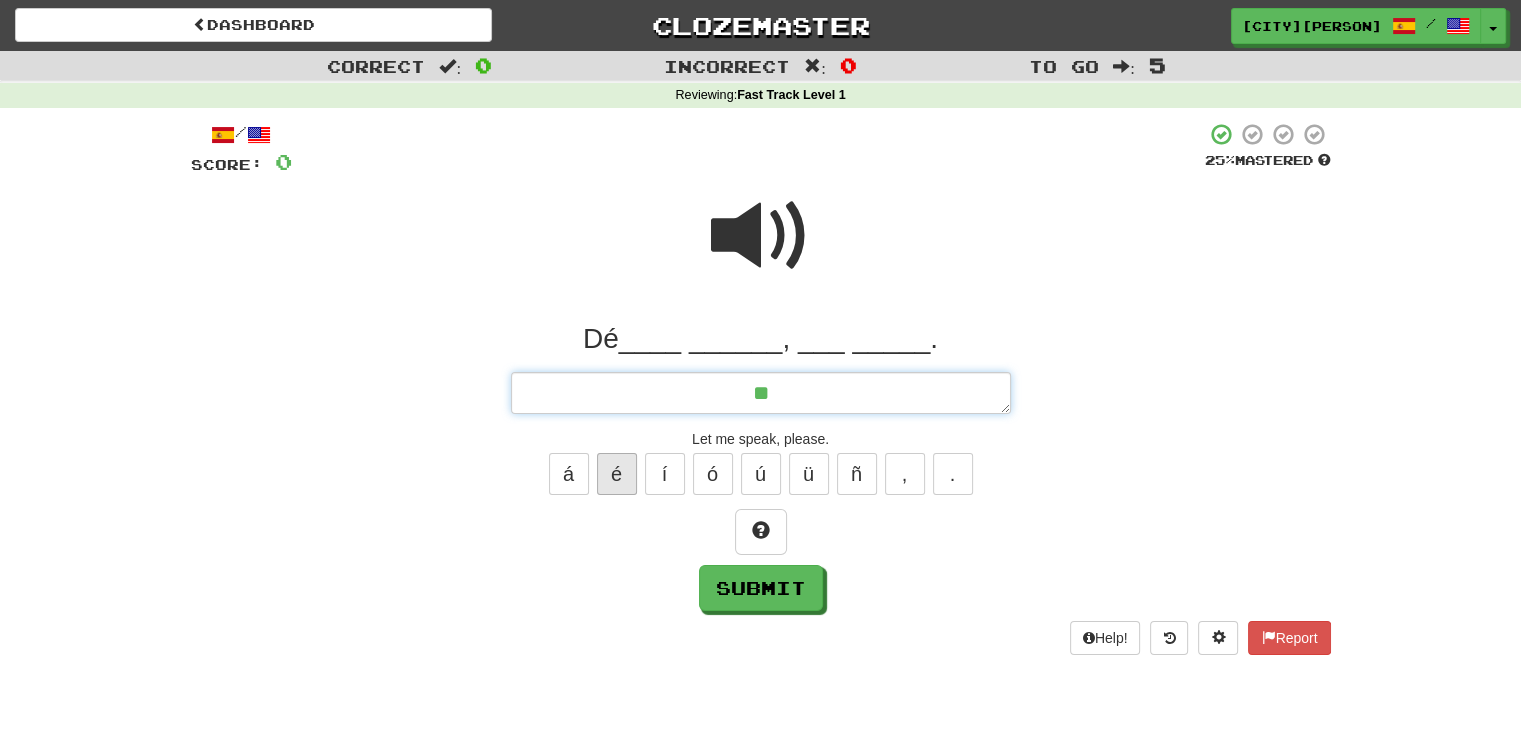 type on "*" 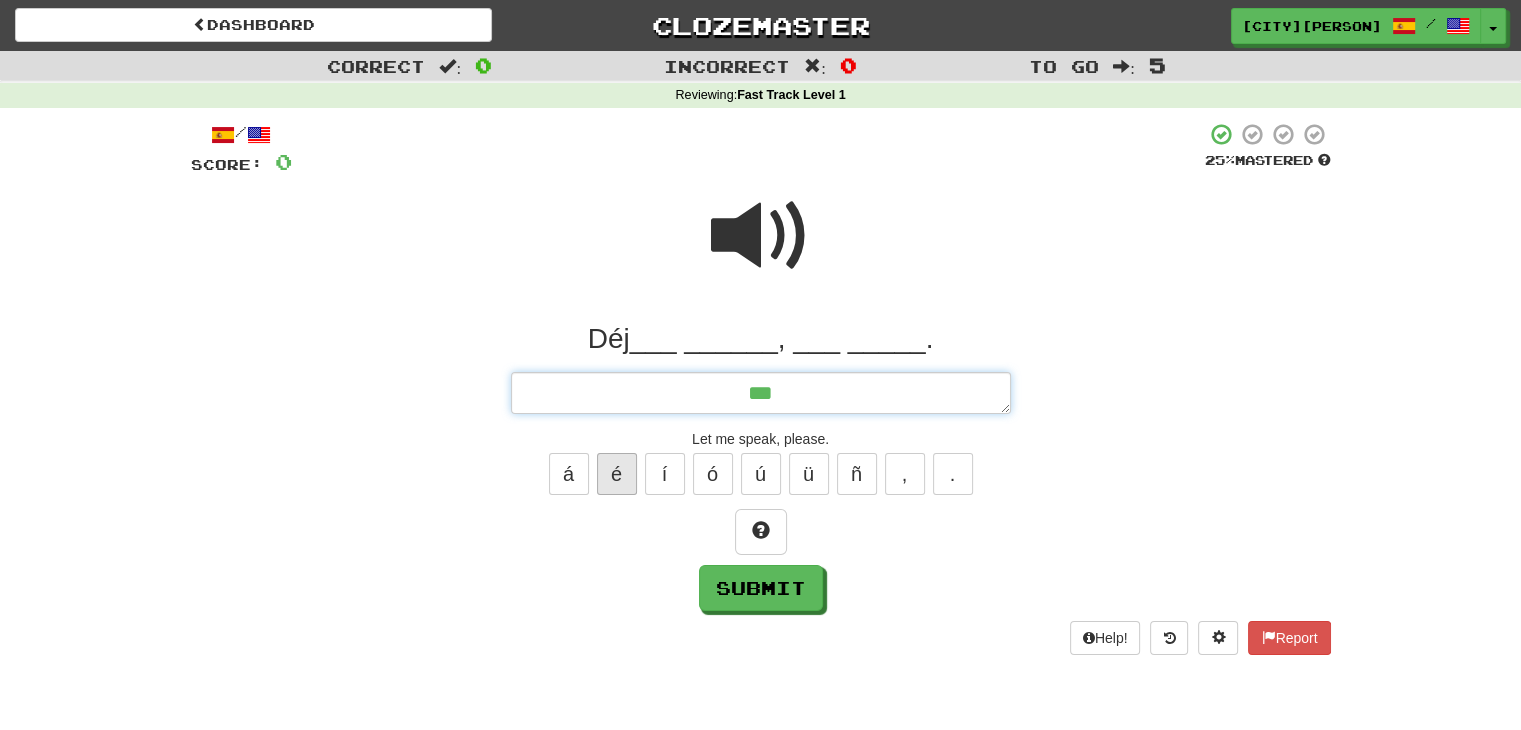 type on "*" 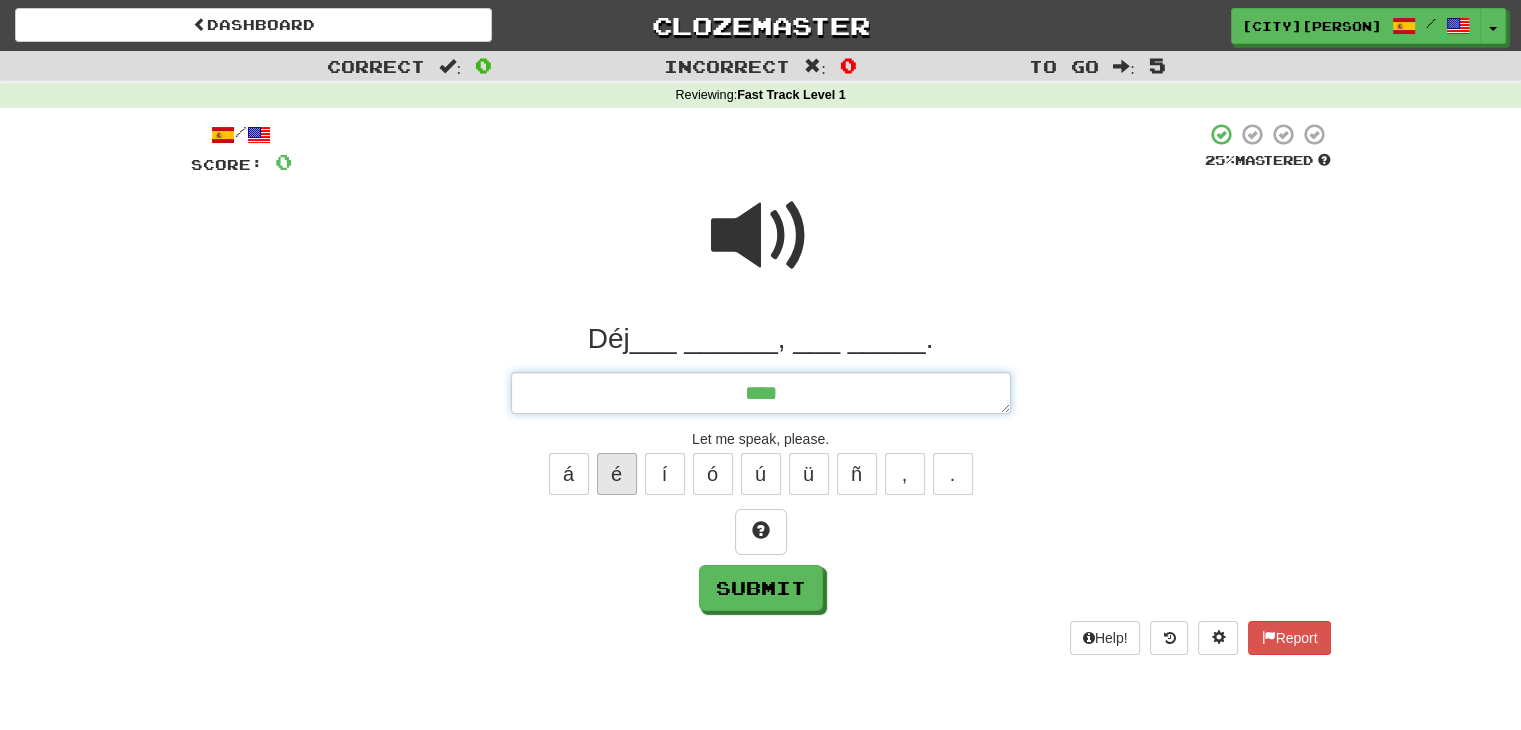 type on "*****" 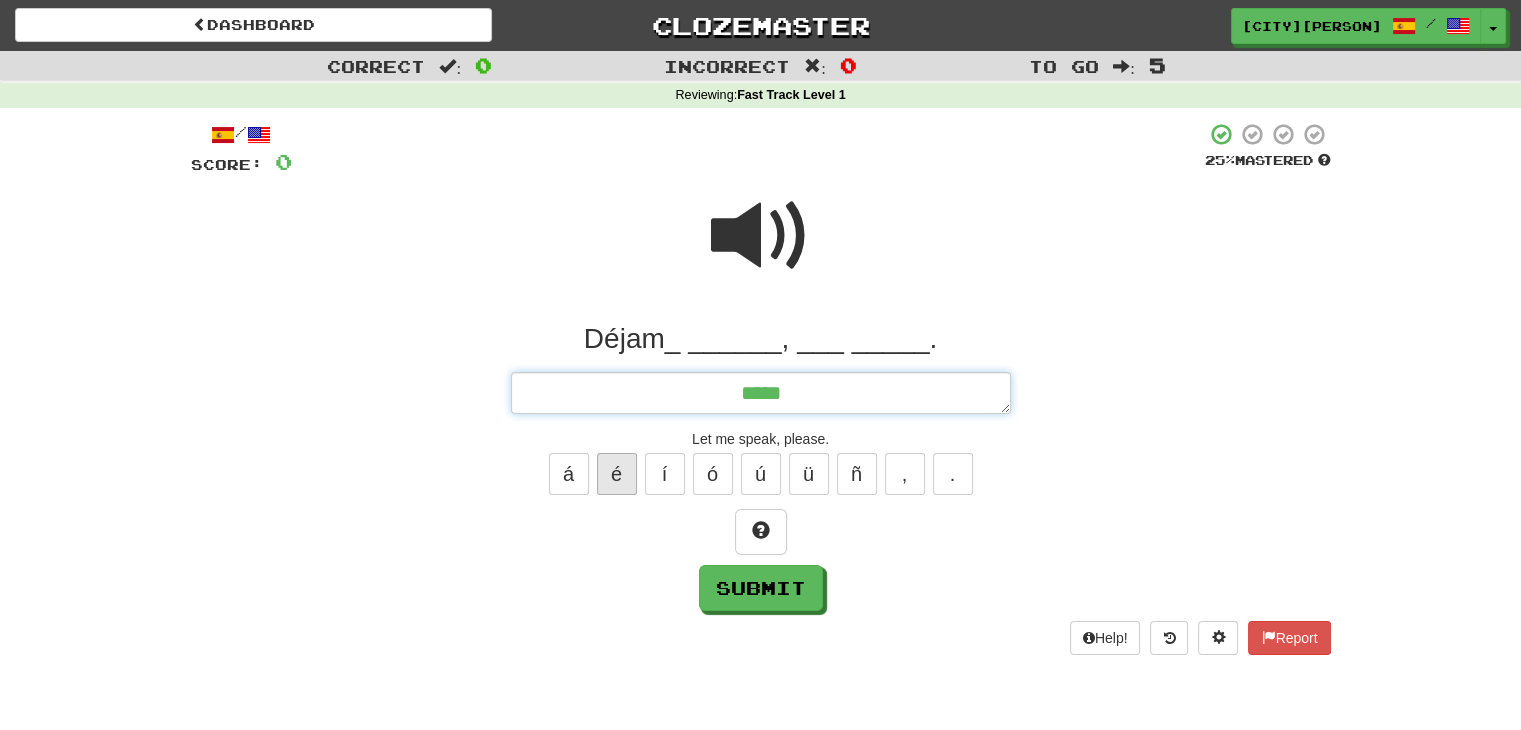 type on "*" 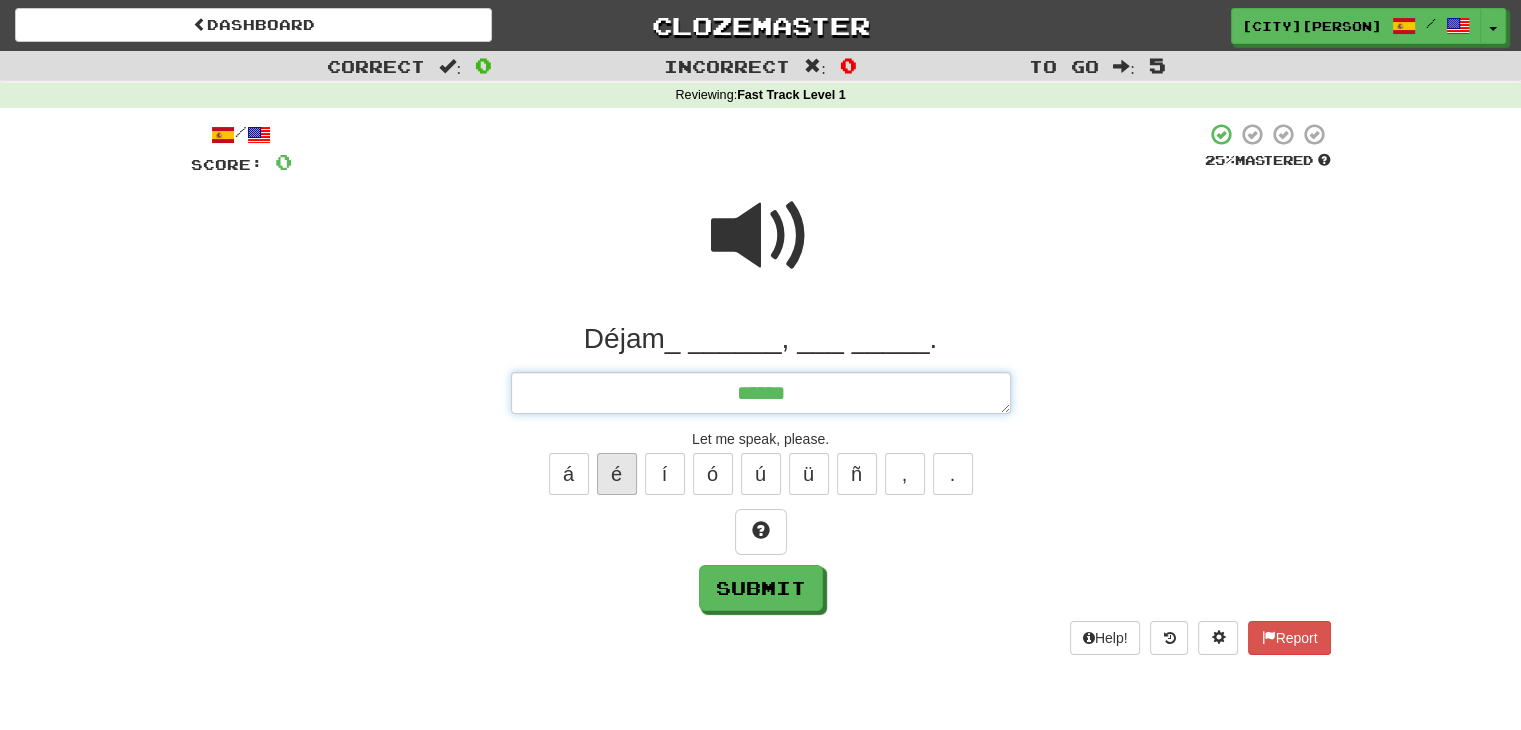 type on "*" 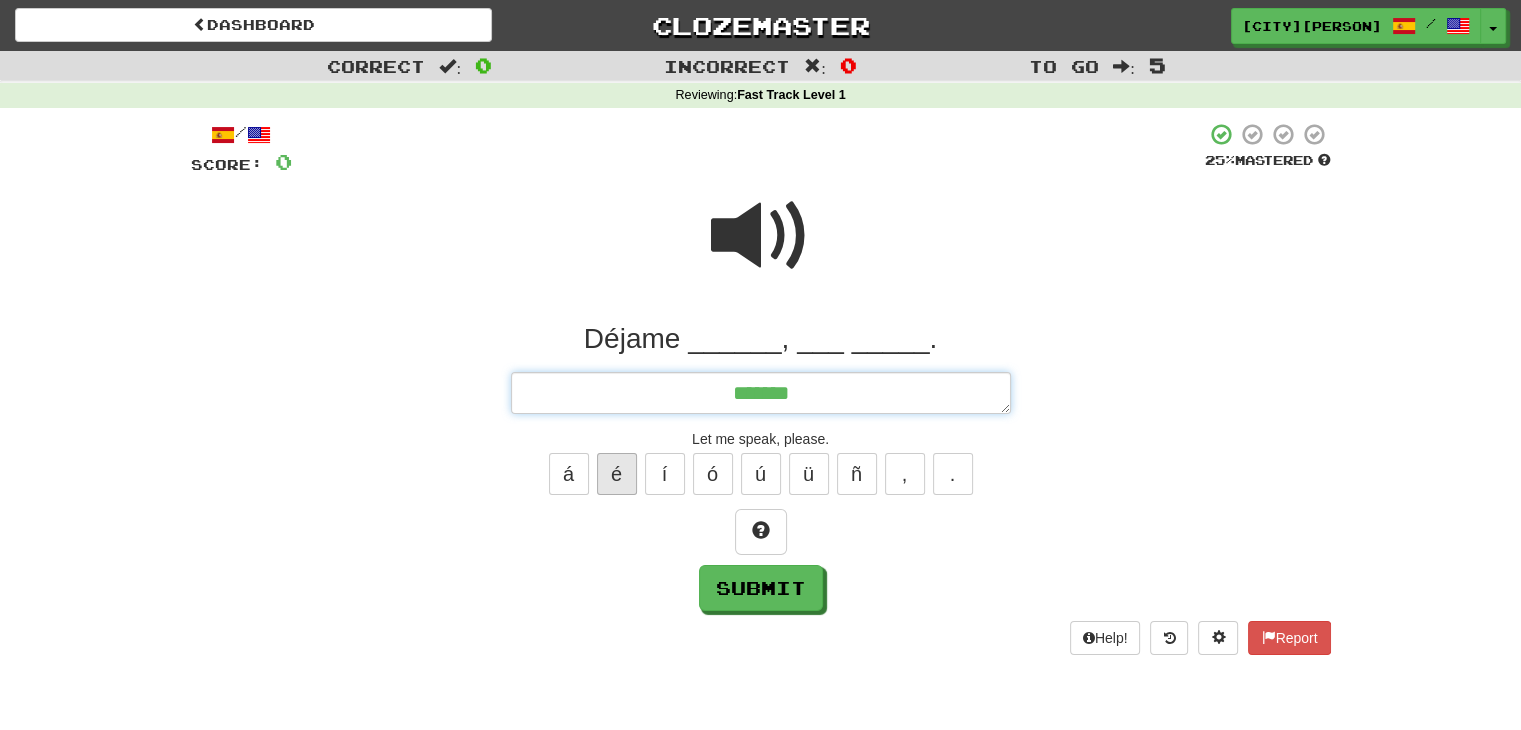 type on "*" 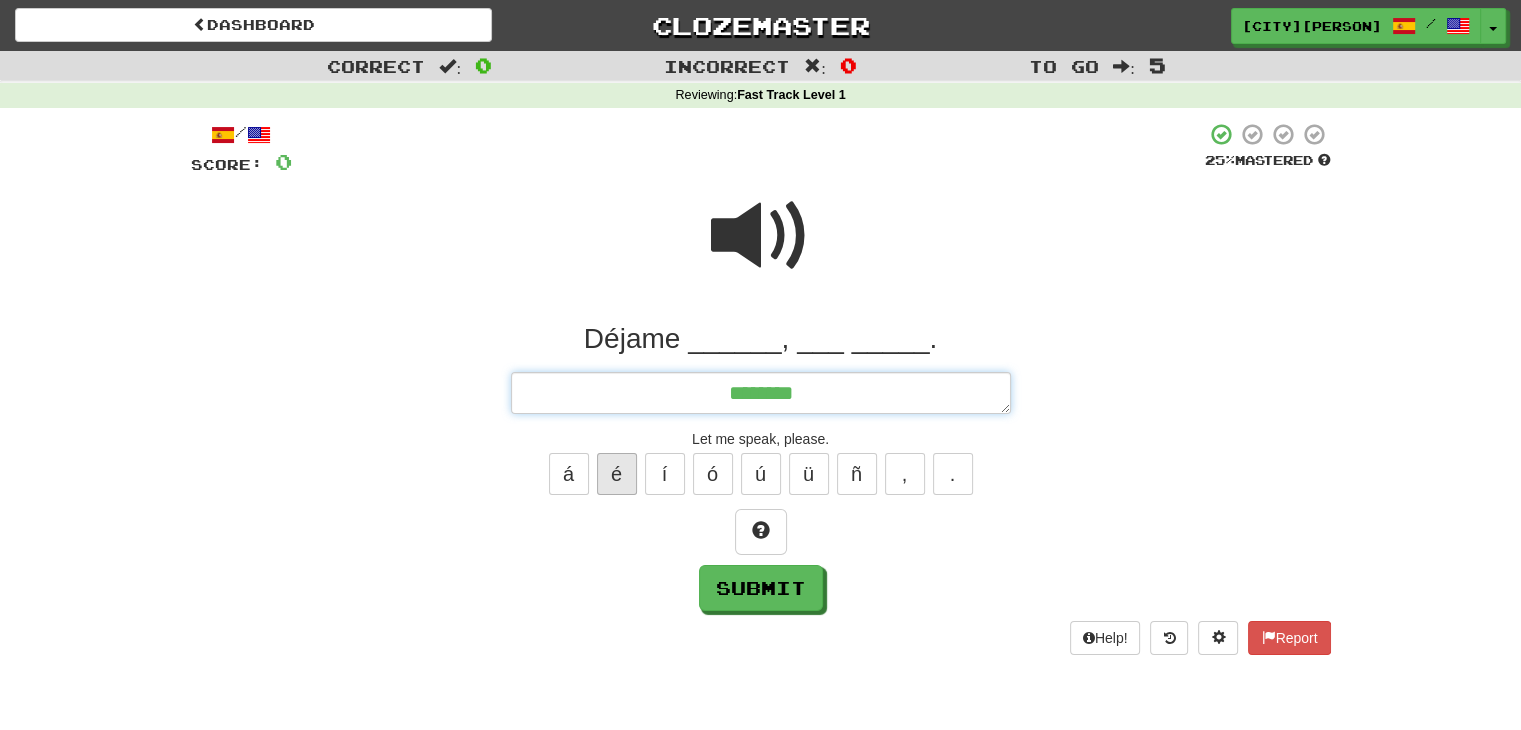 type on "*" 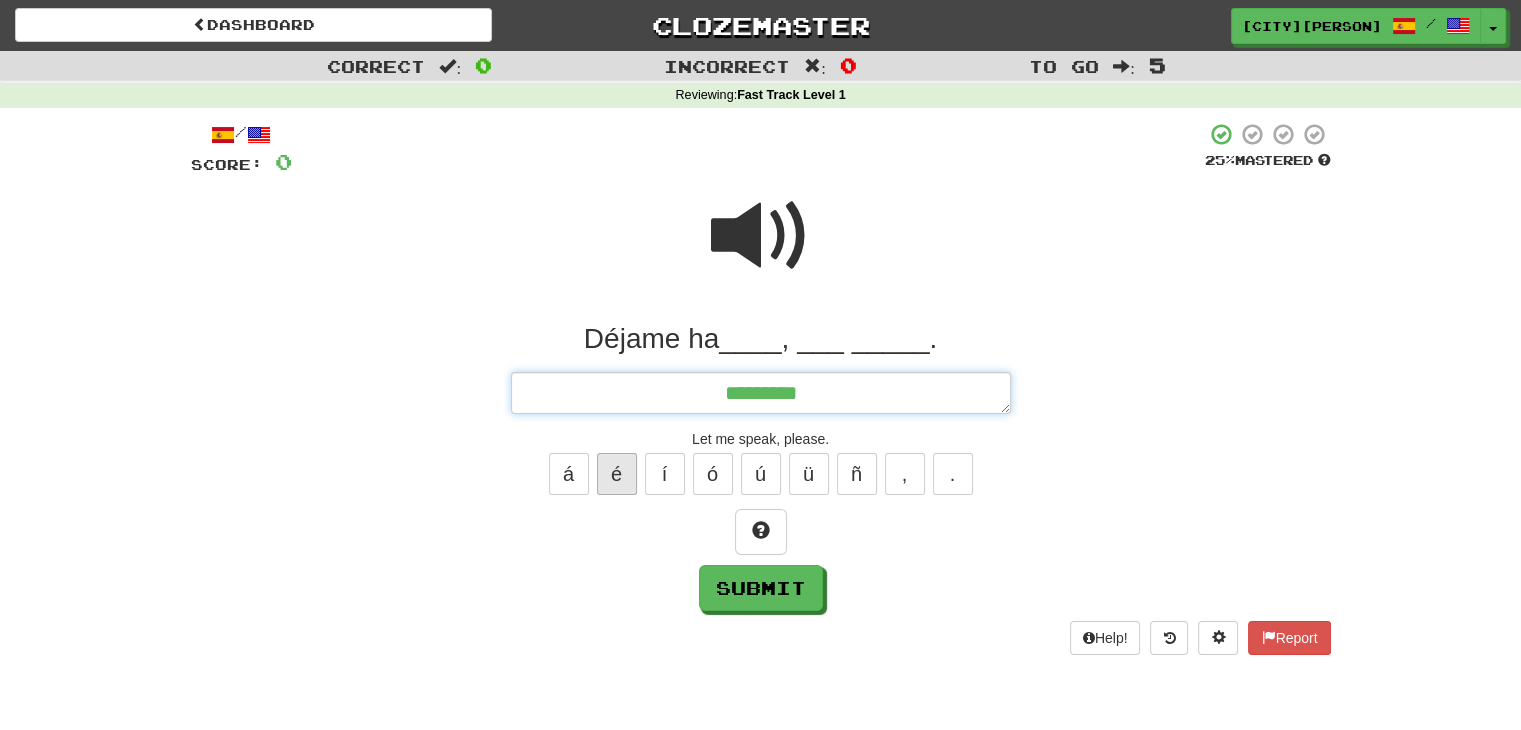 type on "*" 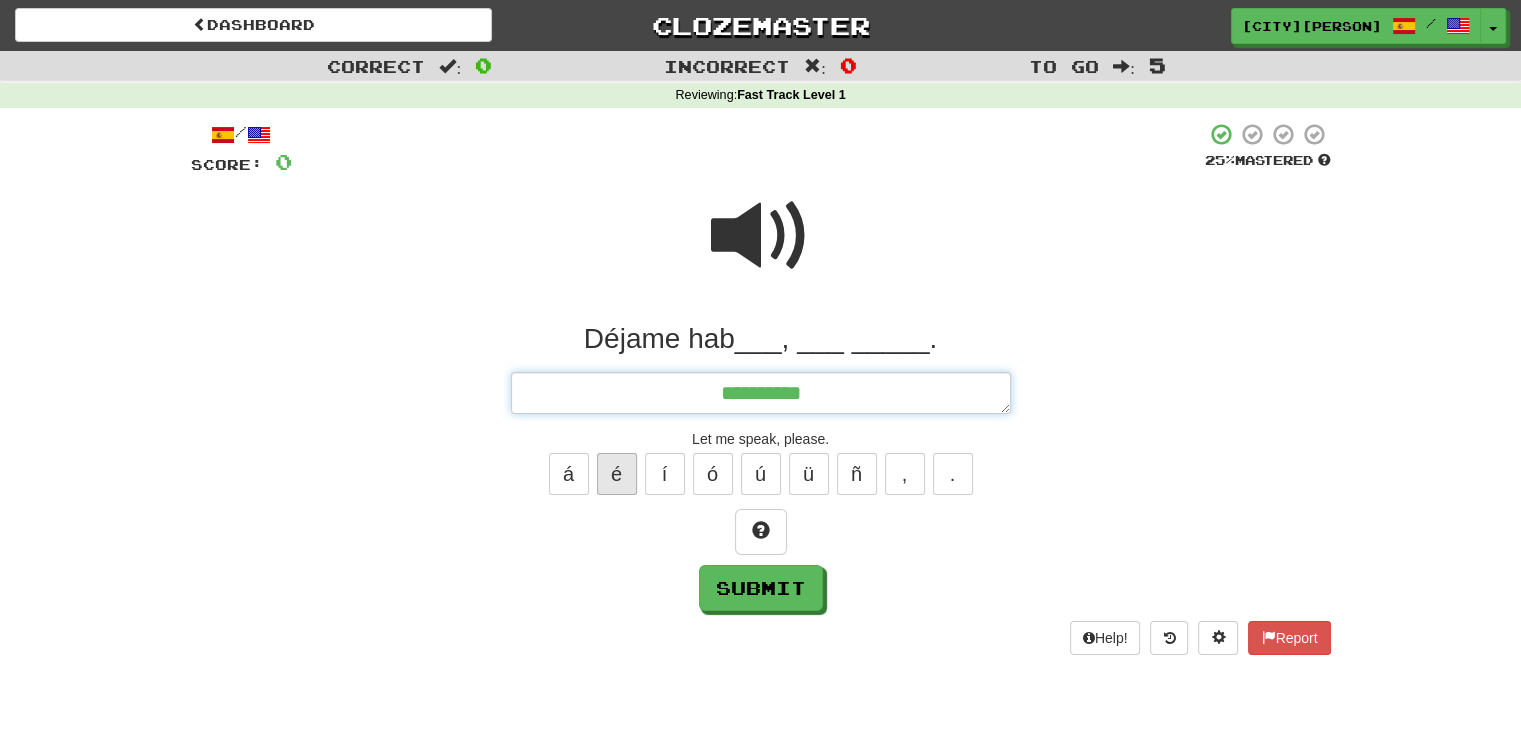 type on "*" 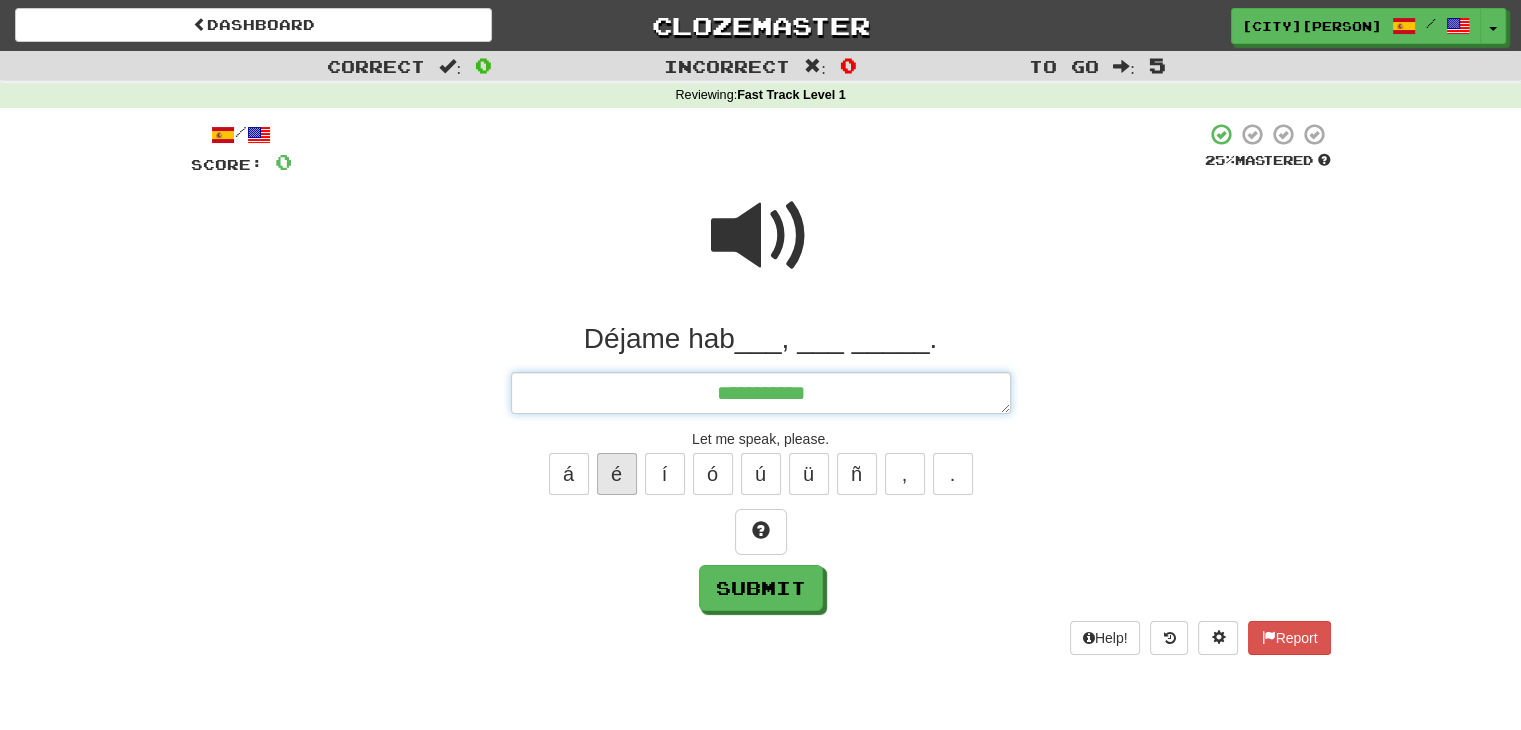 type on "*" 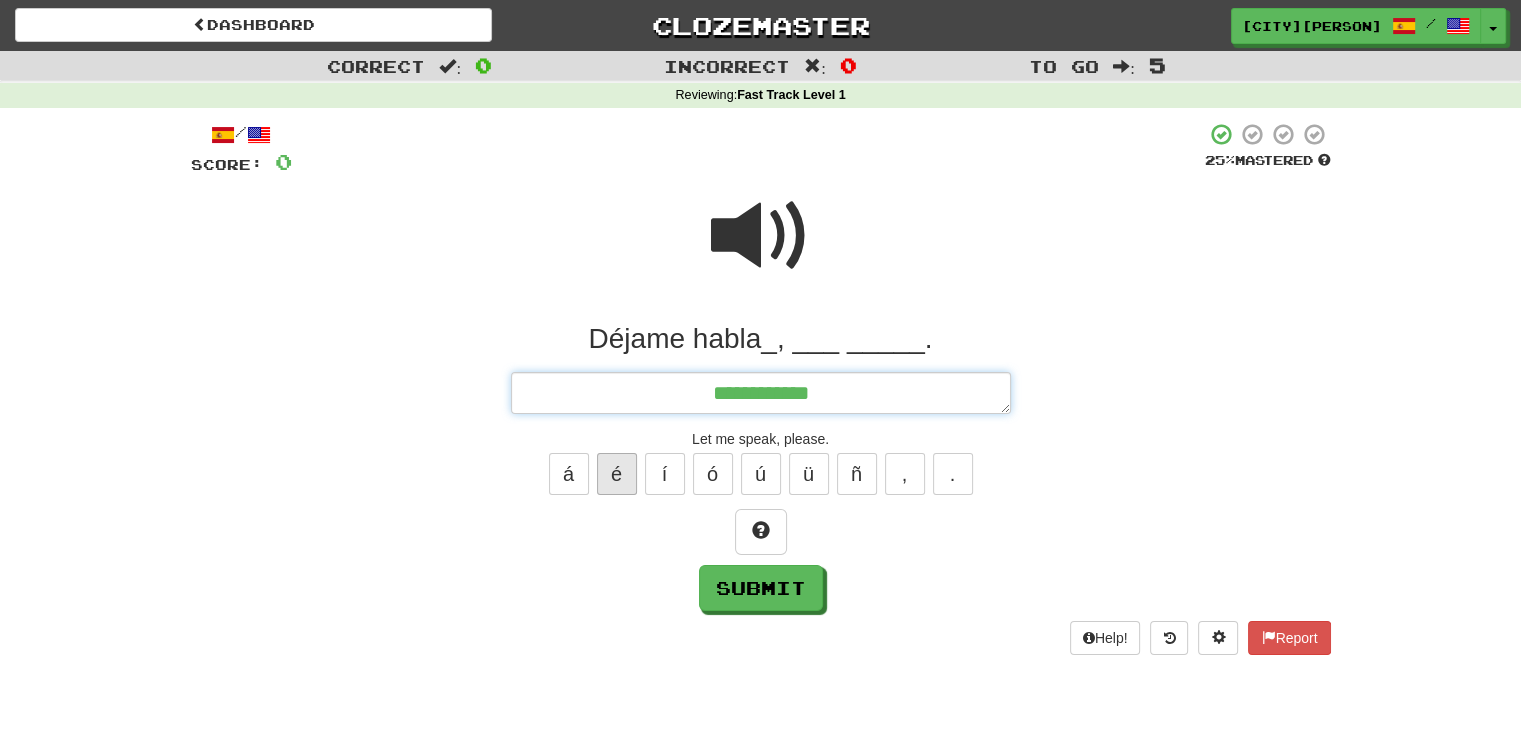type on "*" 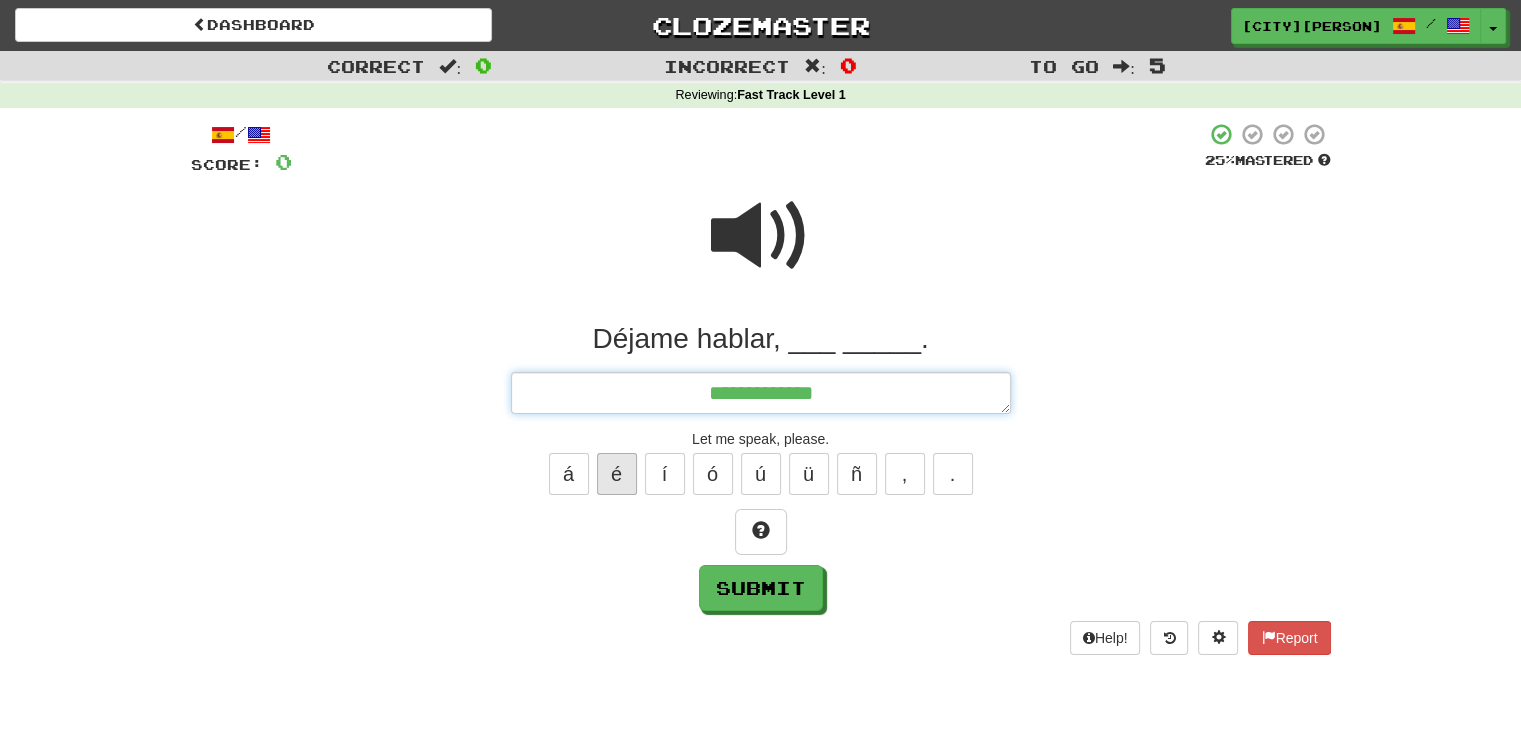 type on "*" 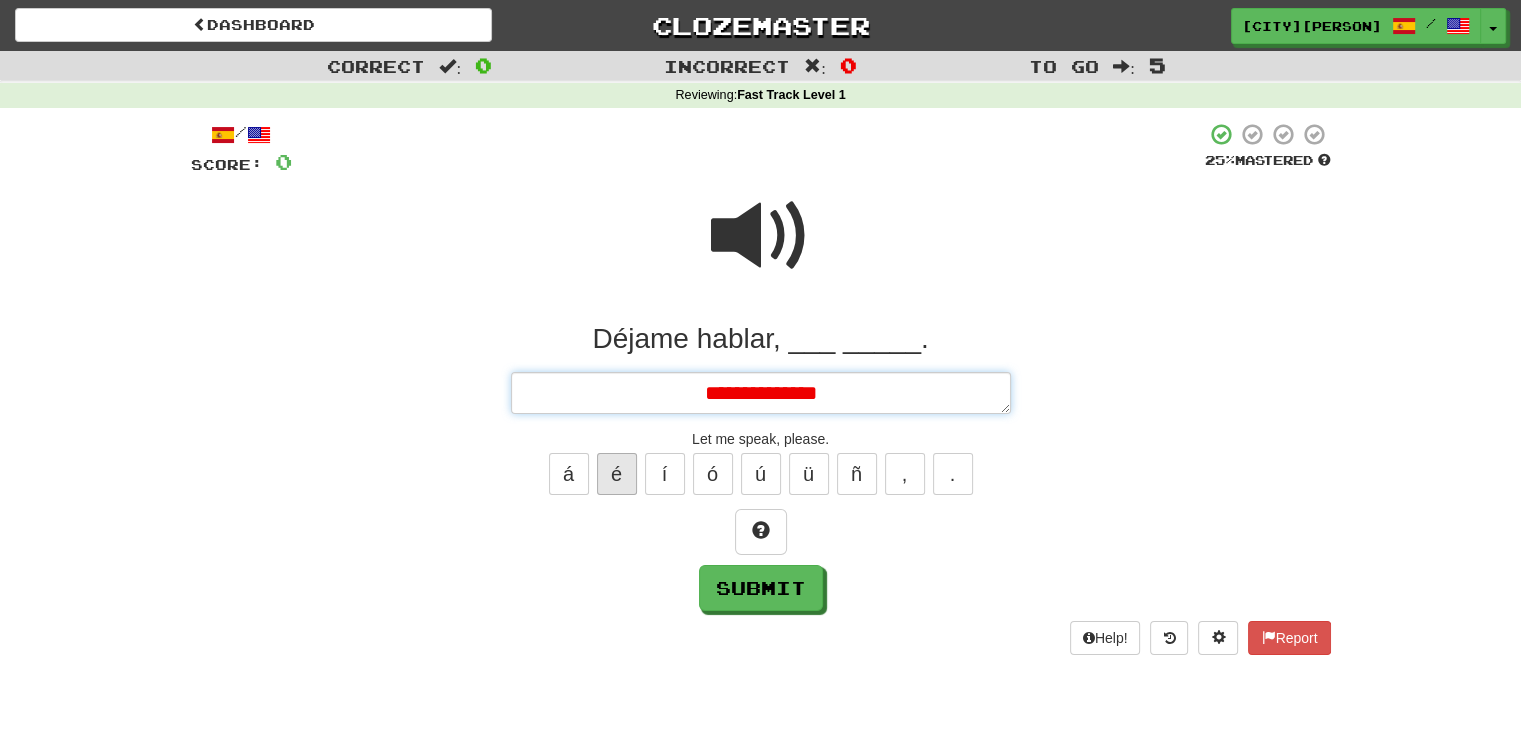 type on "*" 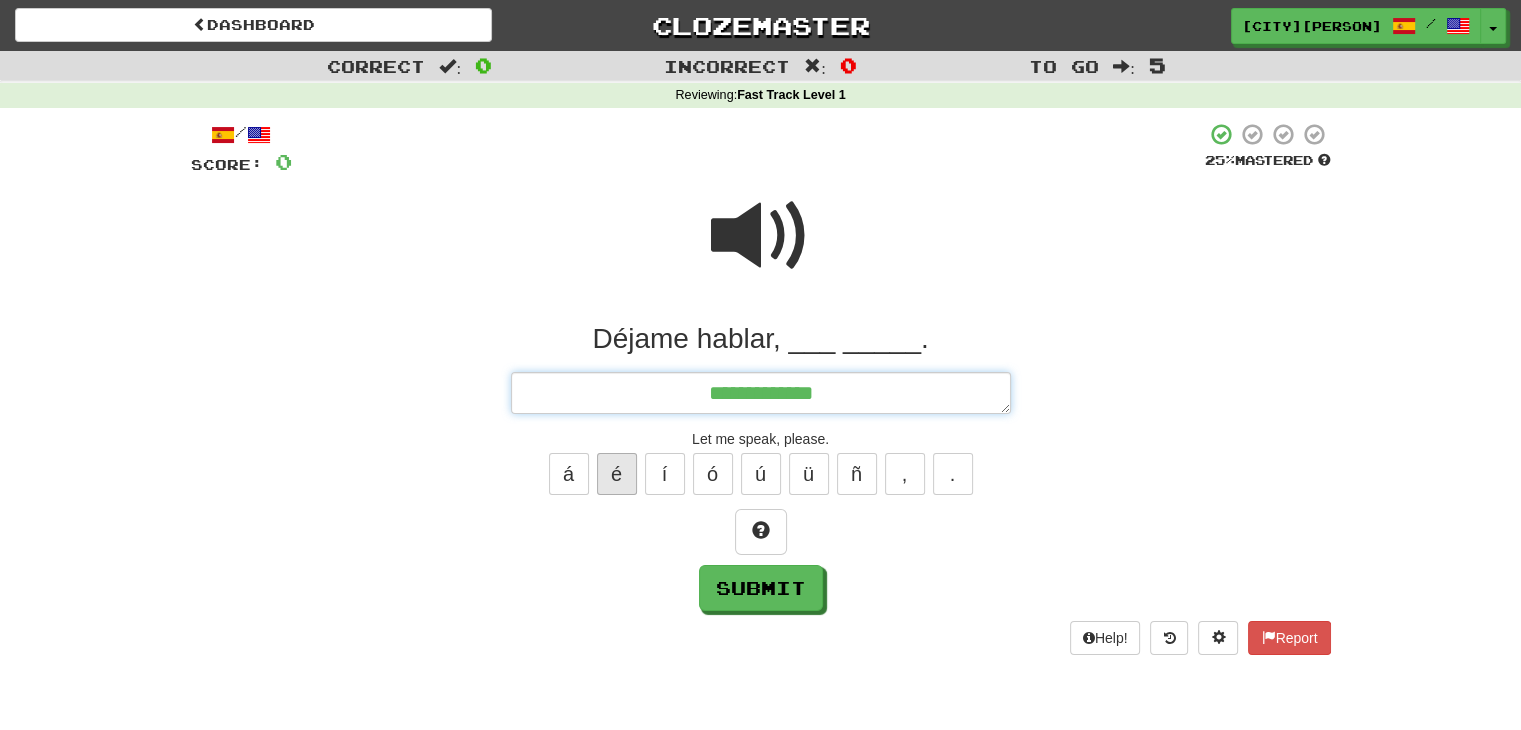type on "*" 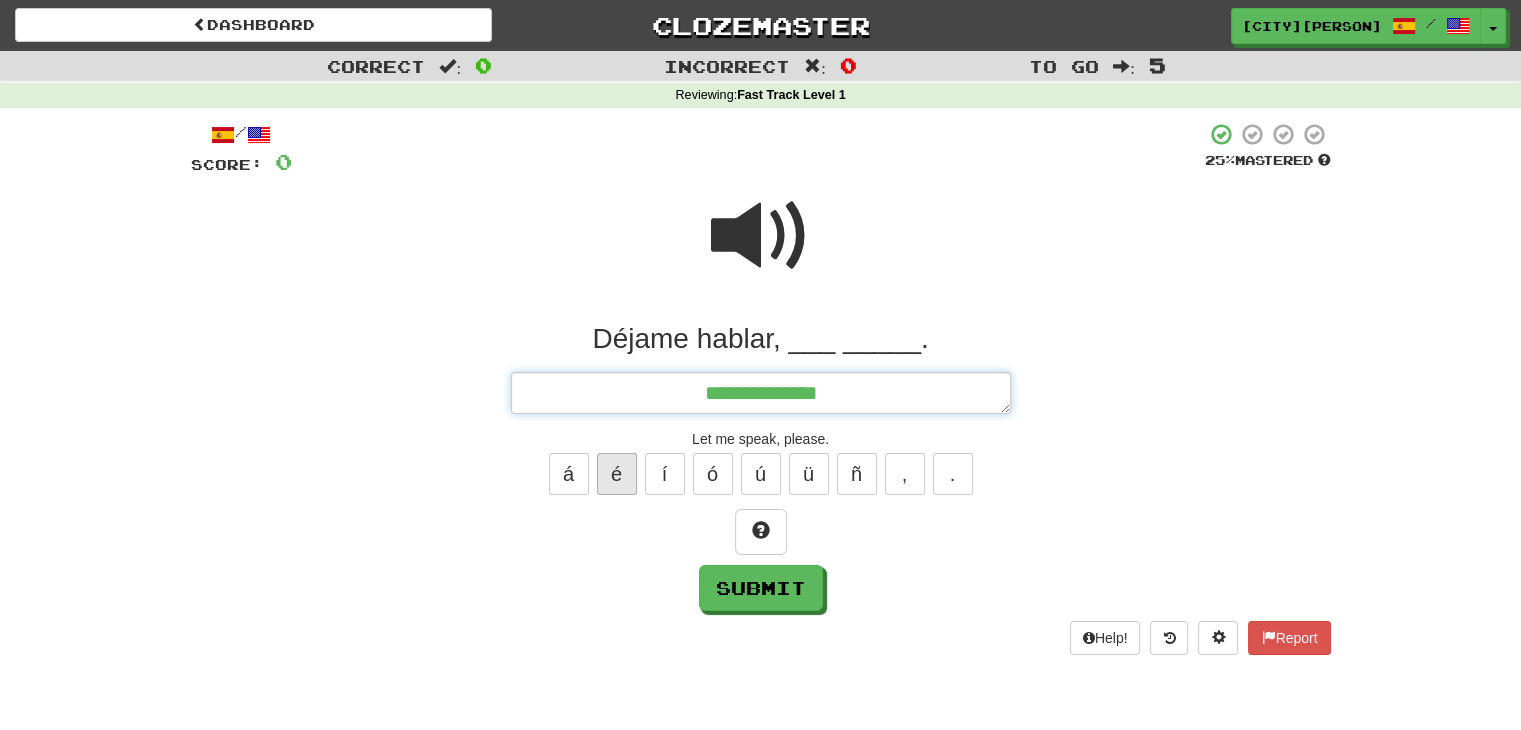 type on "*" 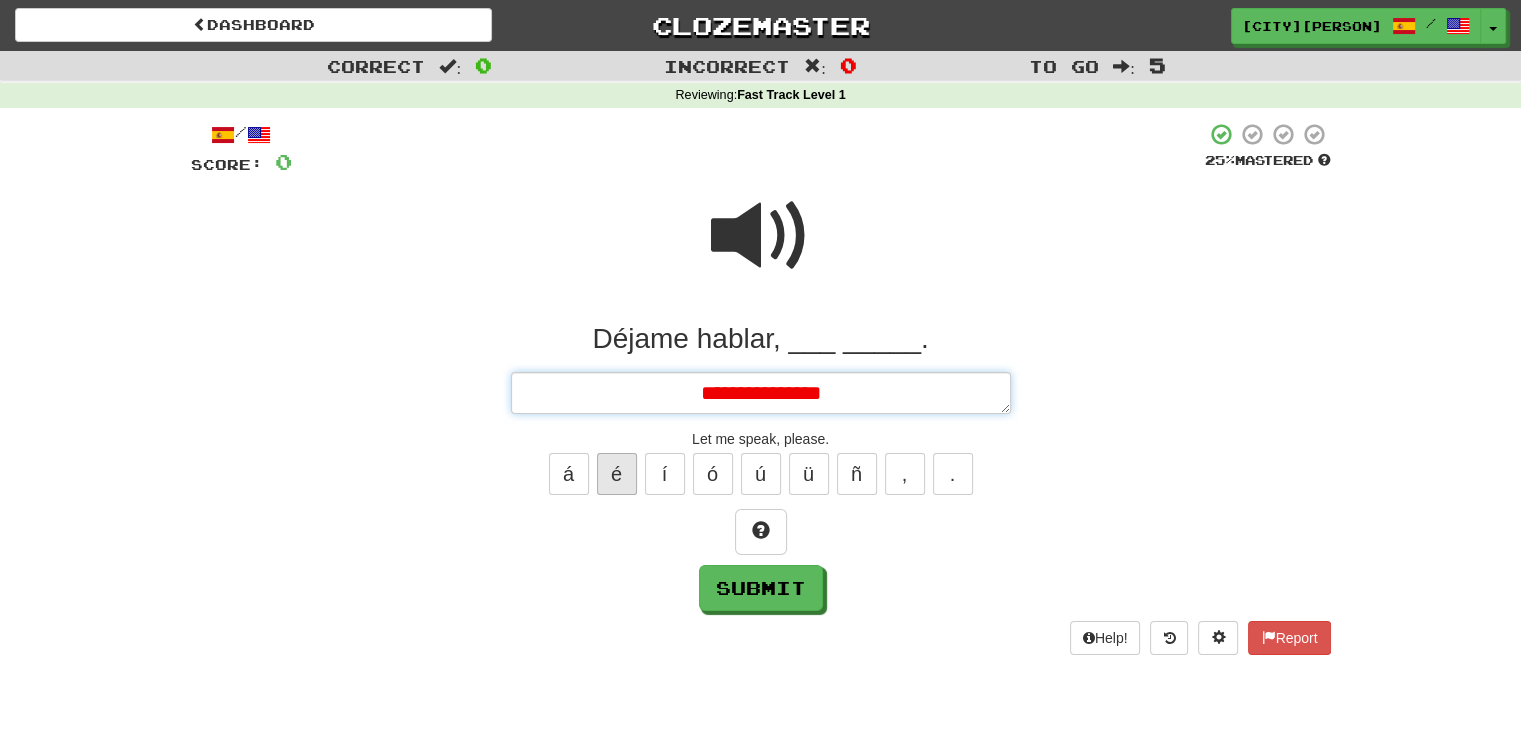 type on "*" 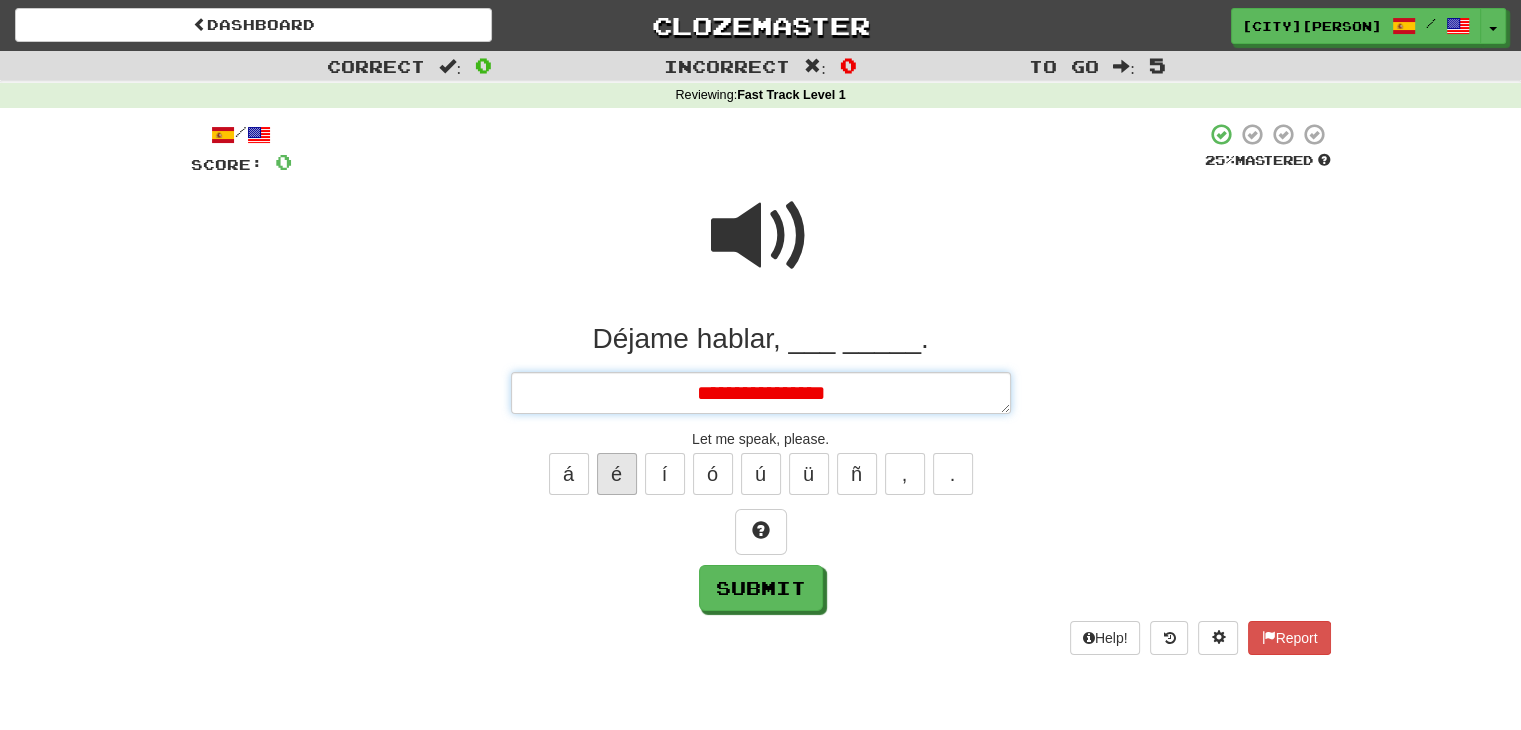 type on "*" 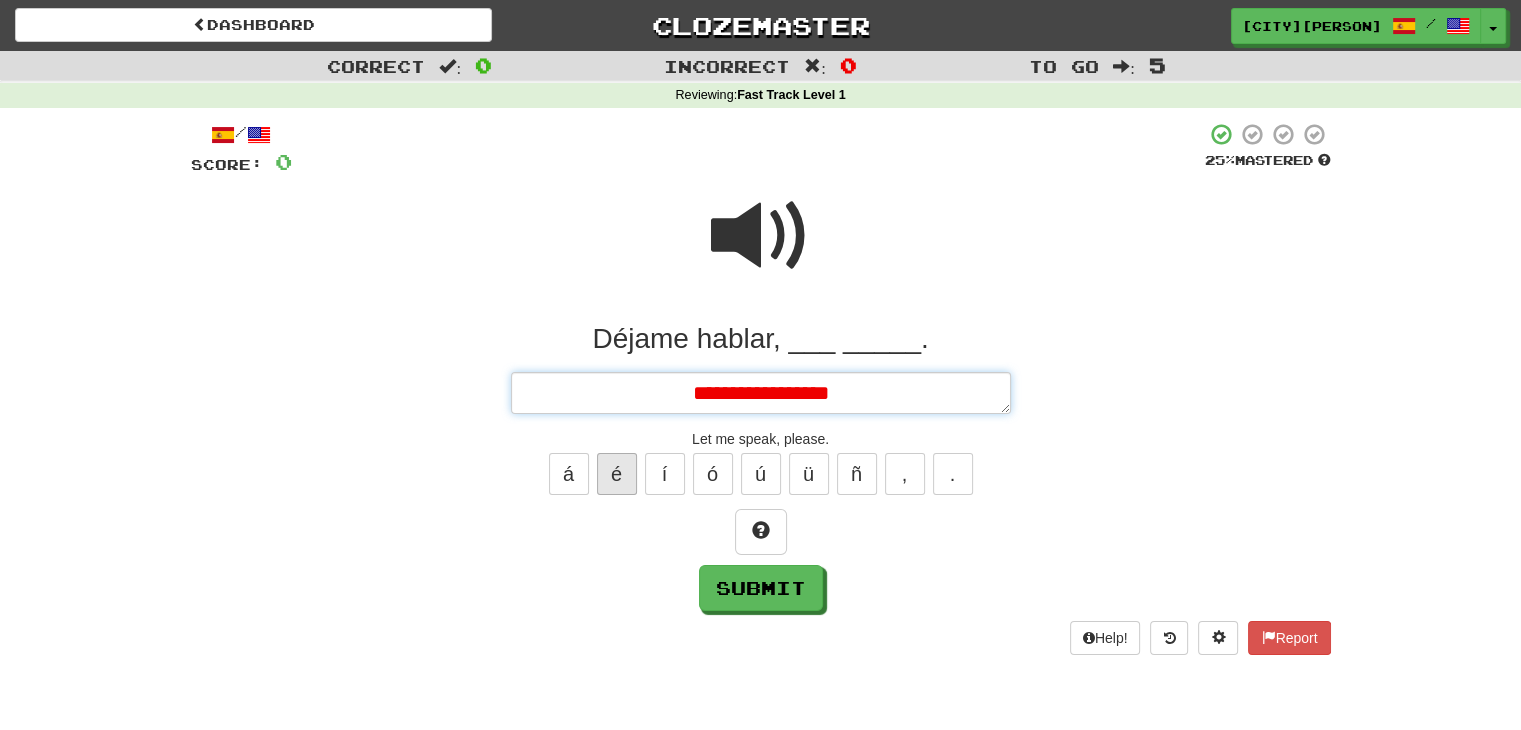 type on "*" 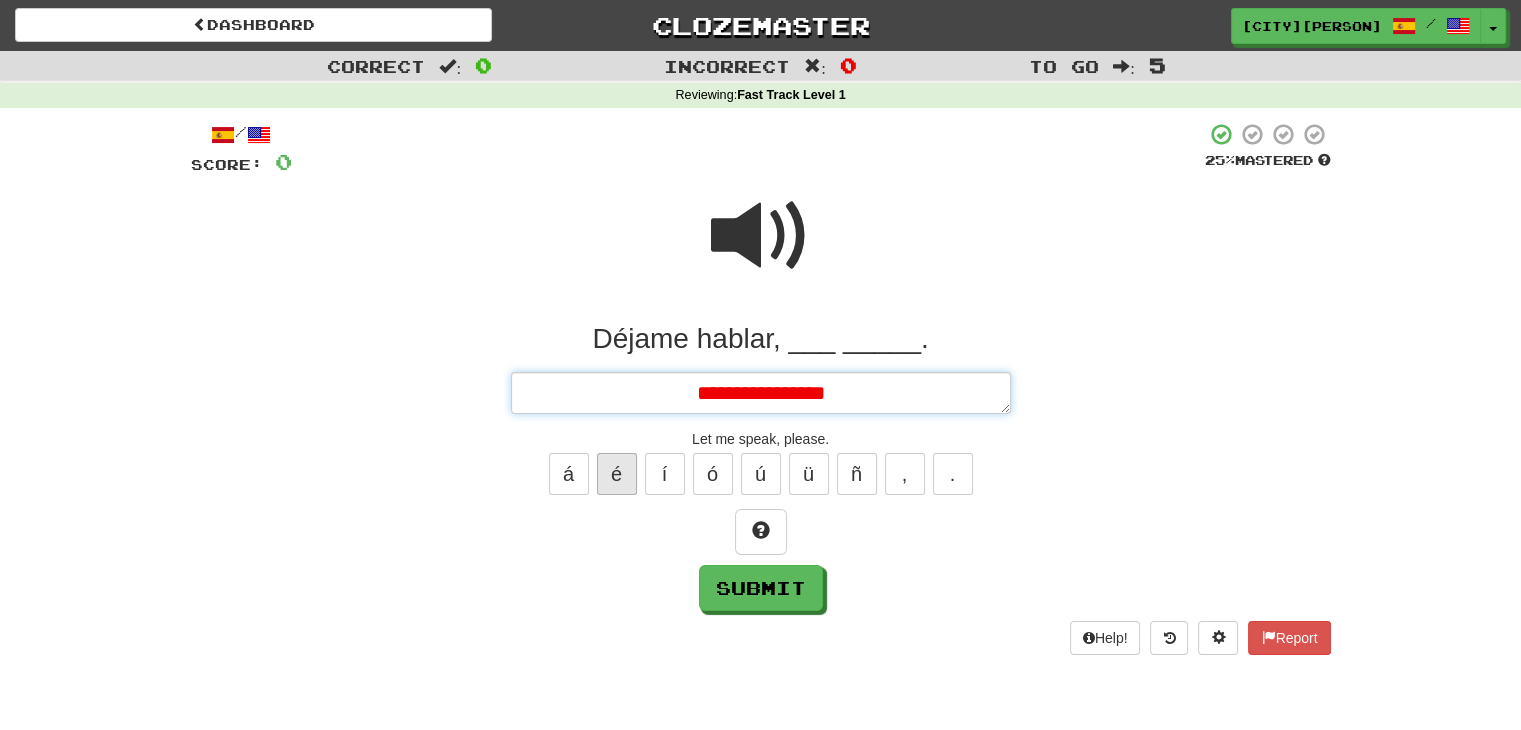 type on "*" 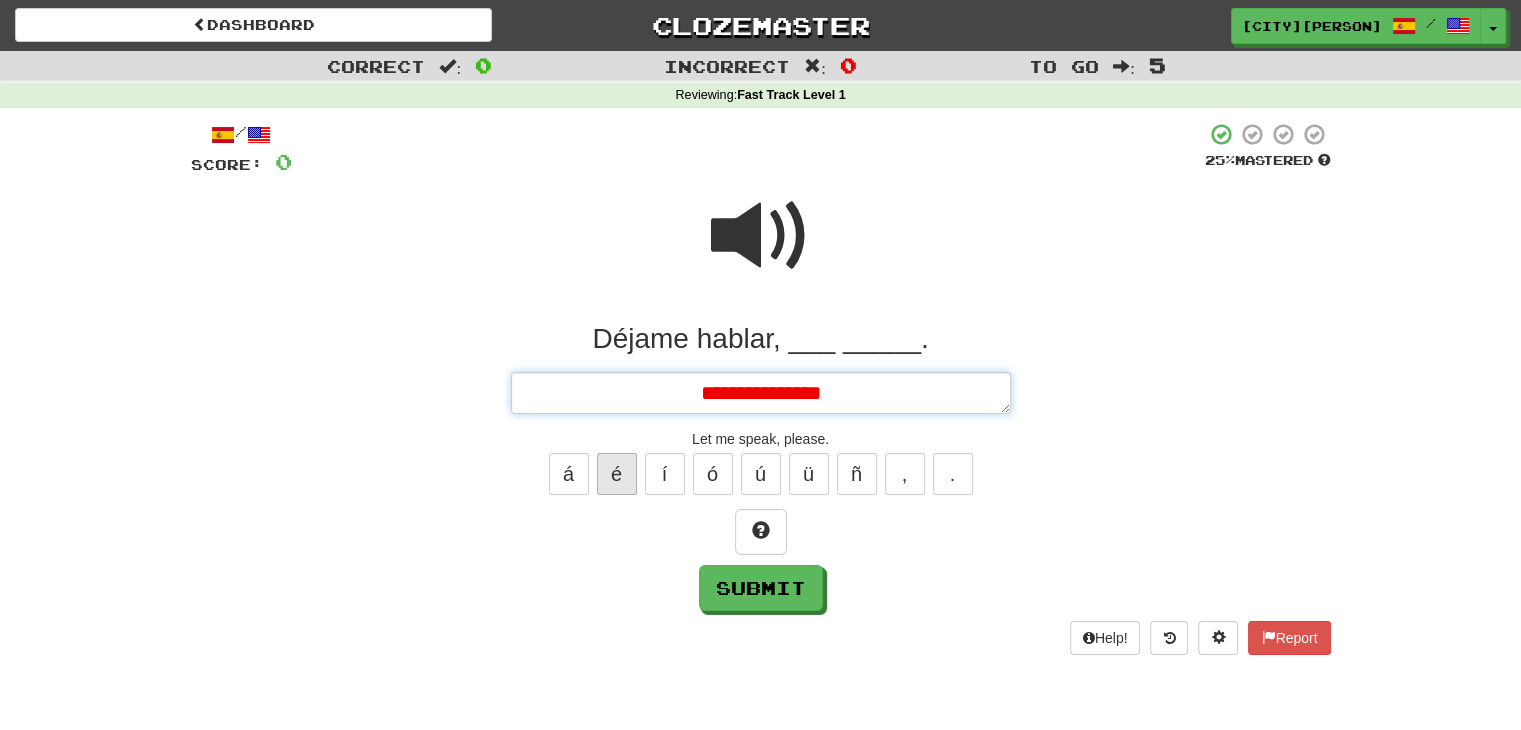 type on "*" 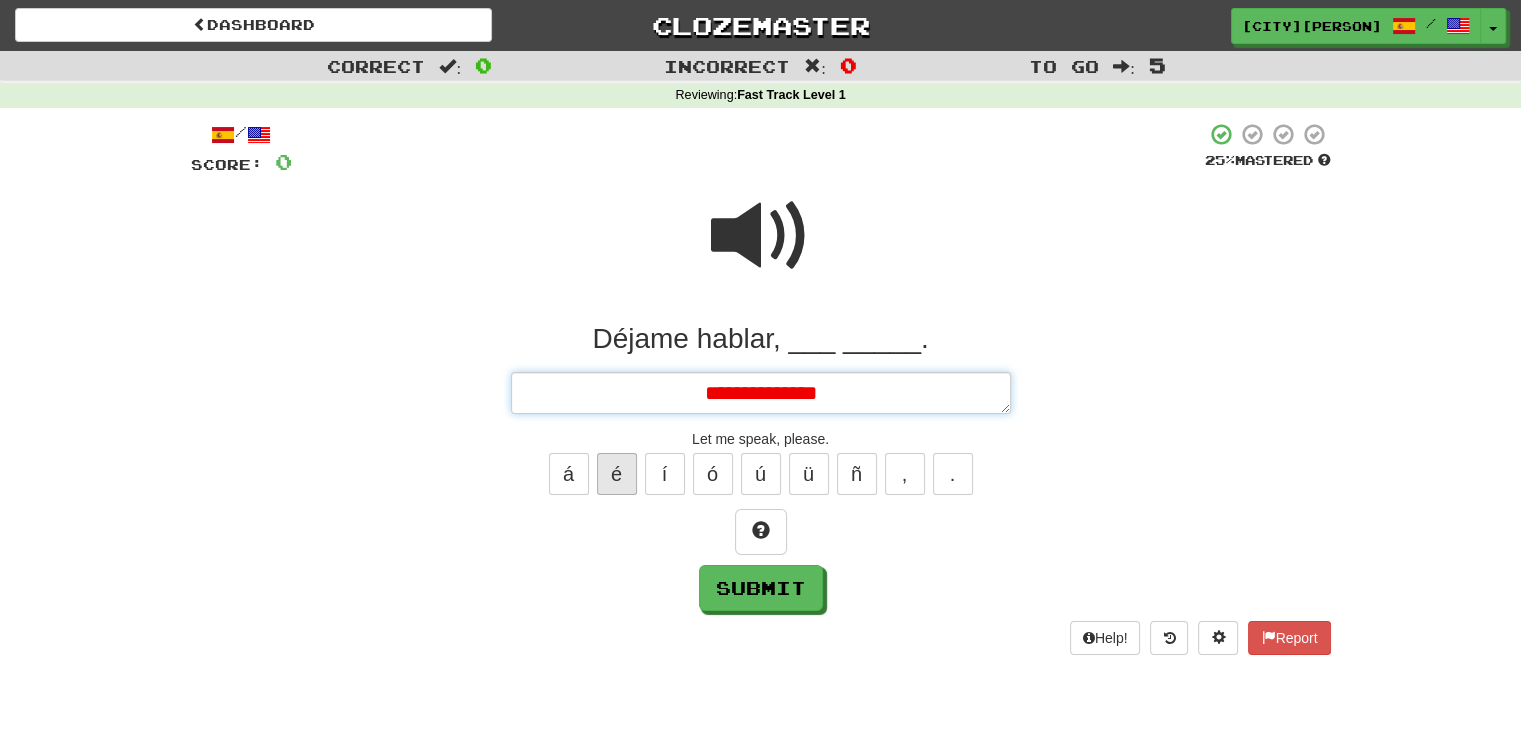 type on "*" 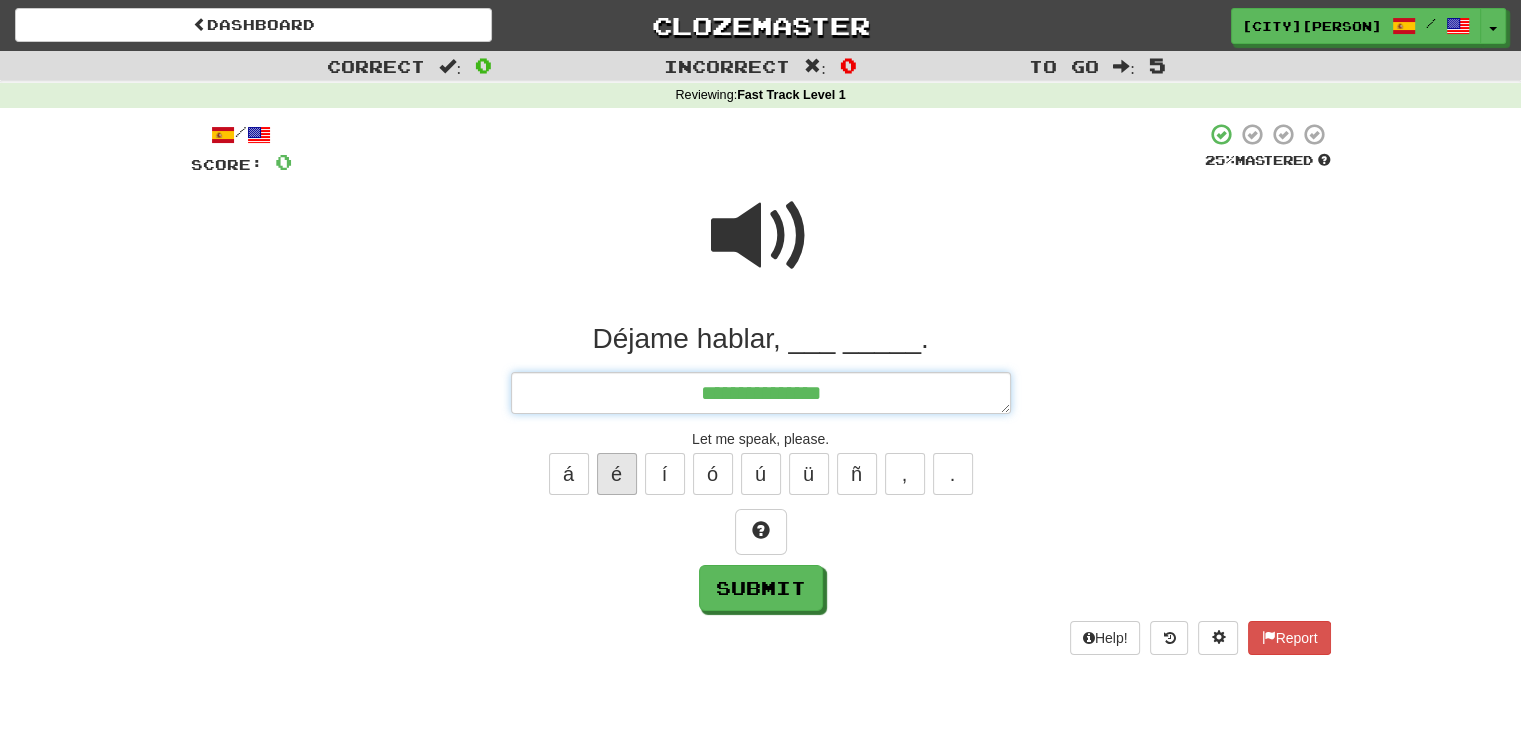 type on "*" 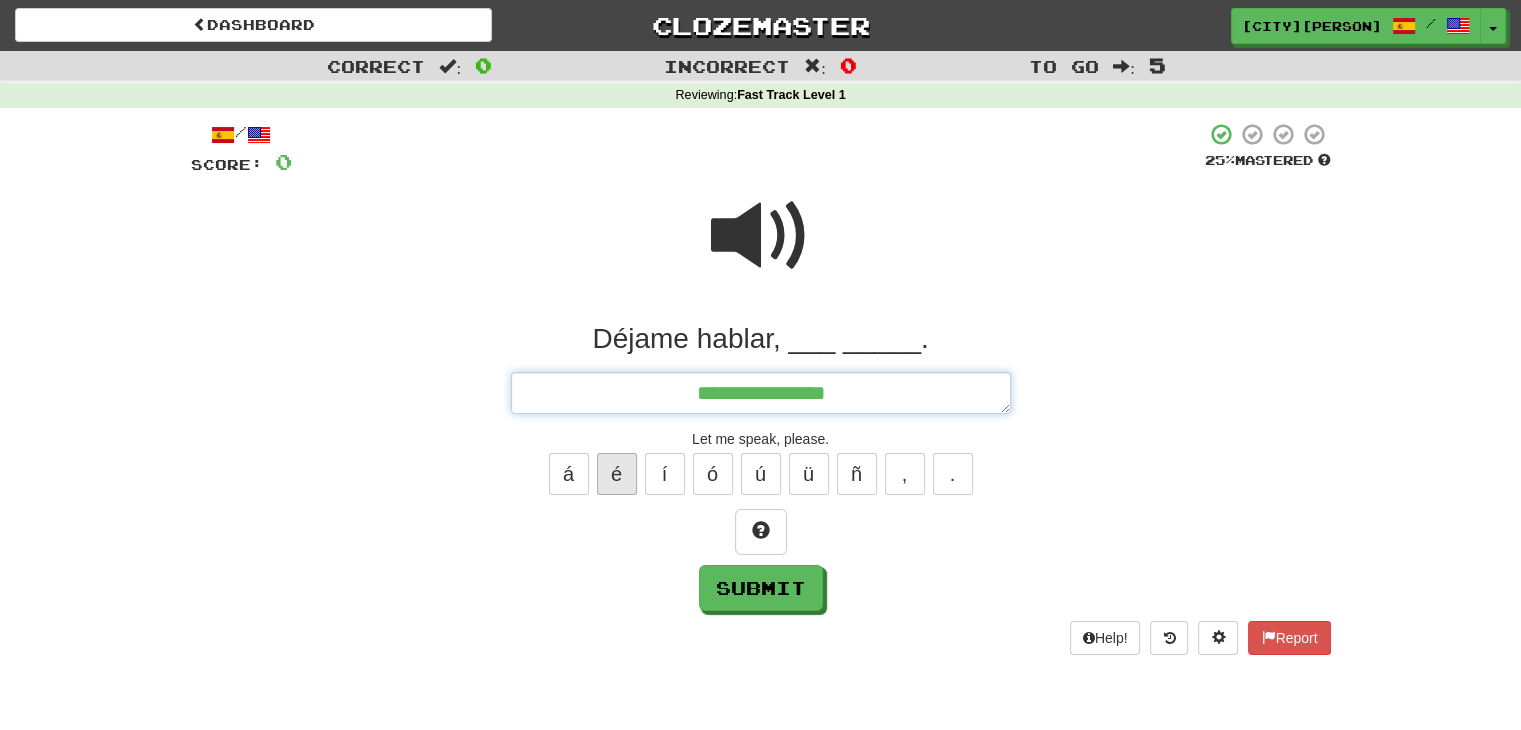 type on "*" 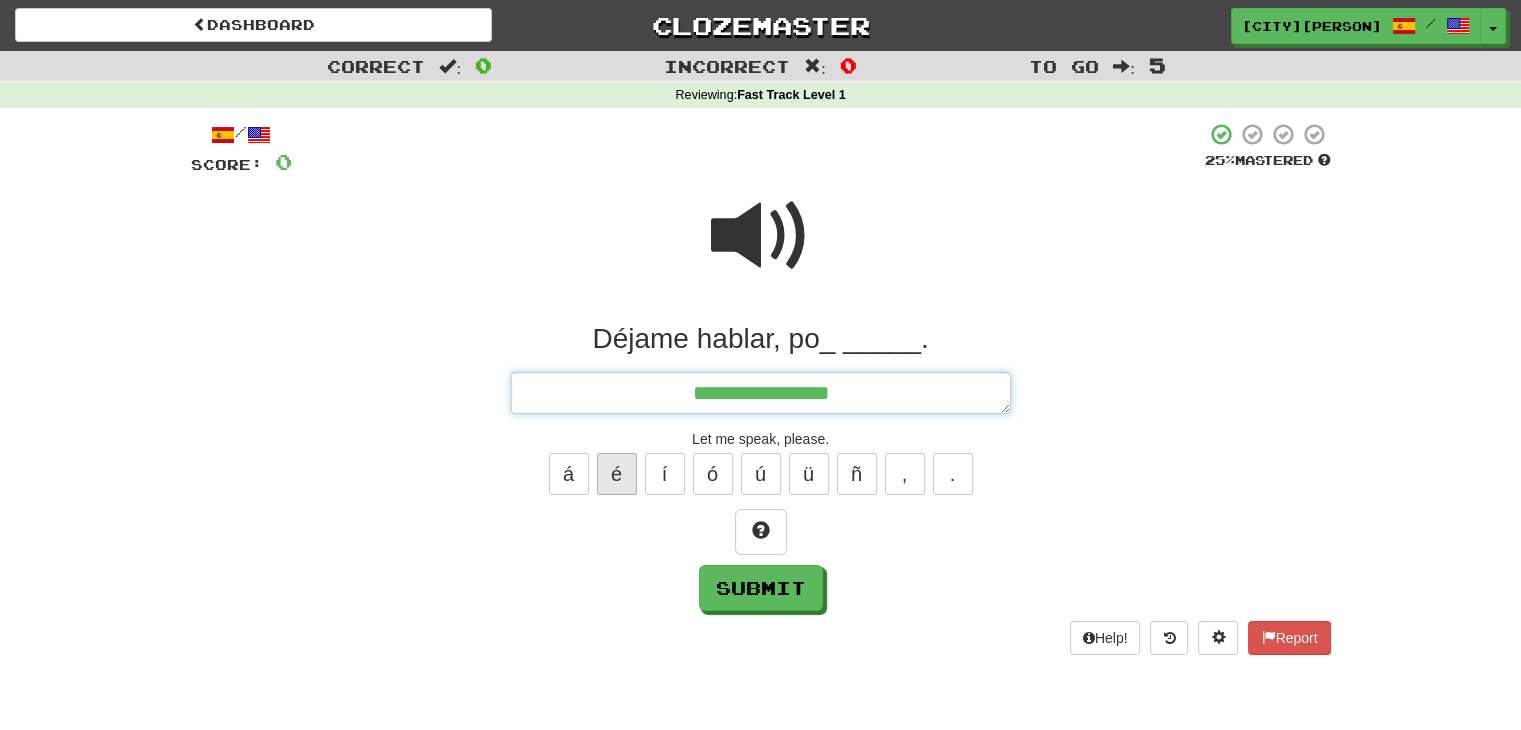 type on "*" 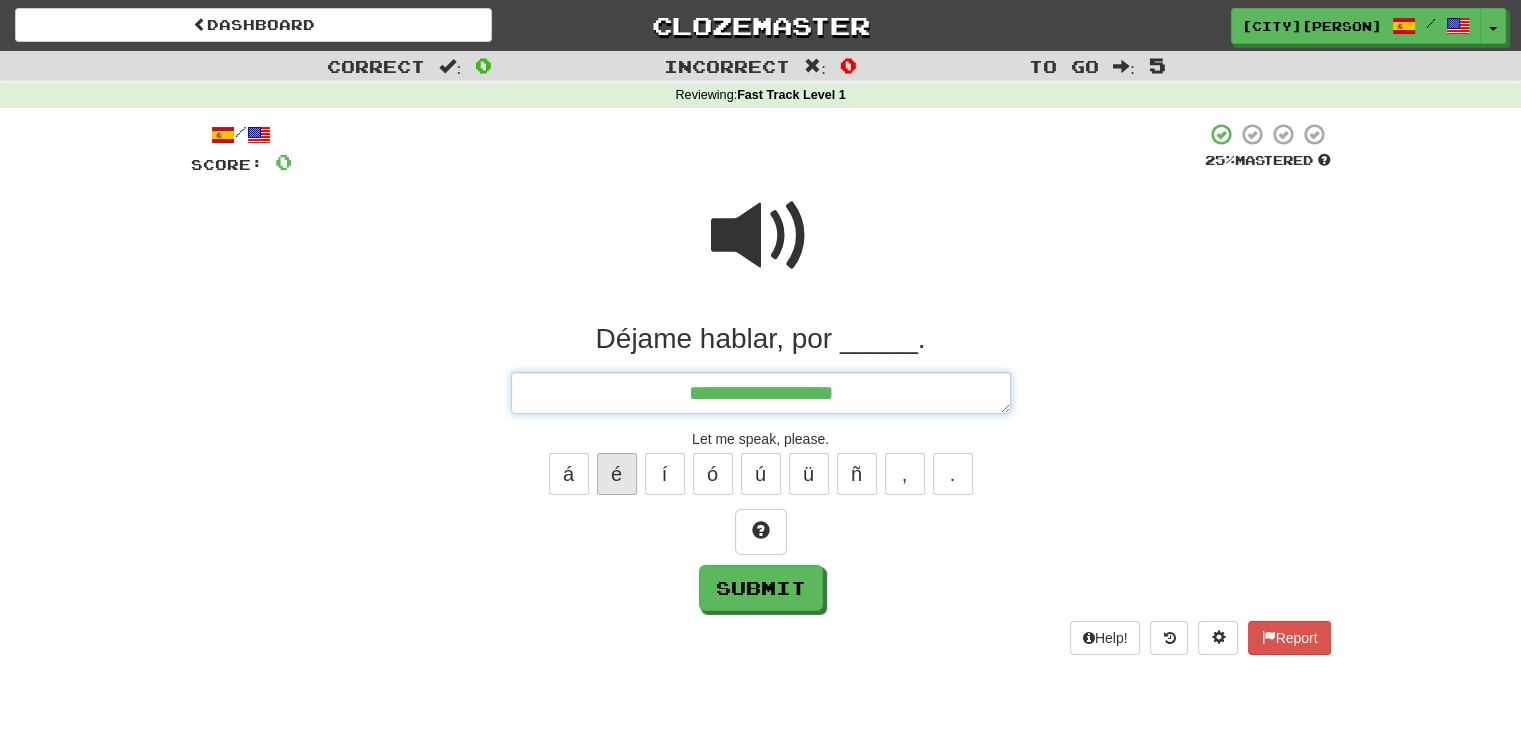 type on "*" 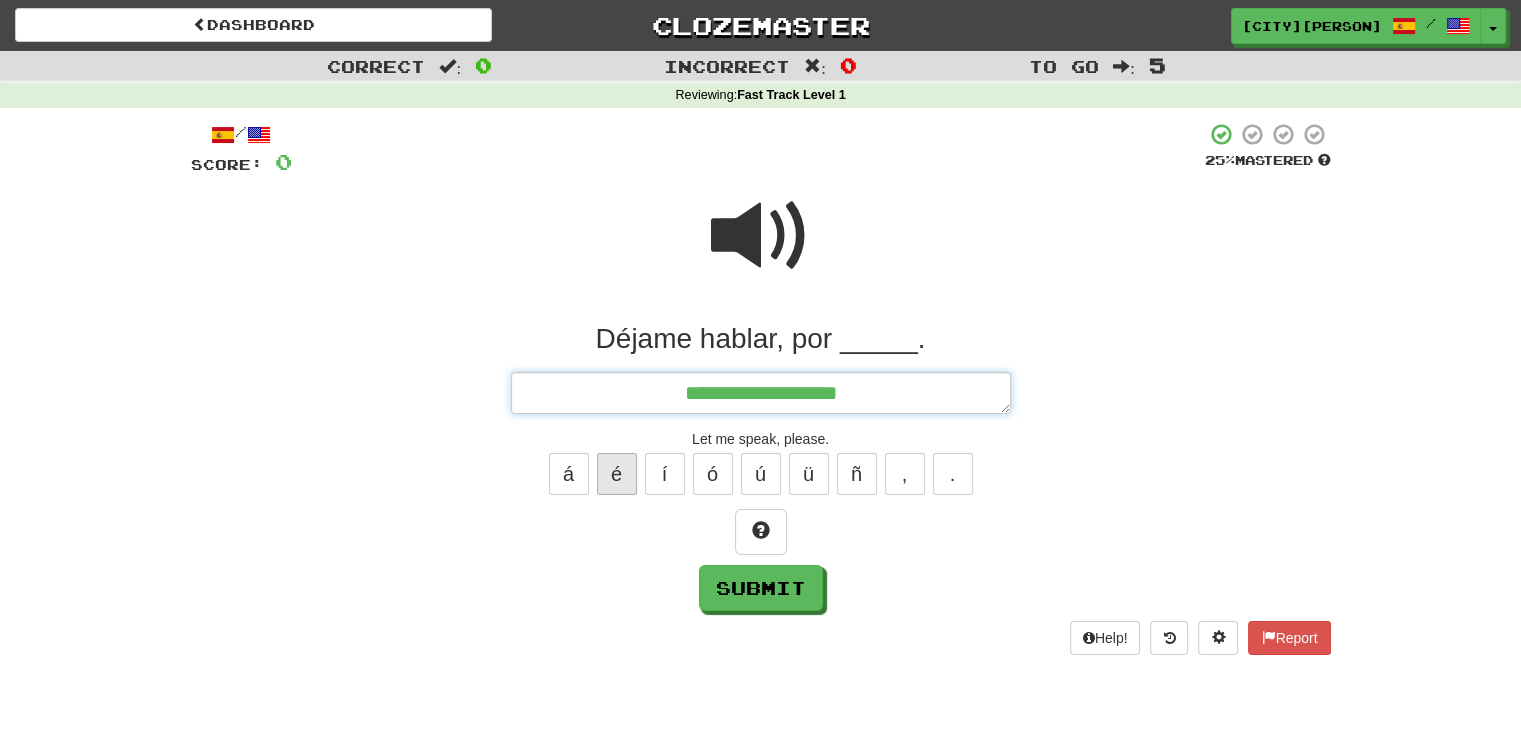 type on "*" 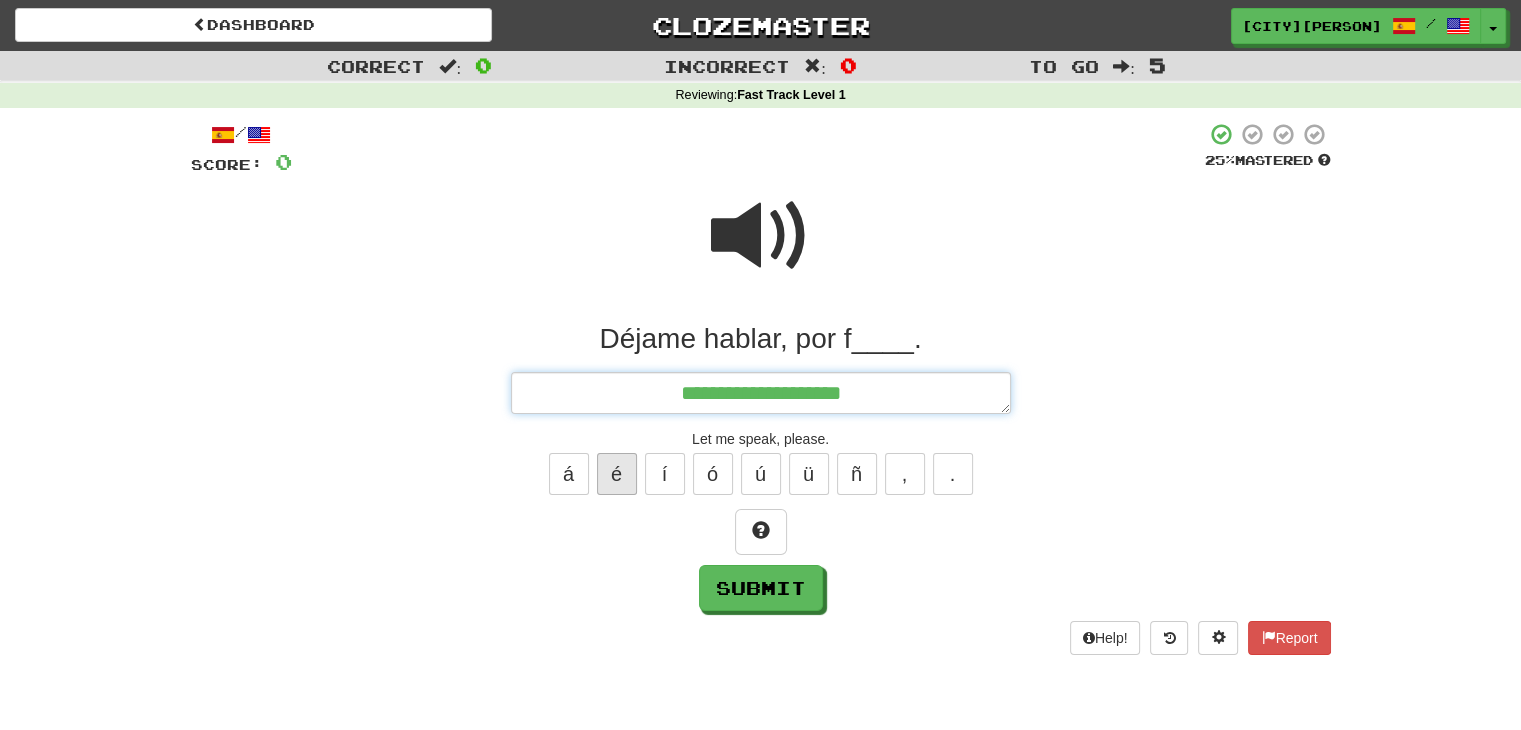 type on "*" 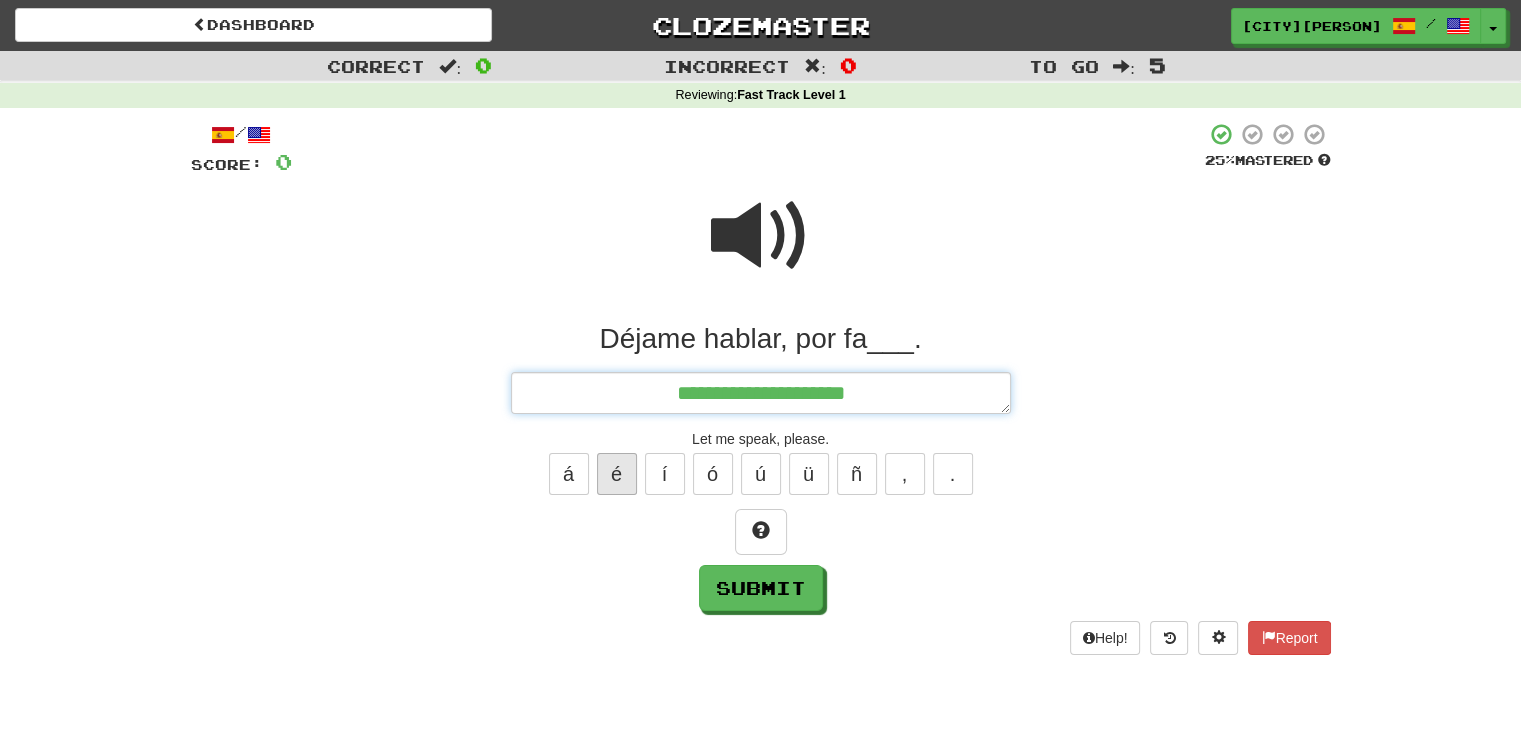 type on "*" 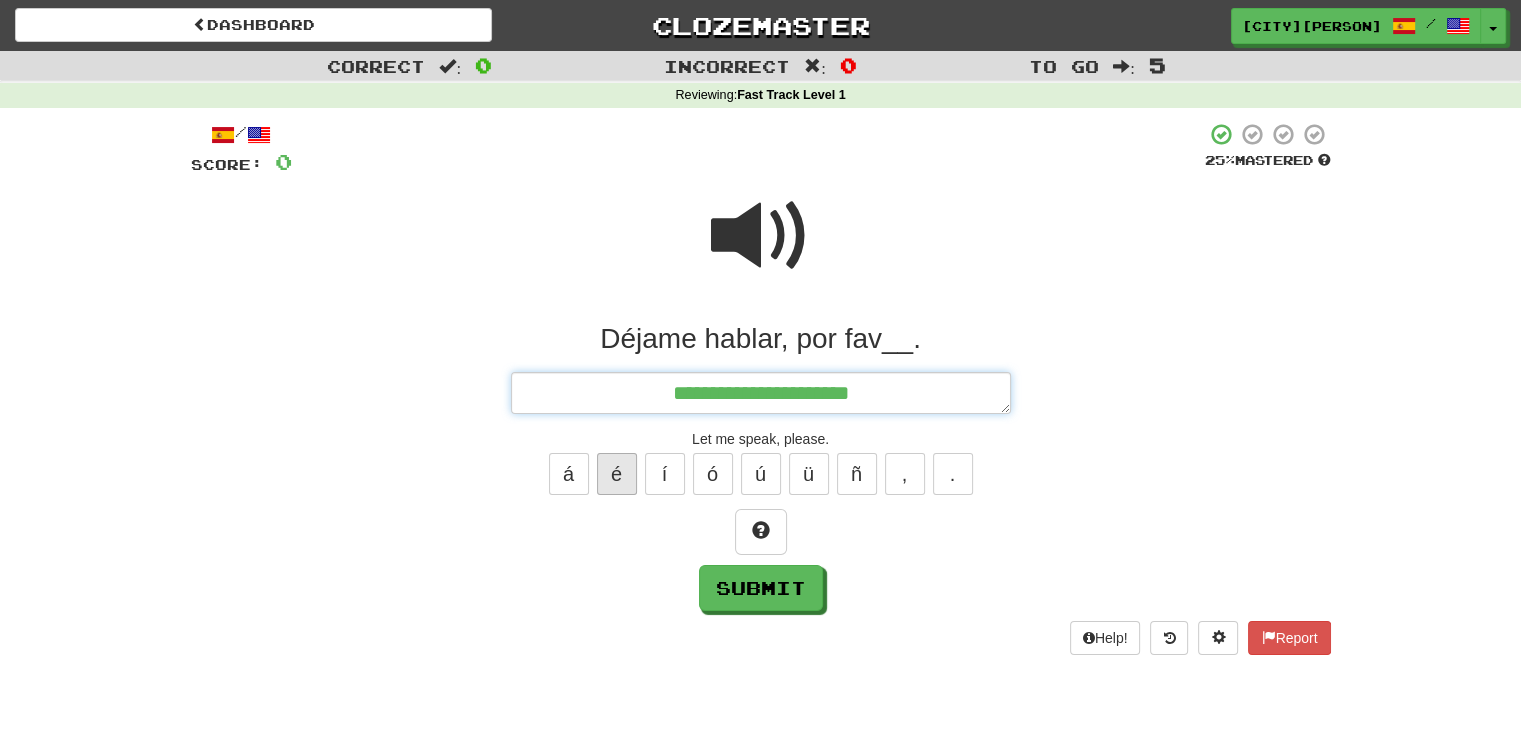 type on "*" 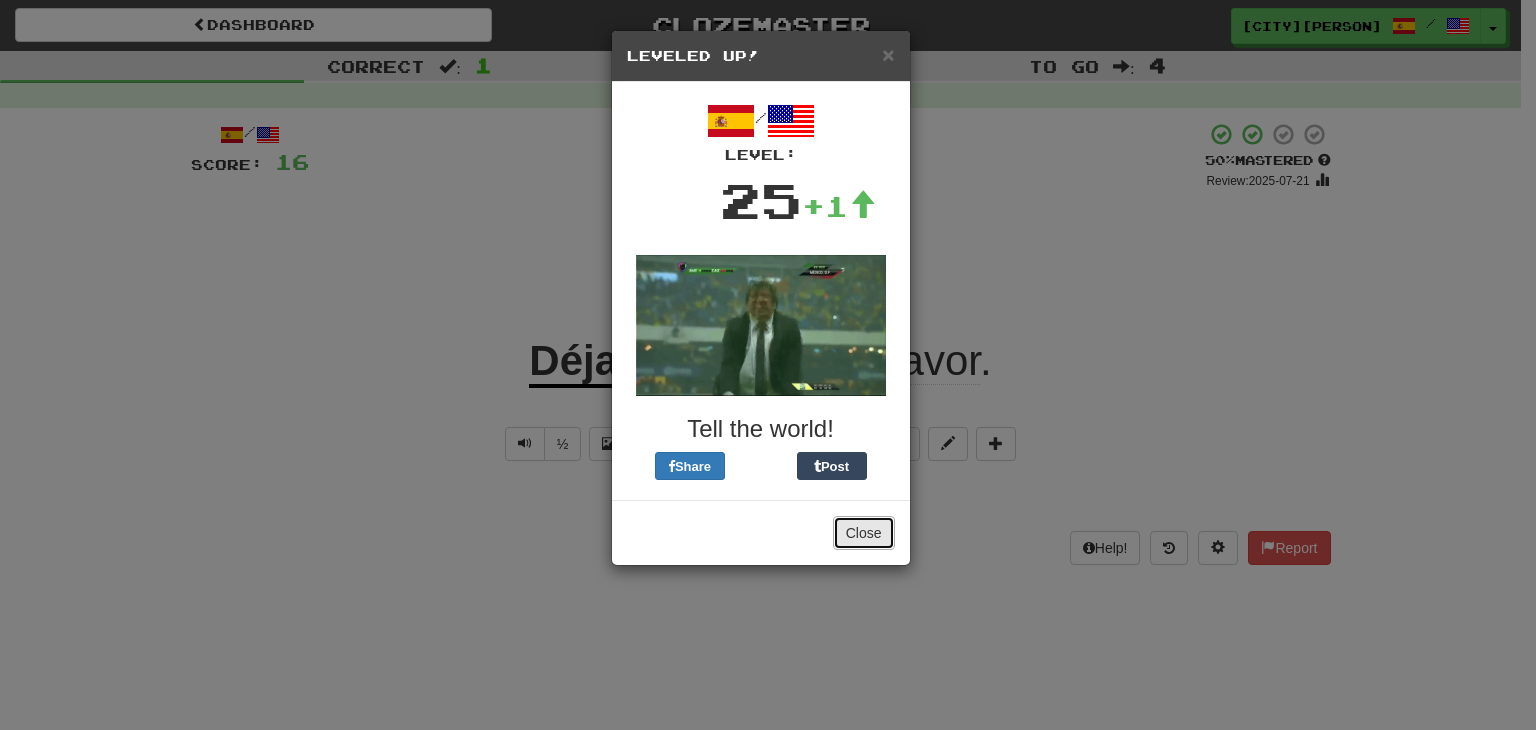 click on "Close" at bounding box center (864, 533) 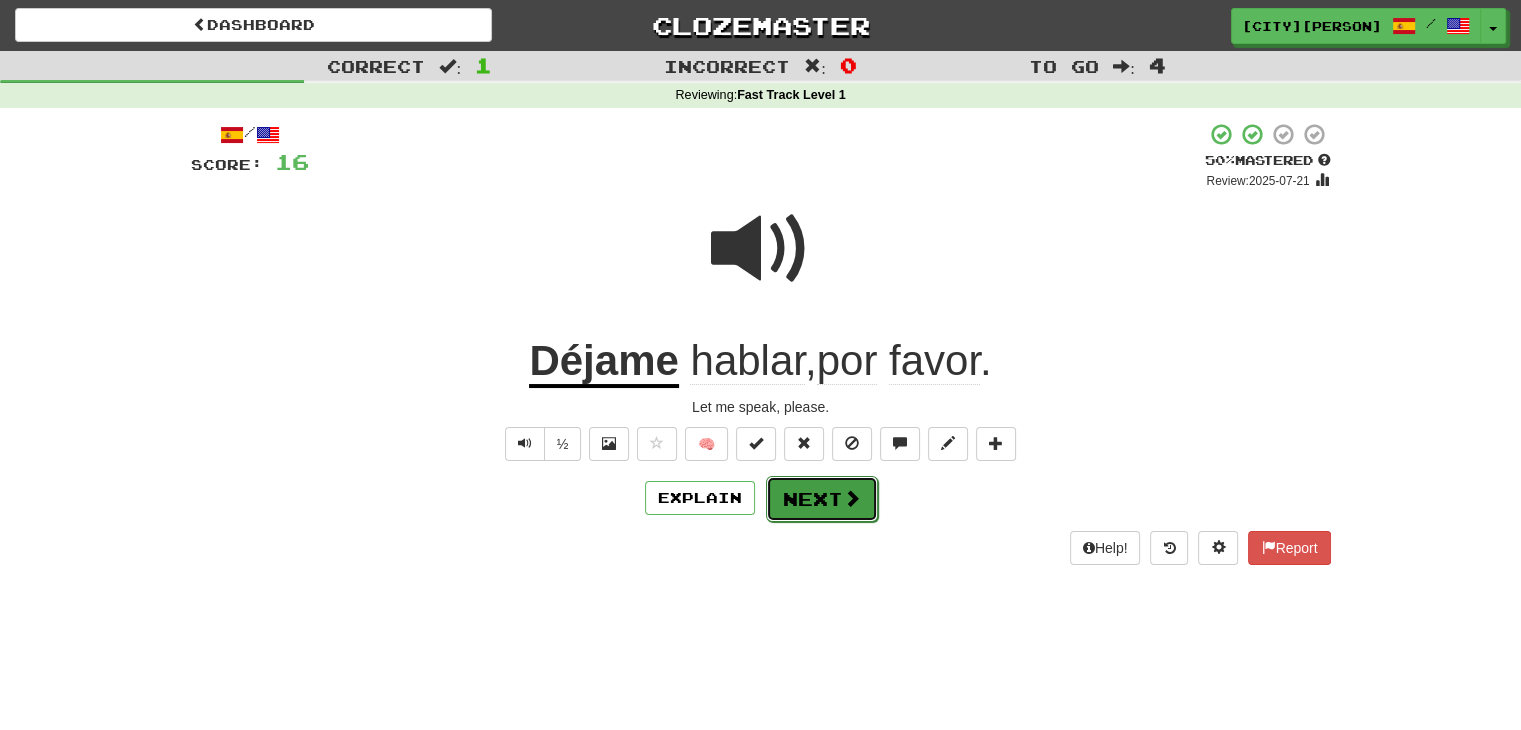 click on "Next" at bounding box center (822, 499) 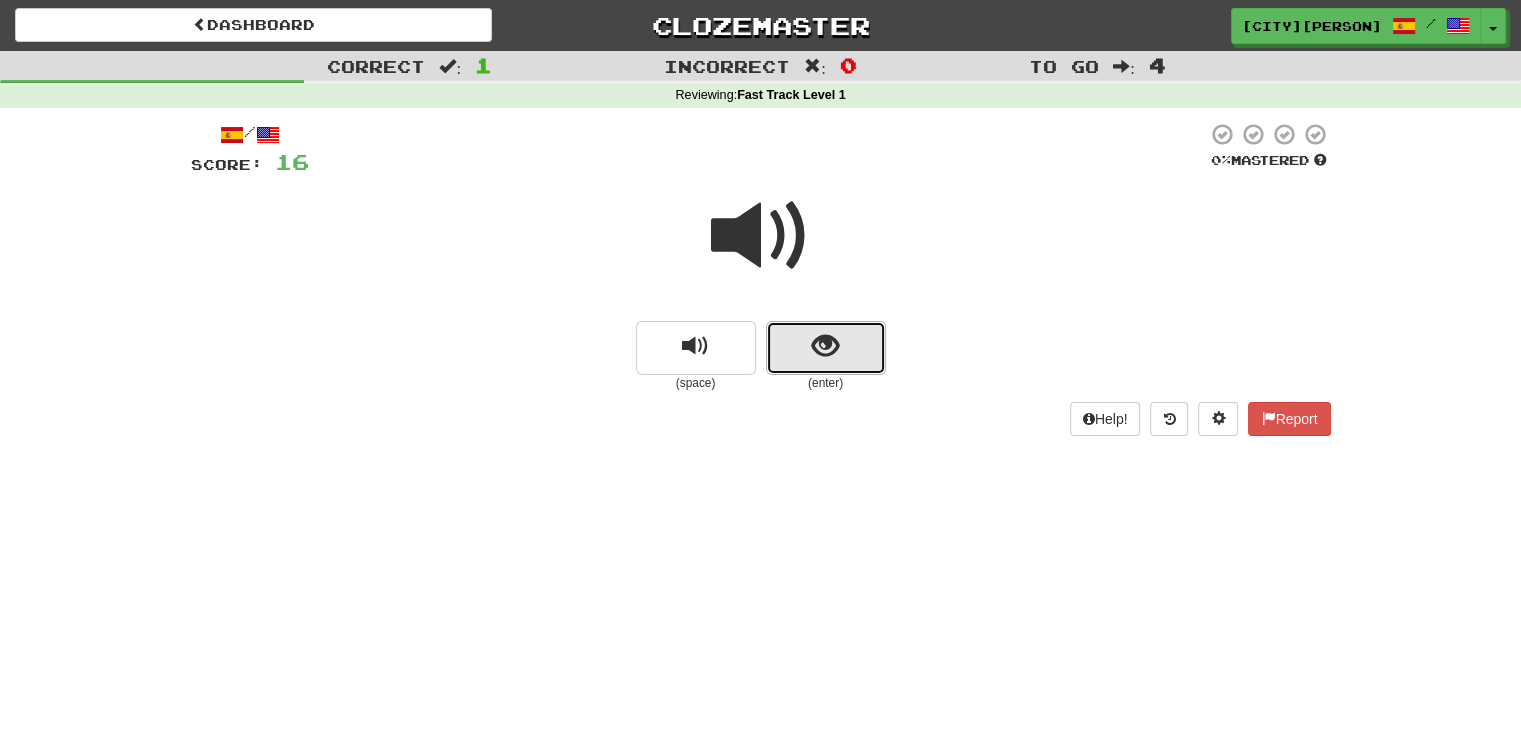 click at bounding box center [825, 346] 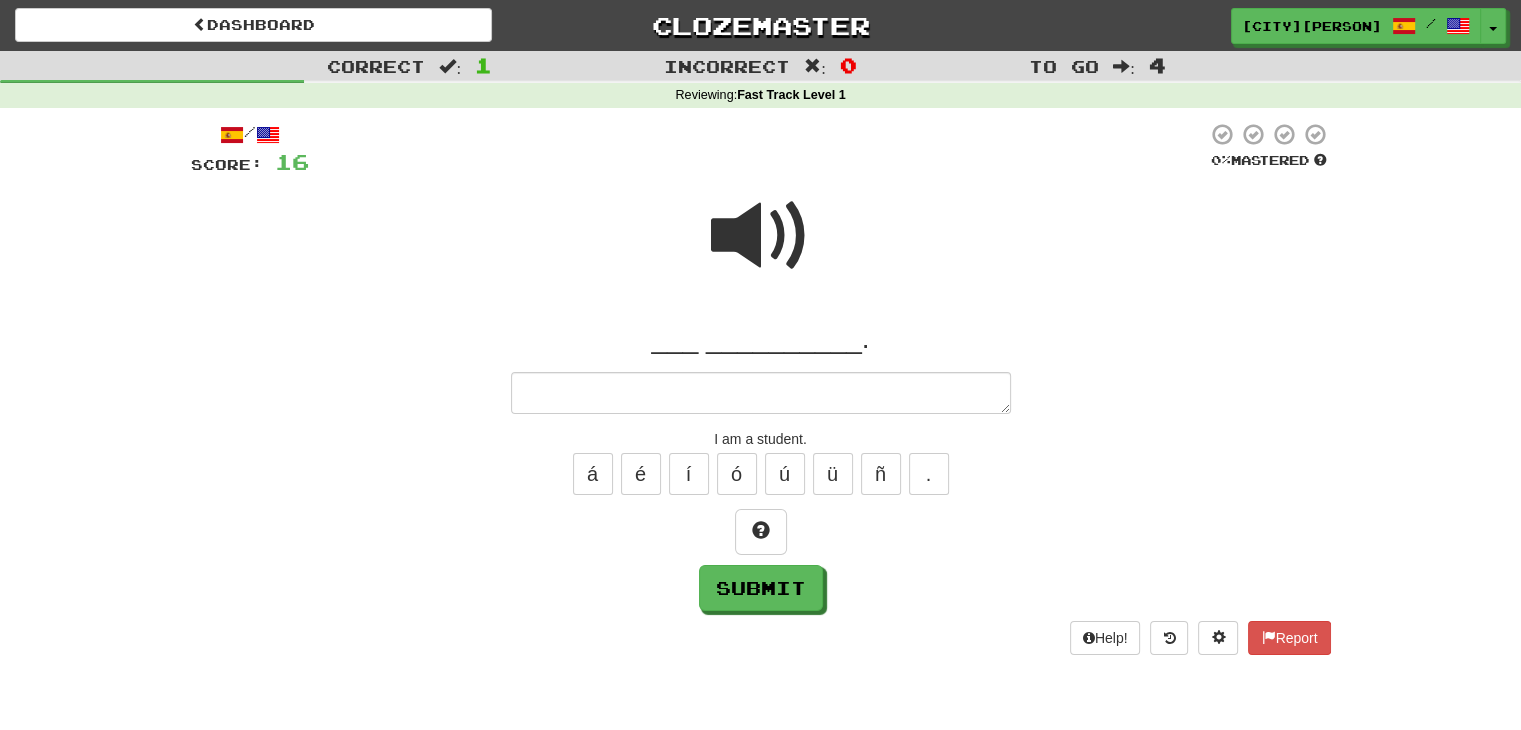 type on "*" 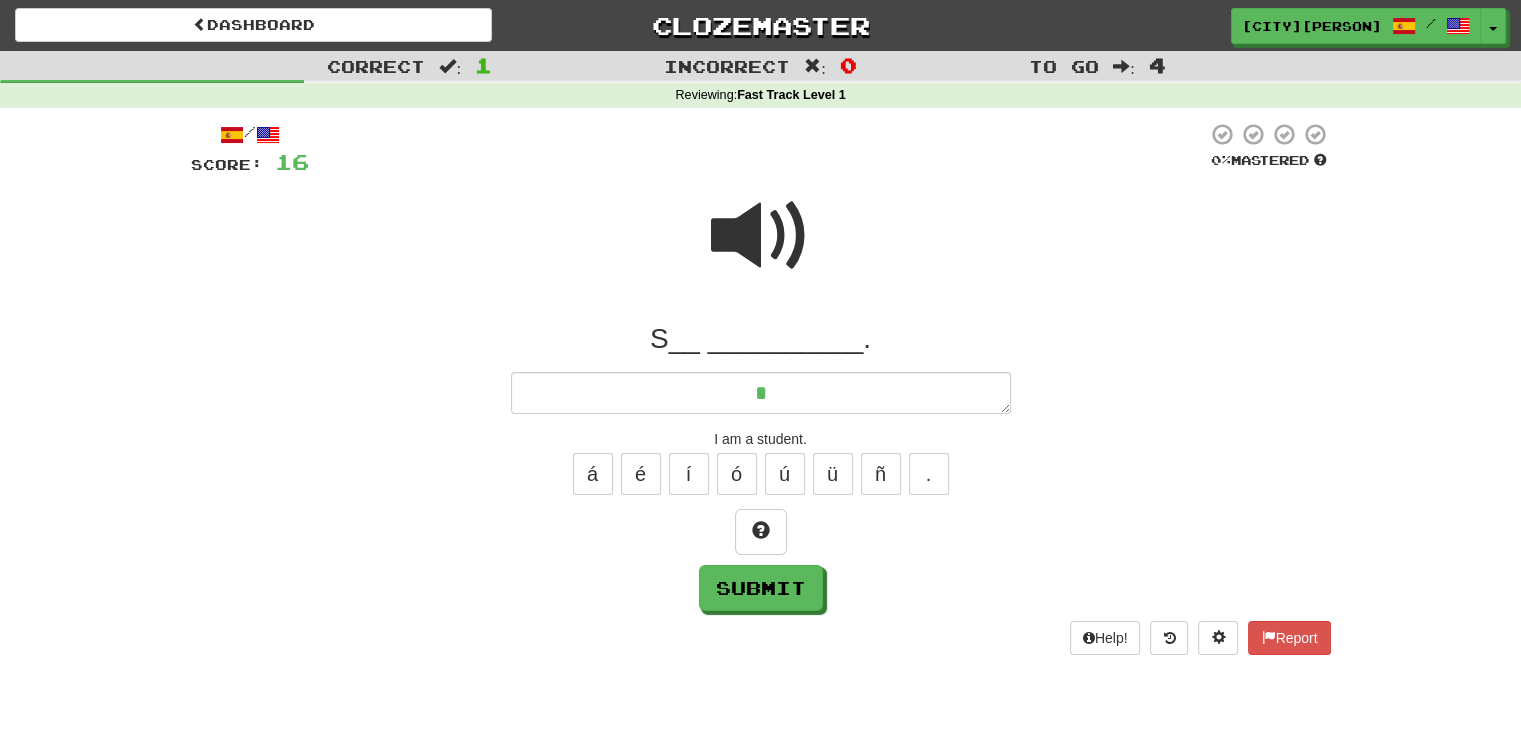 type on "*" 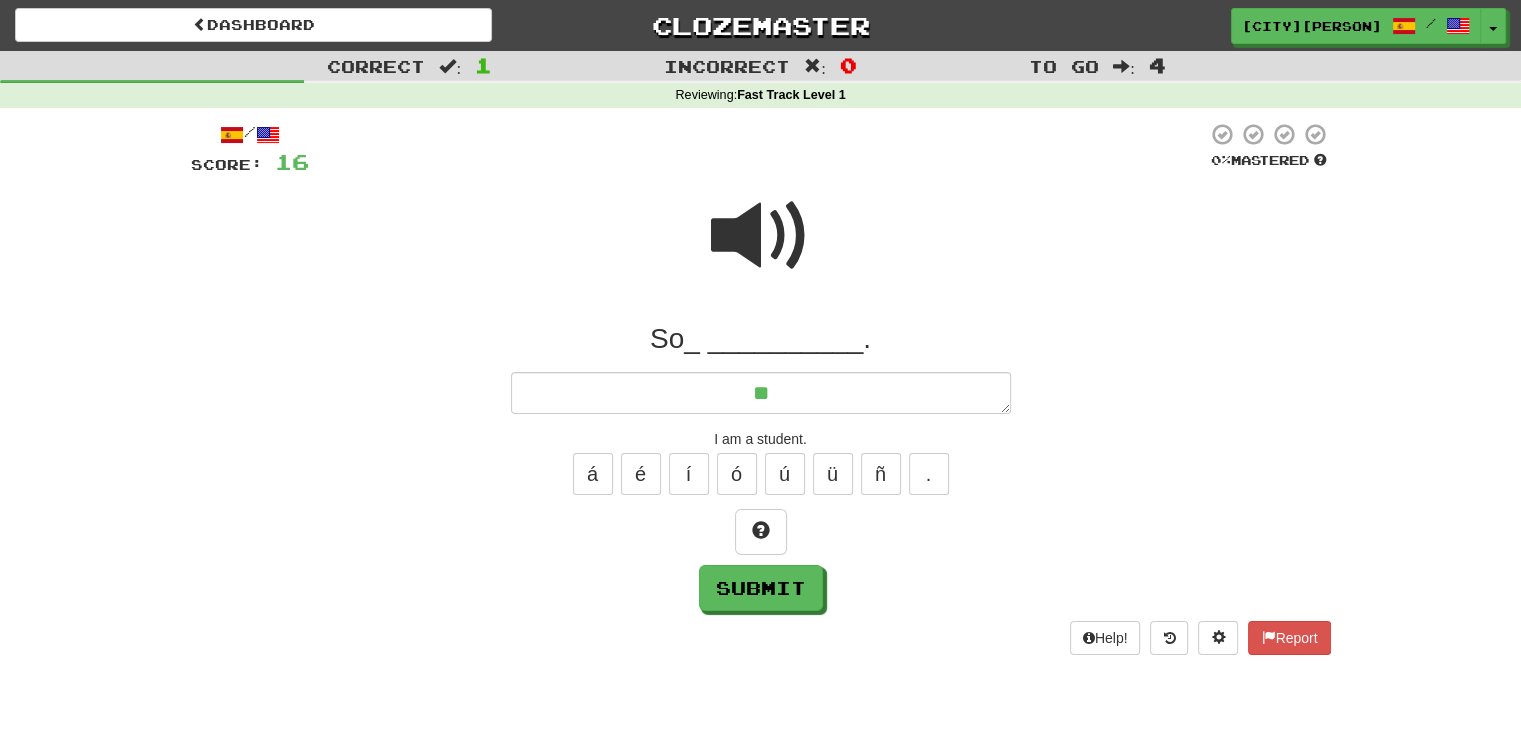 type on "*" 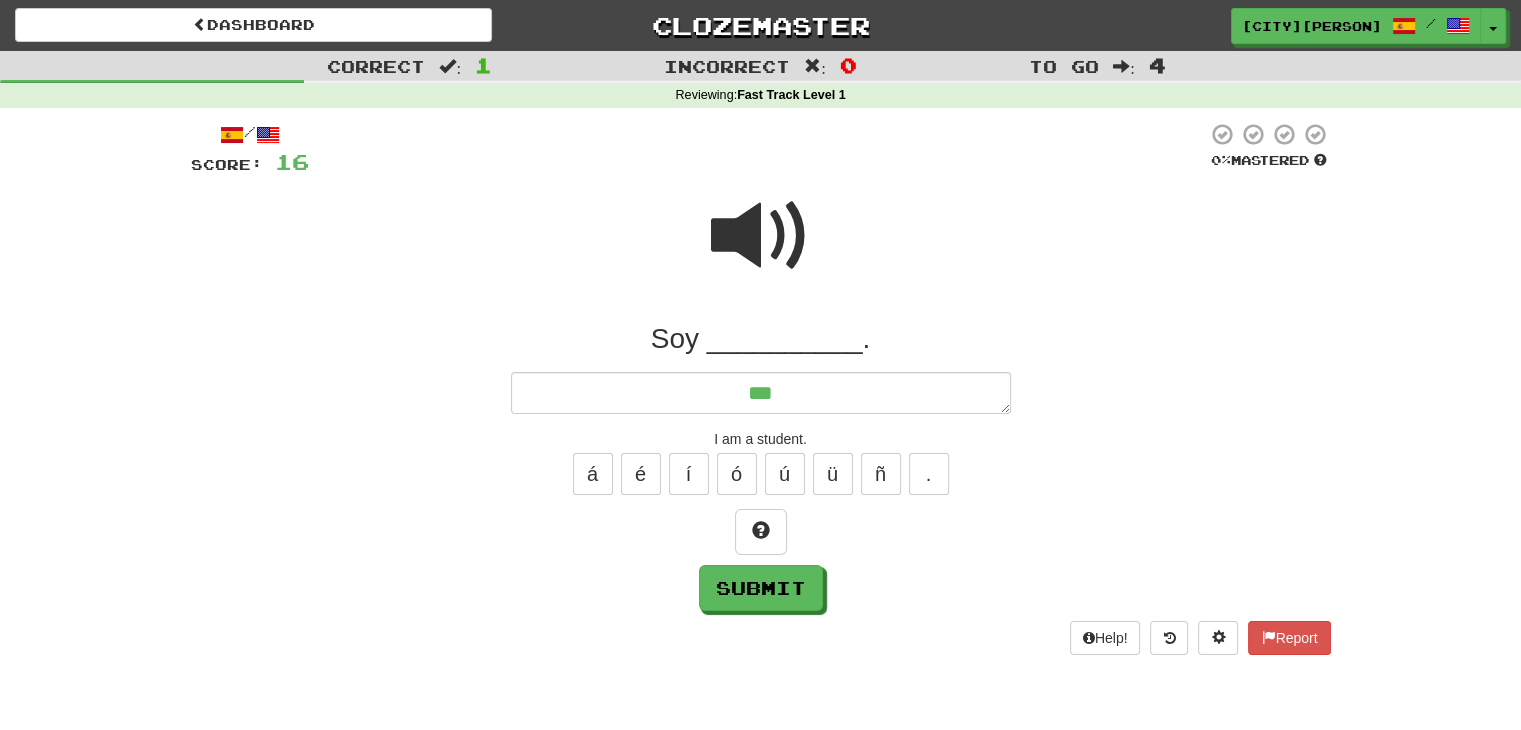 type on "*" 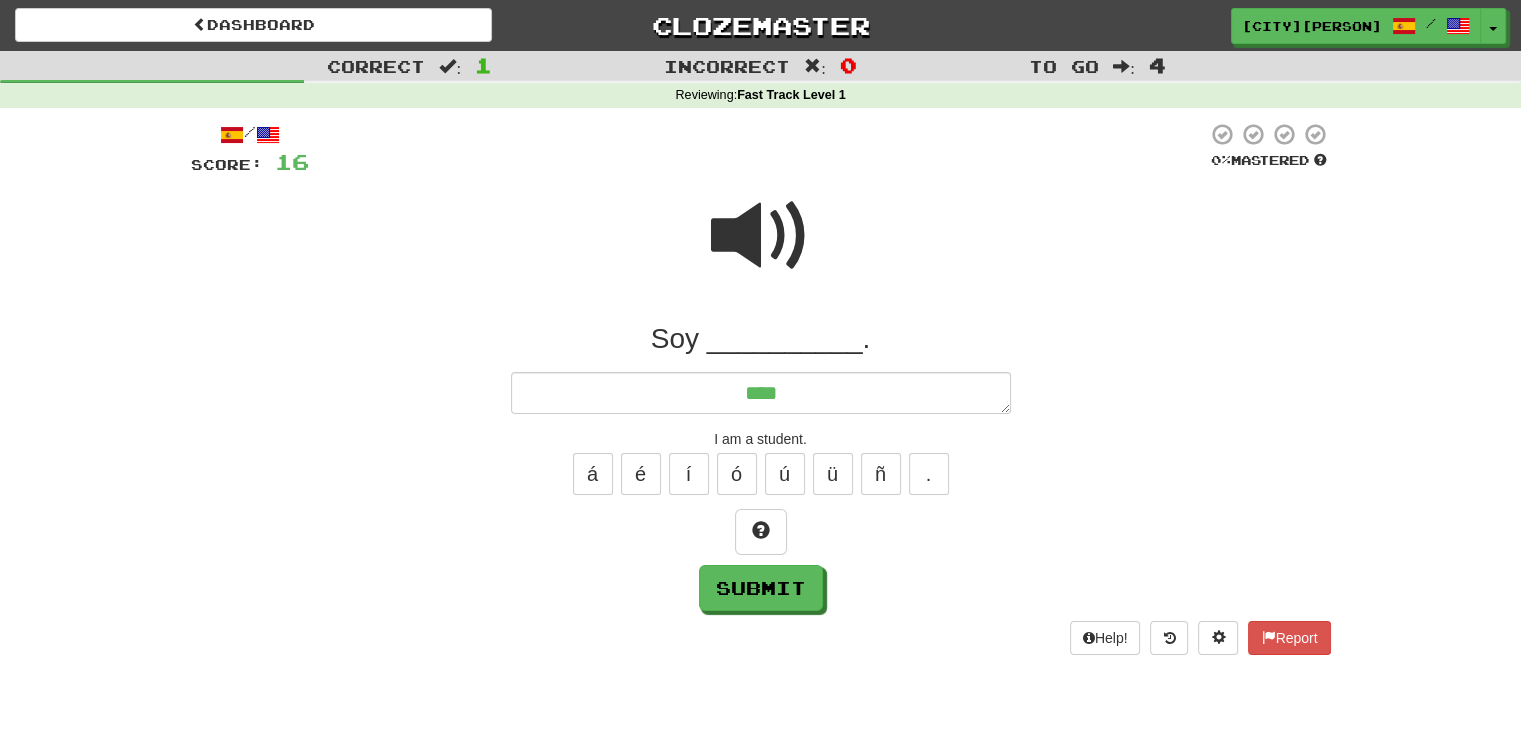 type on "*" 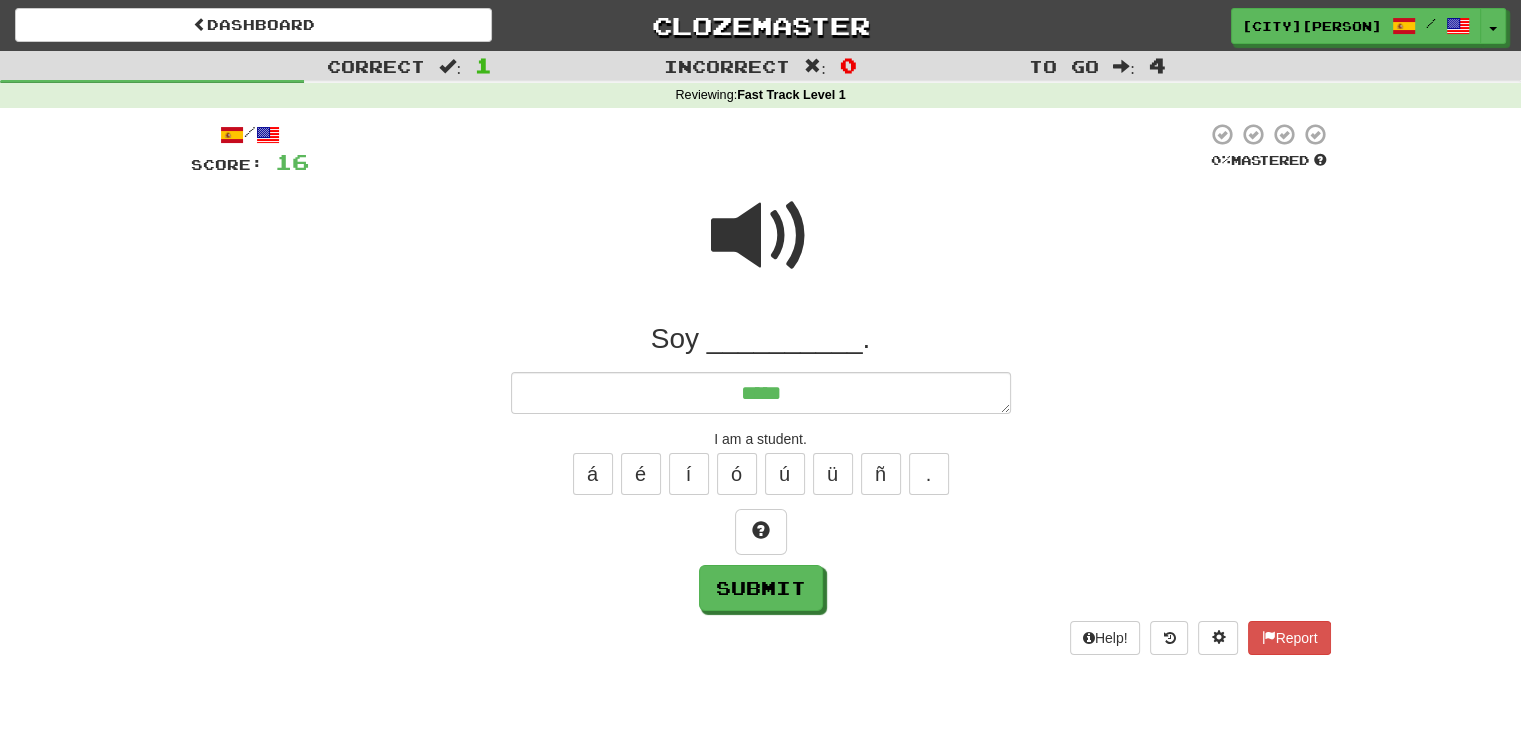 type on "*" 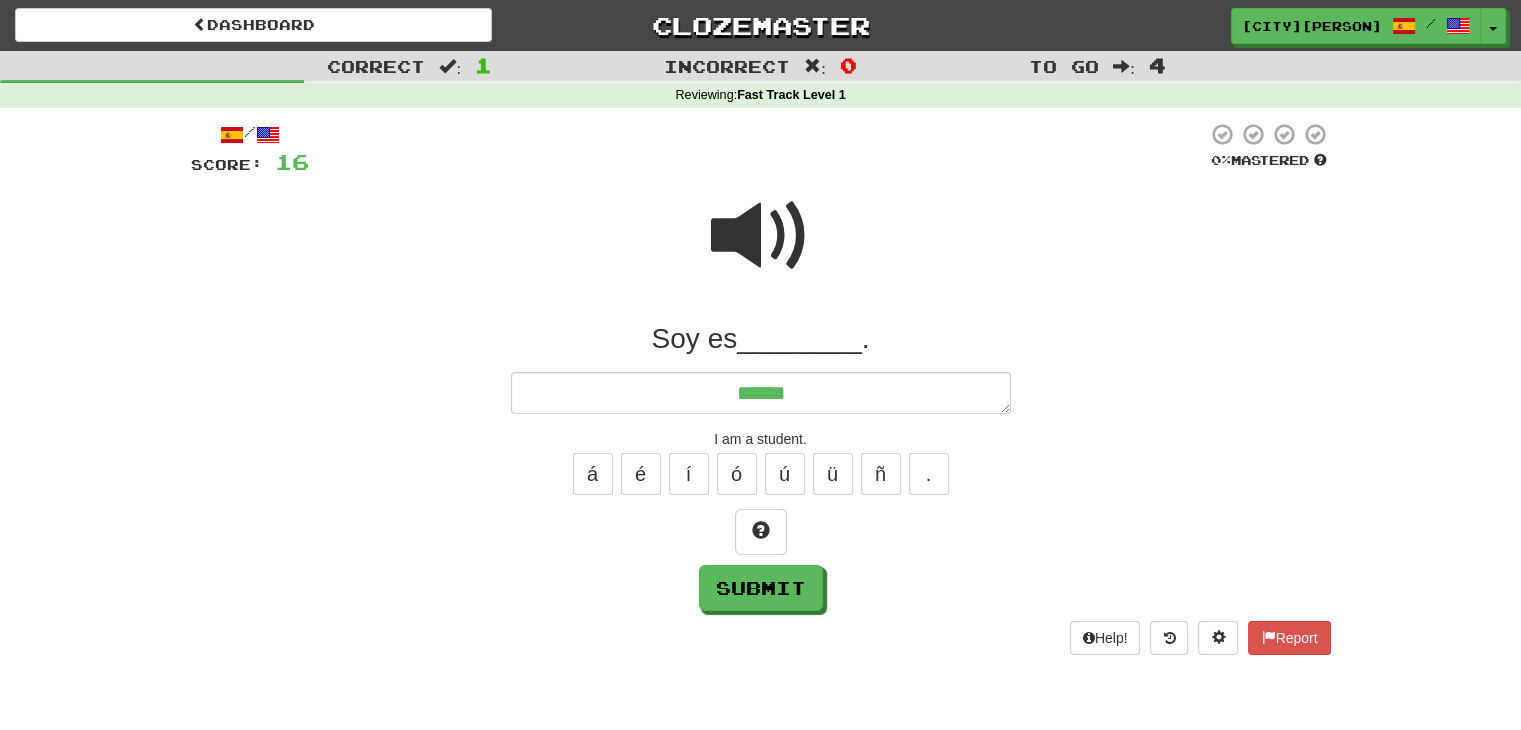 type on "*" 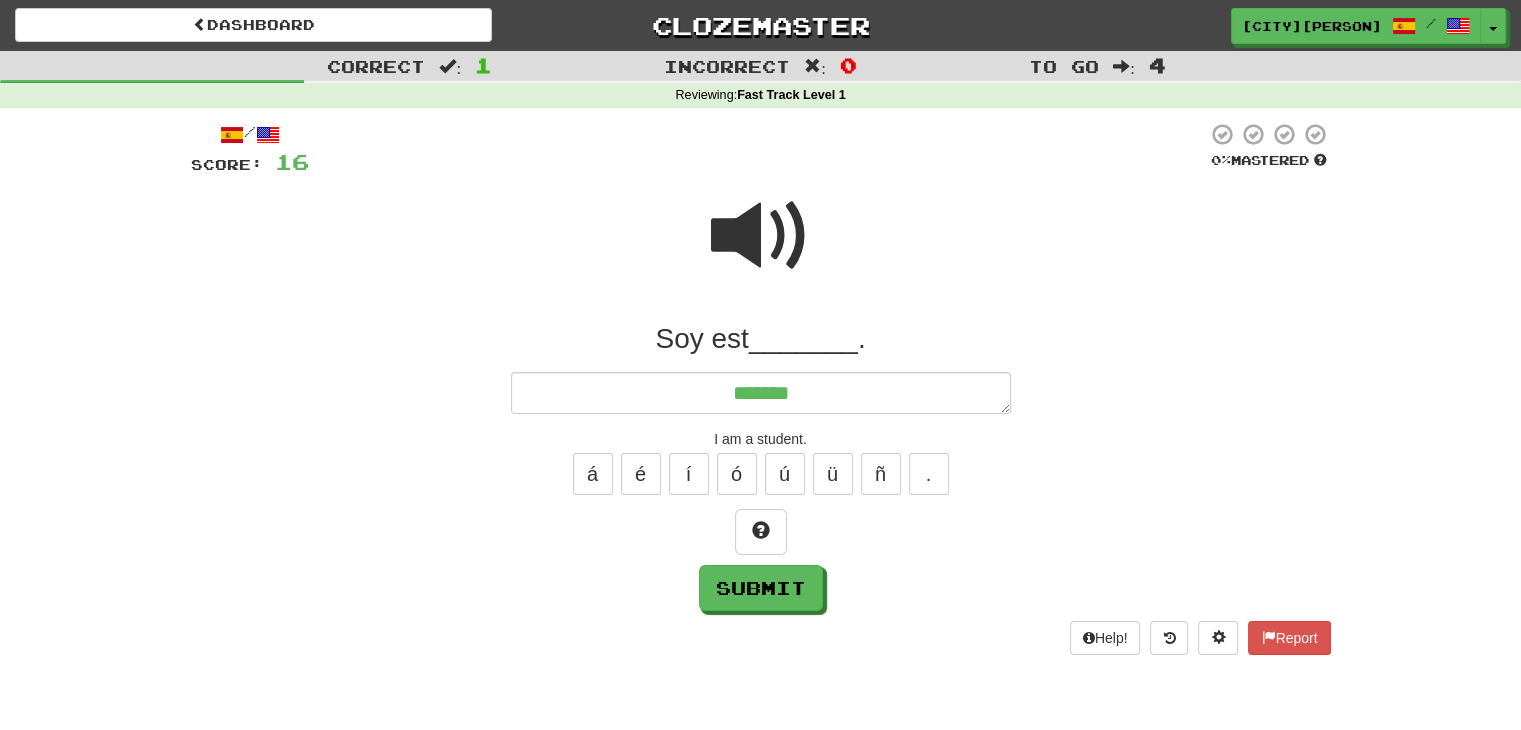 type on "*" 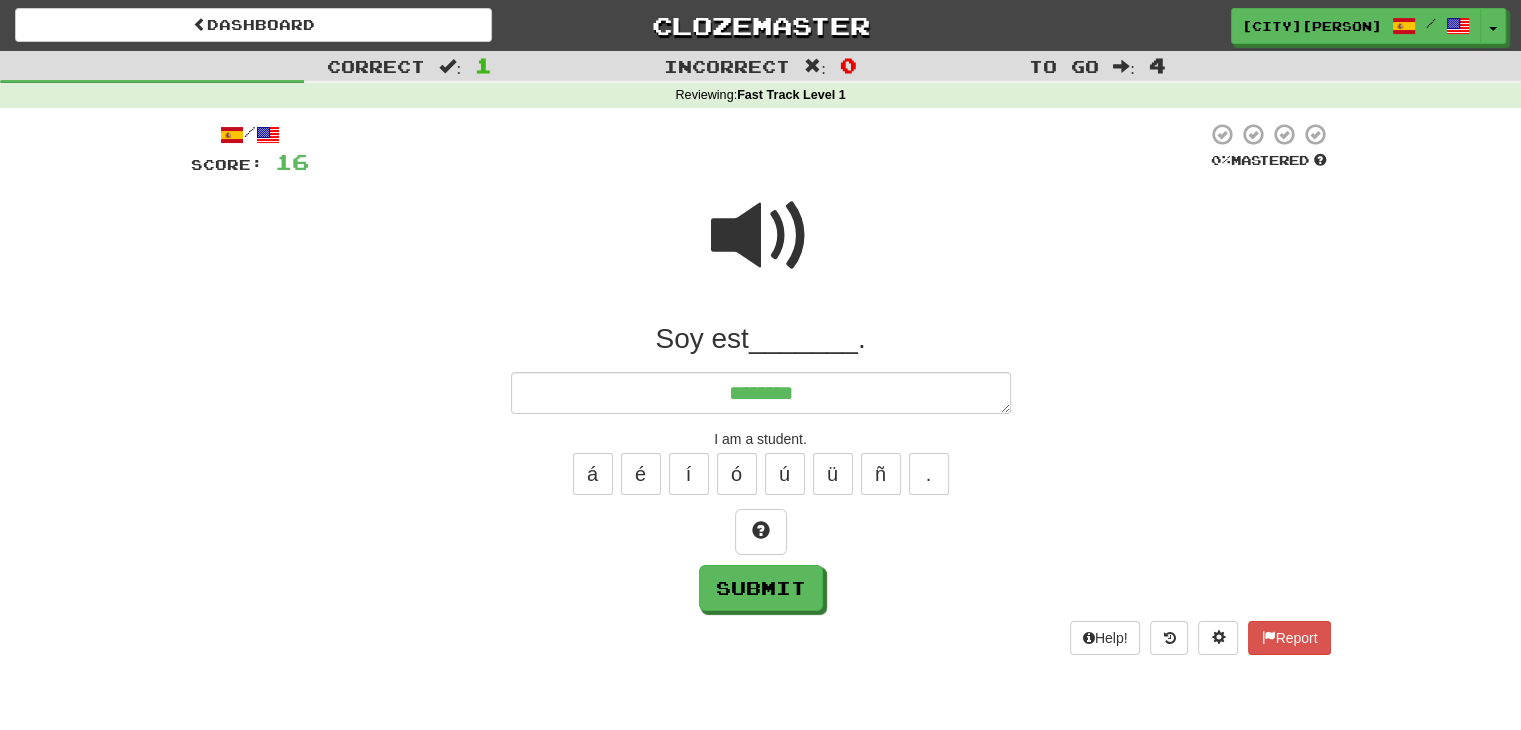 type on "*" 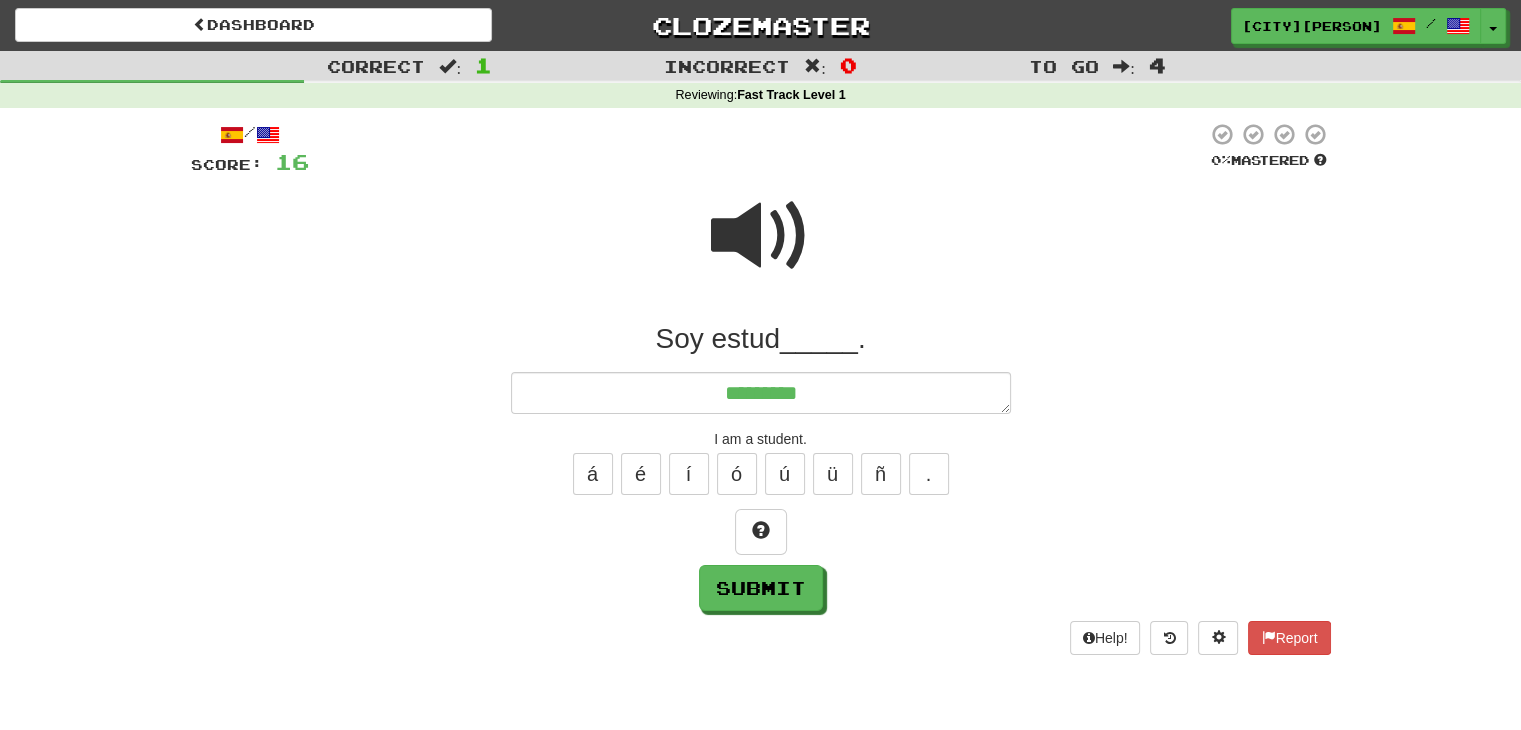 type on "*" 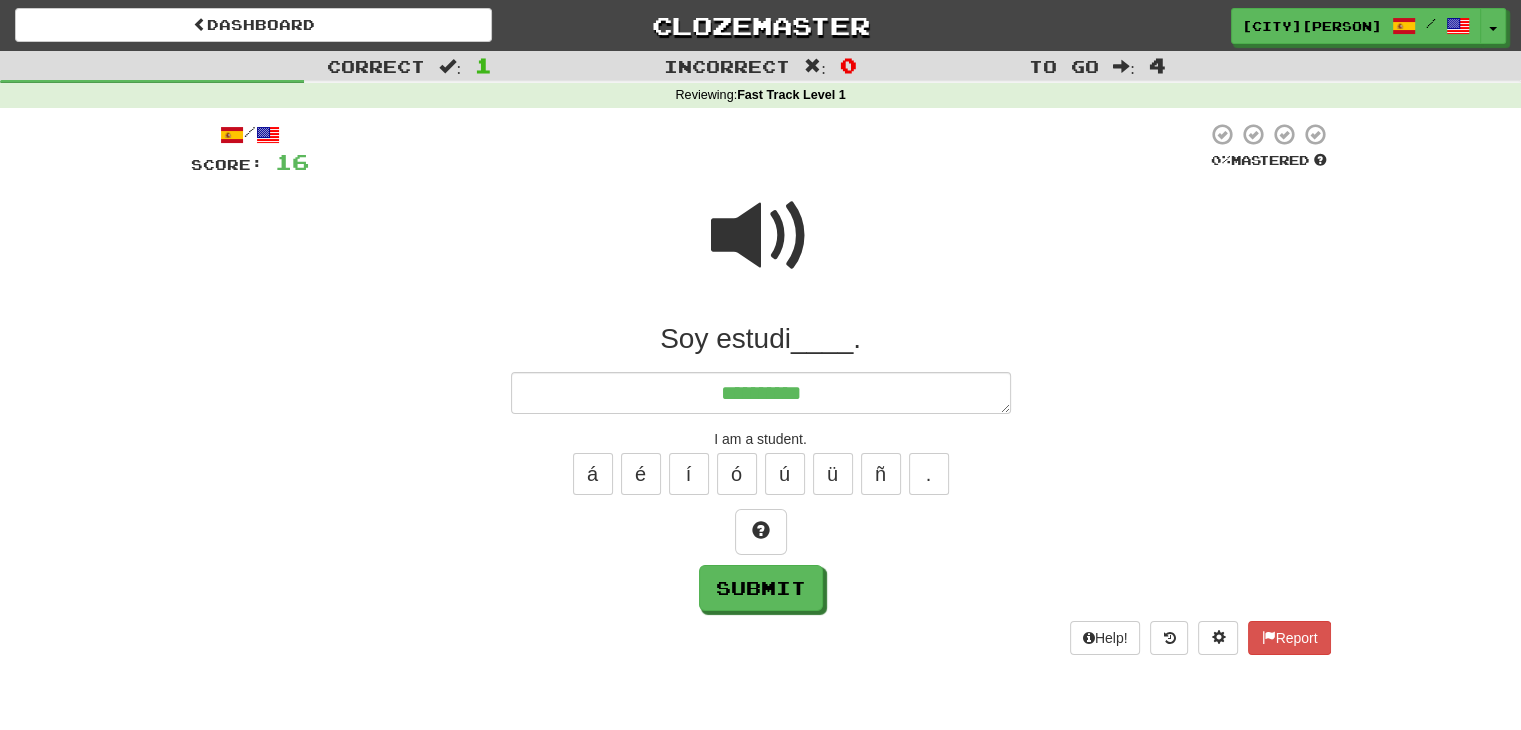 type on "*" 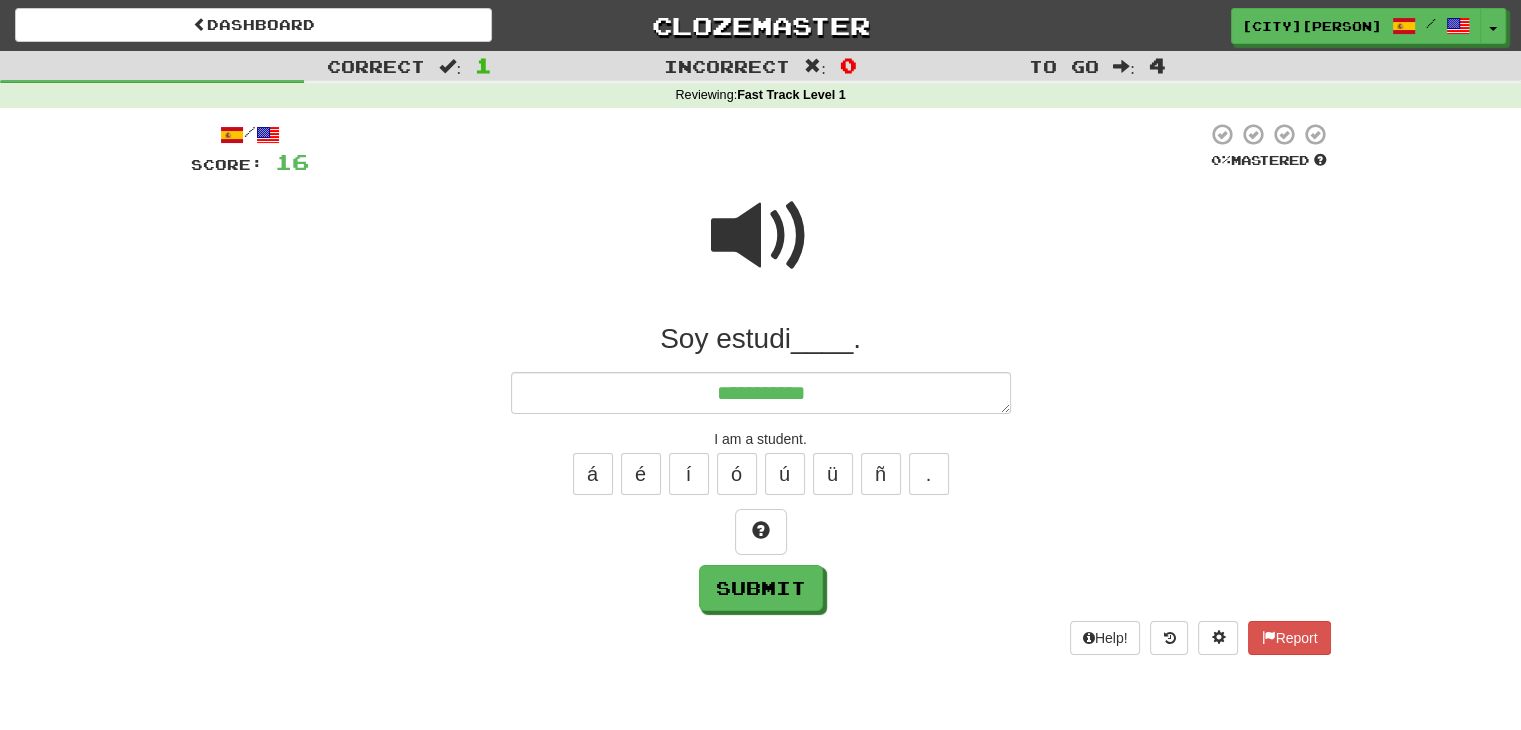 type on "*" 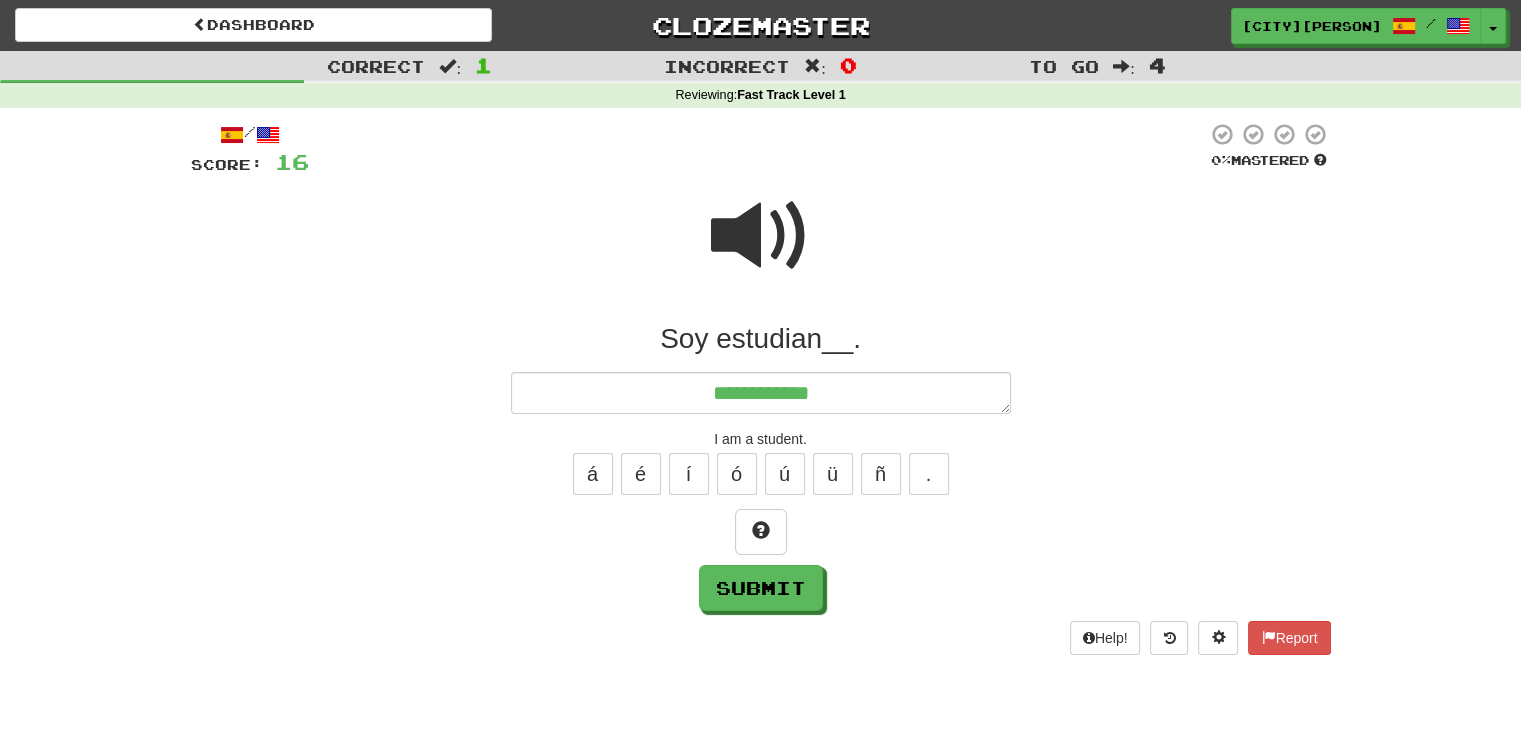 type on "*" 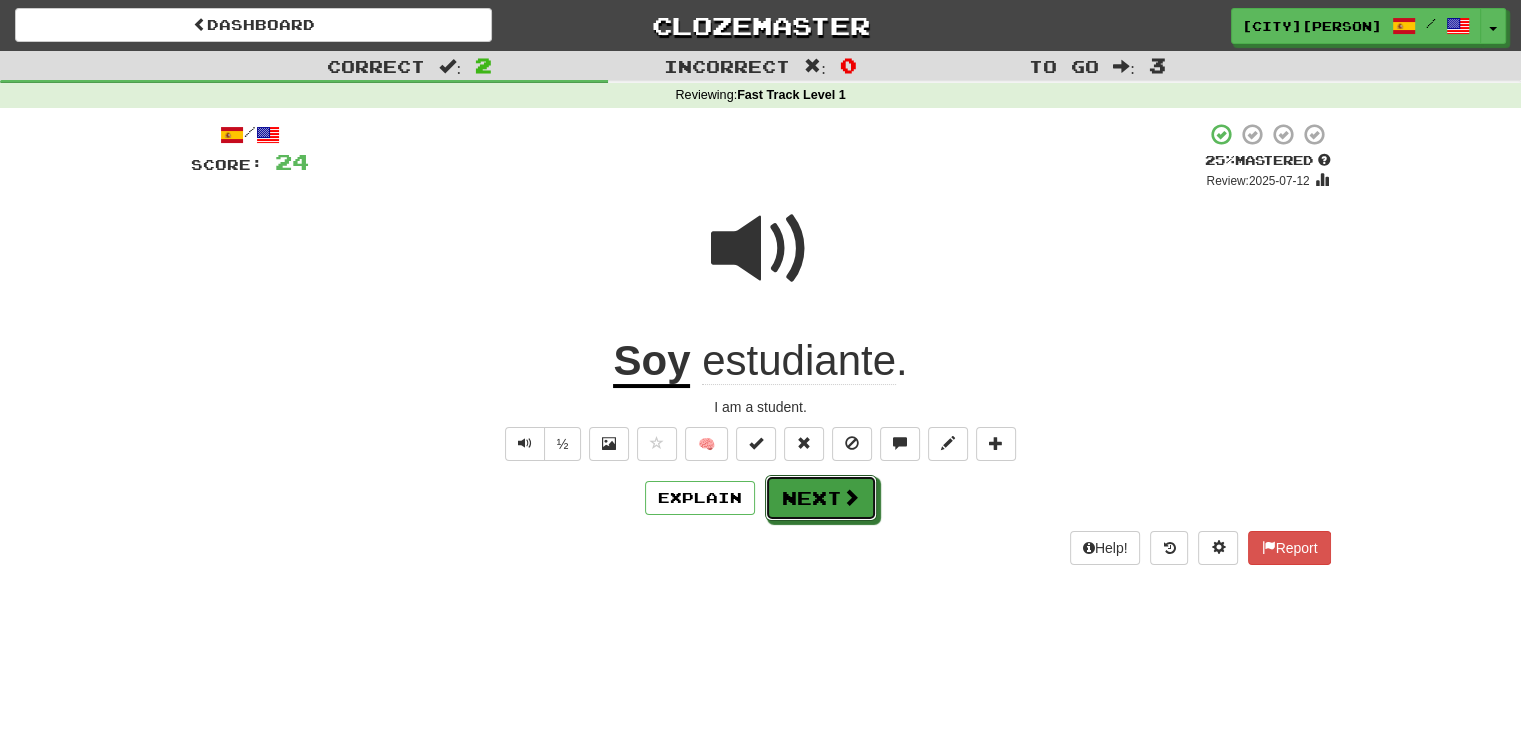 click on "Next" at bounding box center (821, 498) 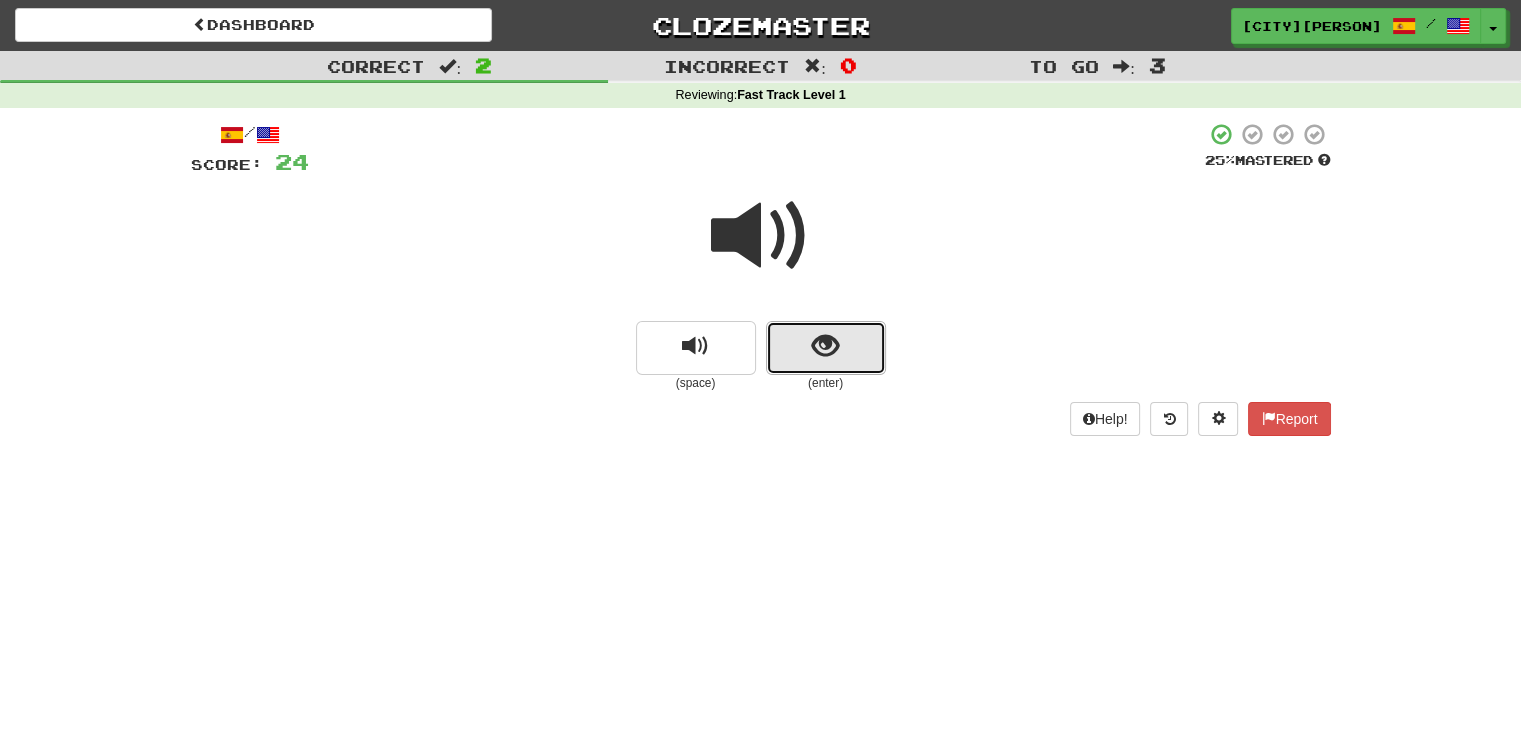 click at bounding box center (825, 346) 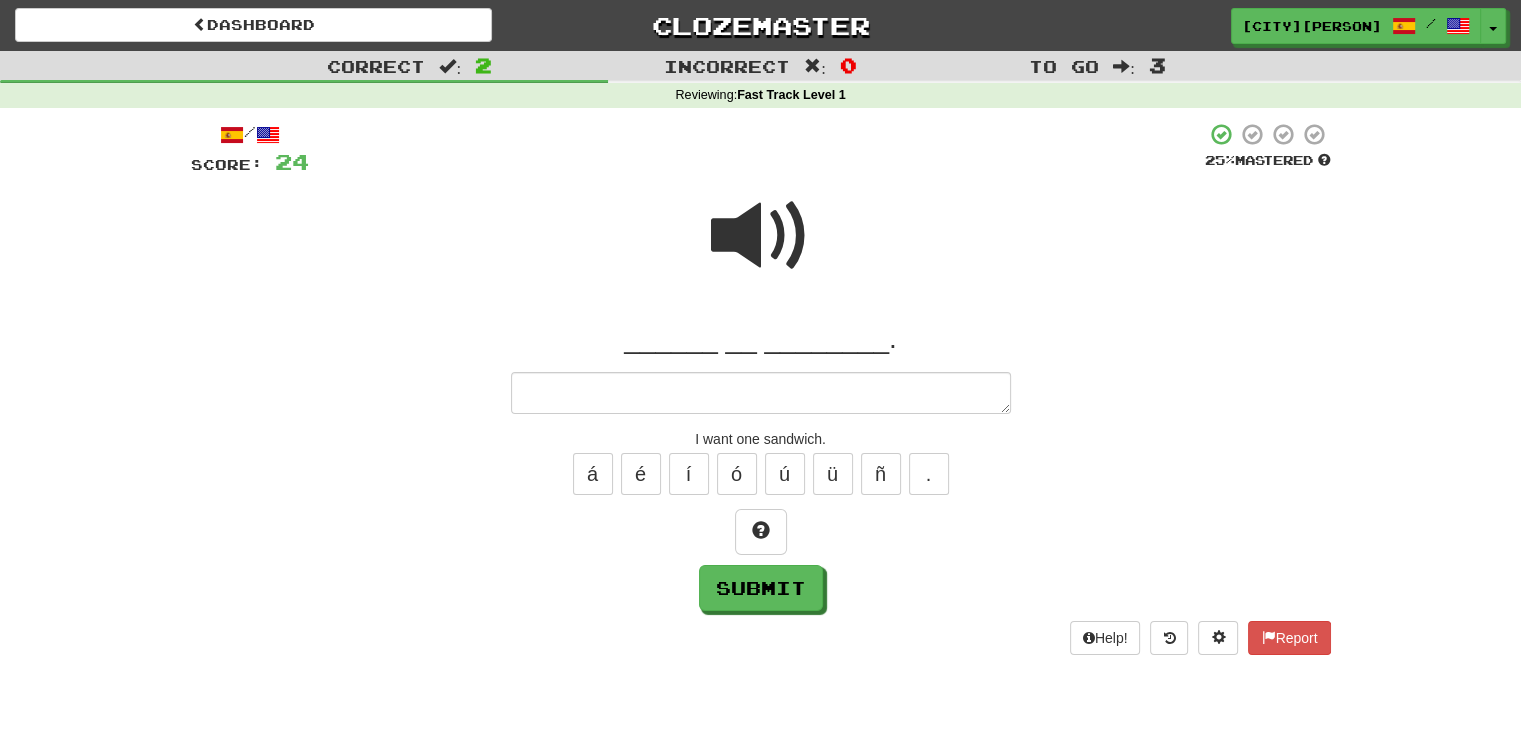 type on "*" 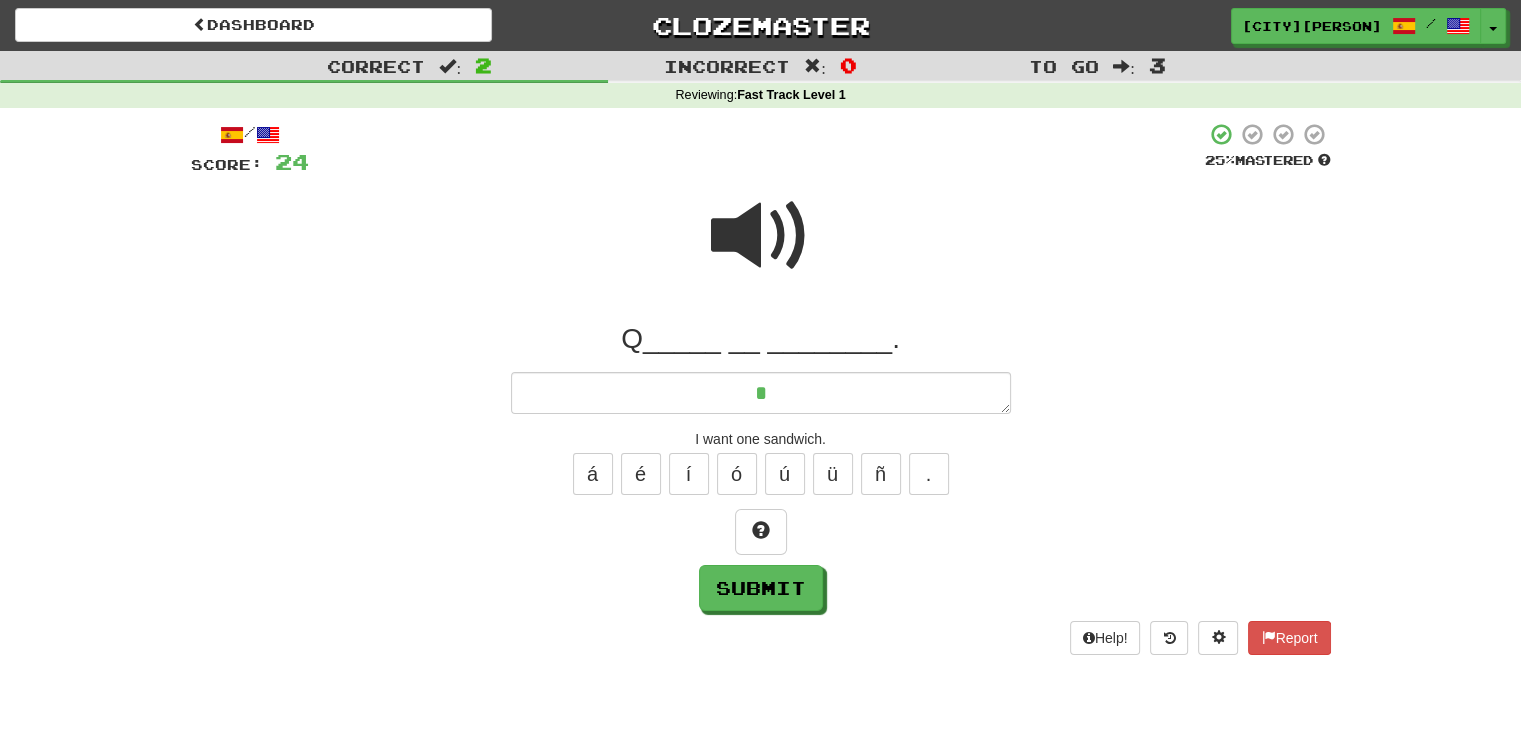 type on "*" 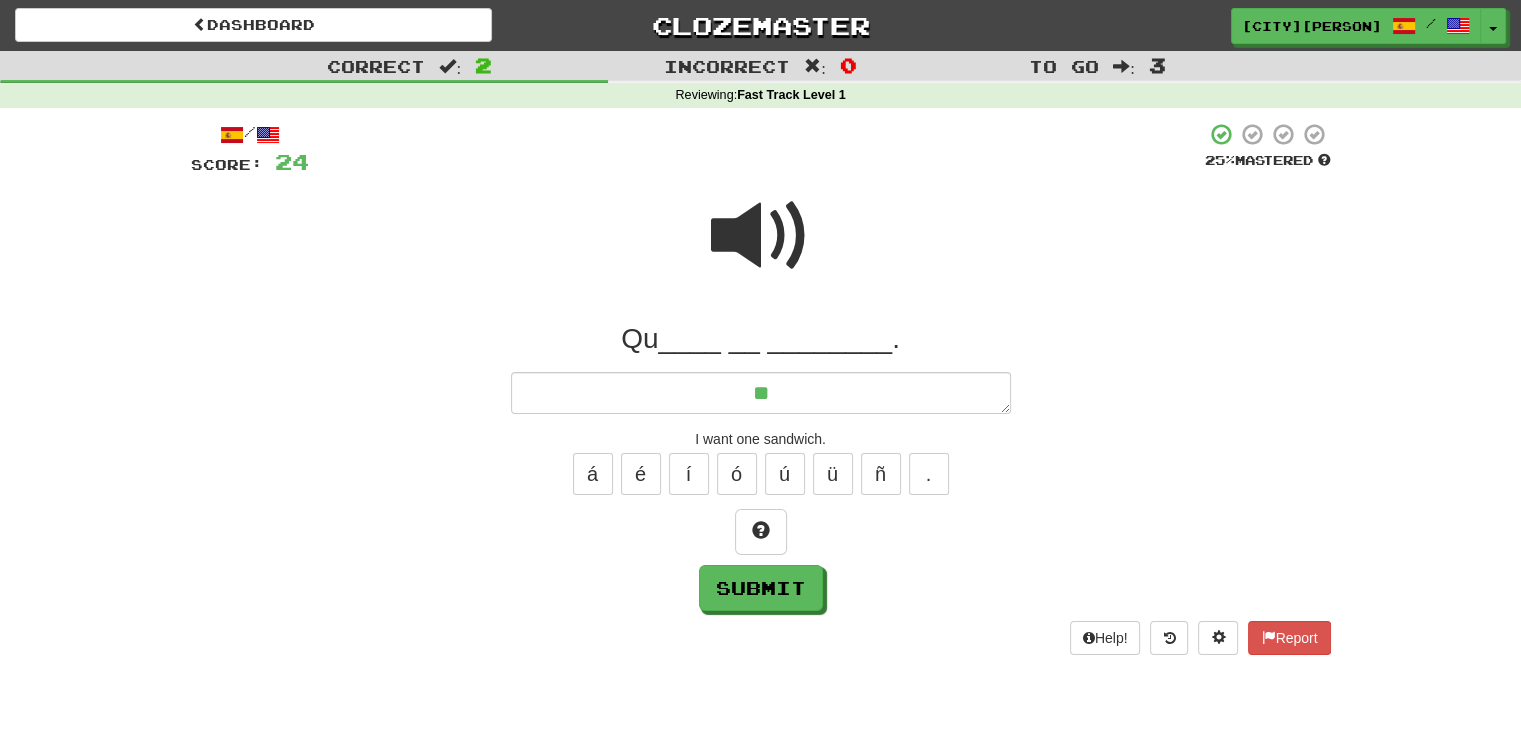 type on "*" 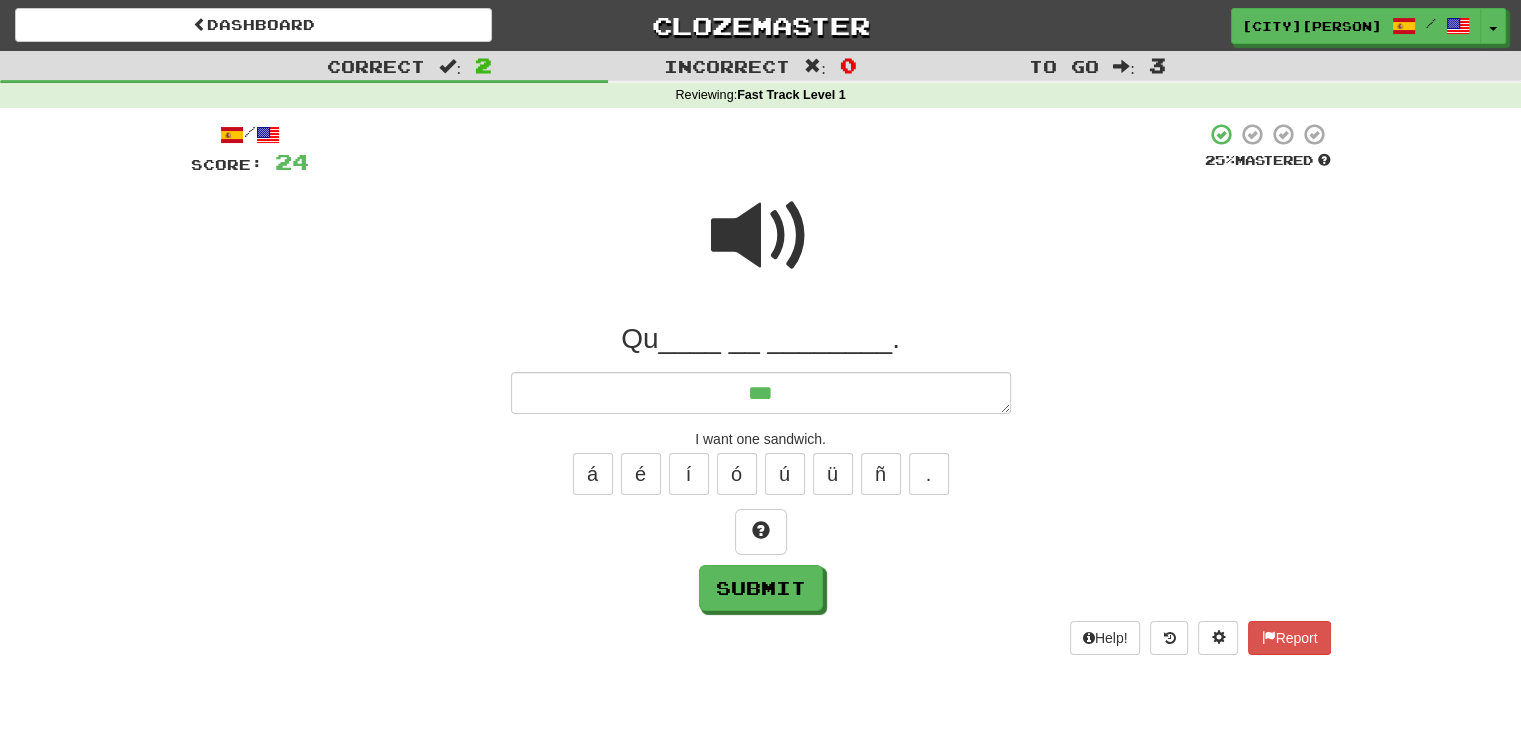type on "*" 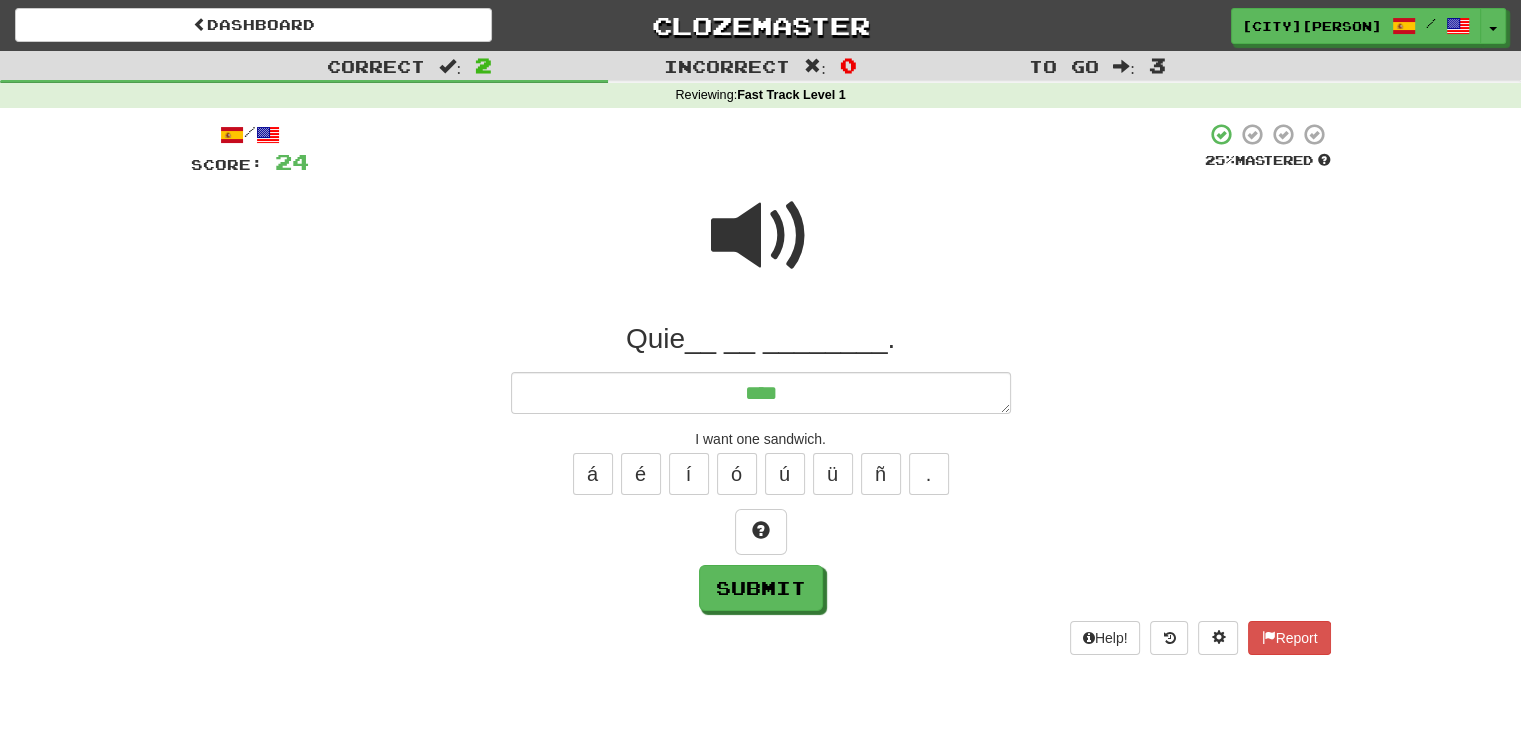 type on "*" 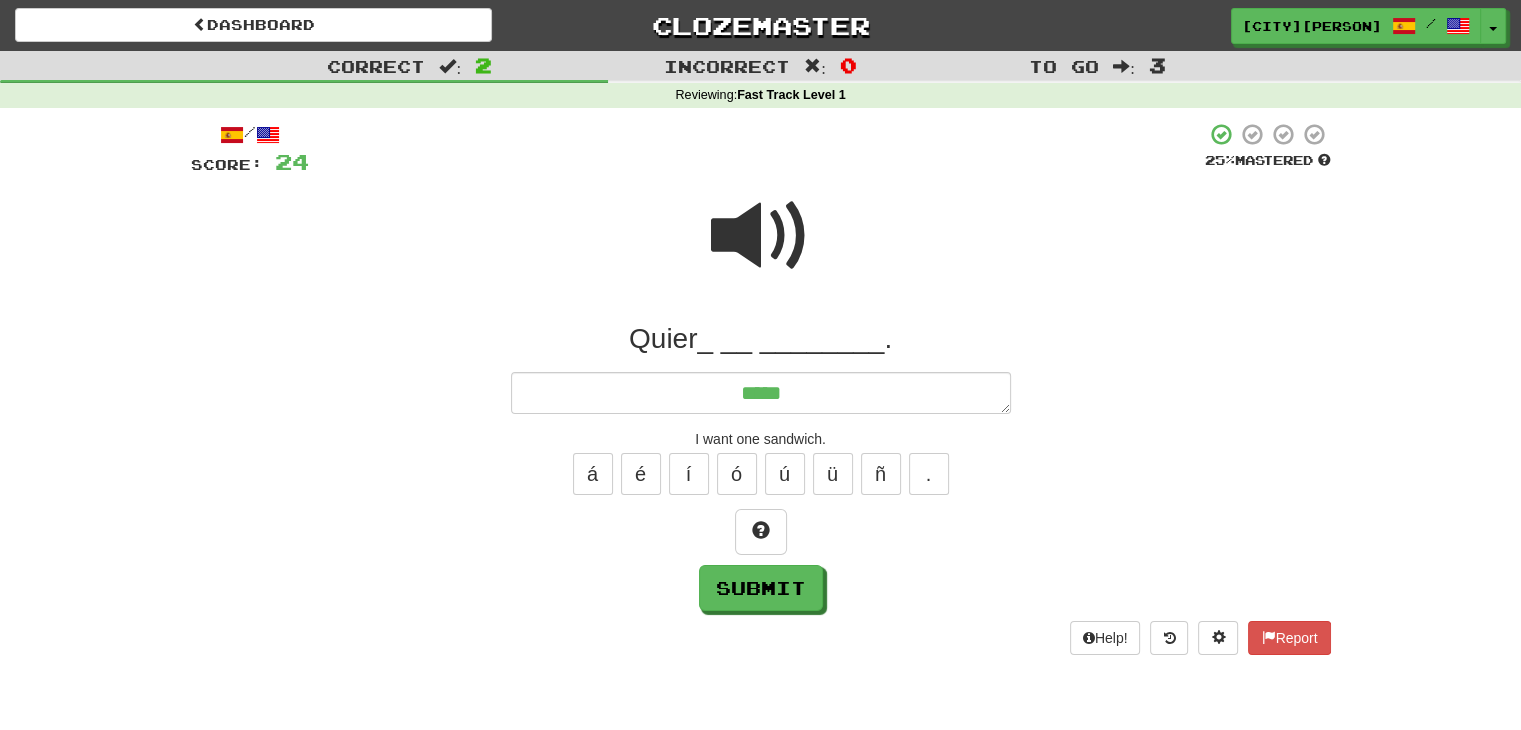 type on "*" 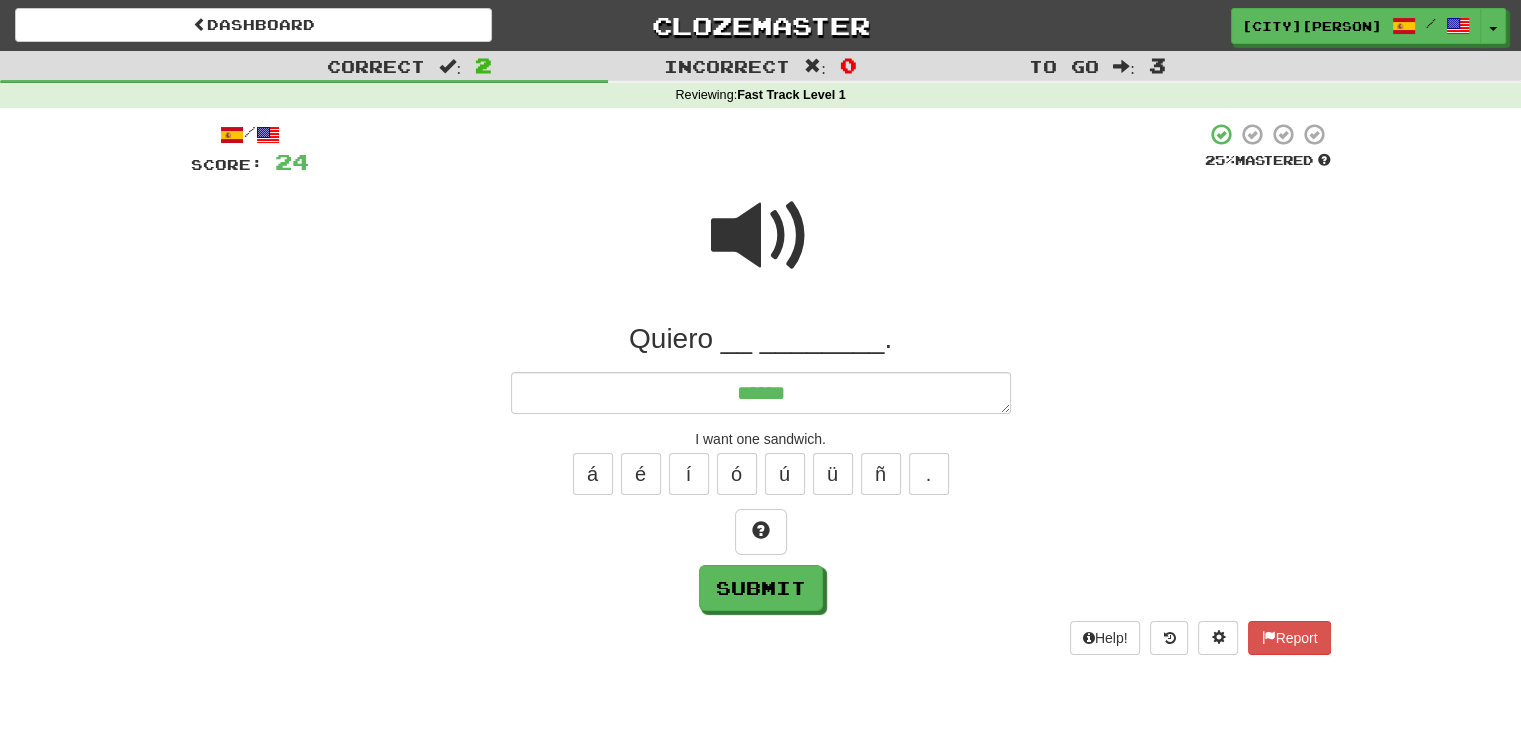 type on "*" 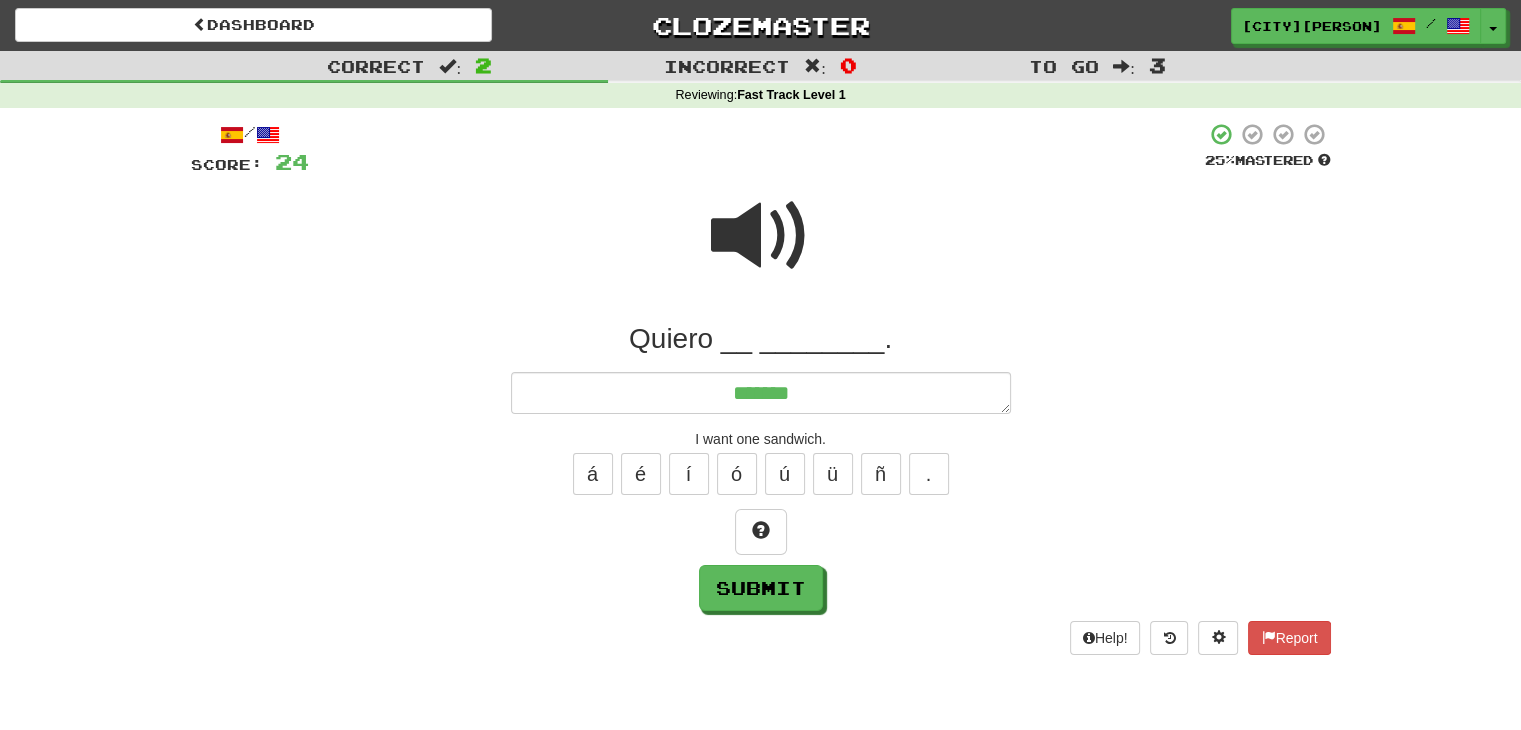type on "*" 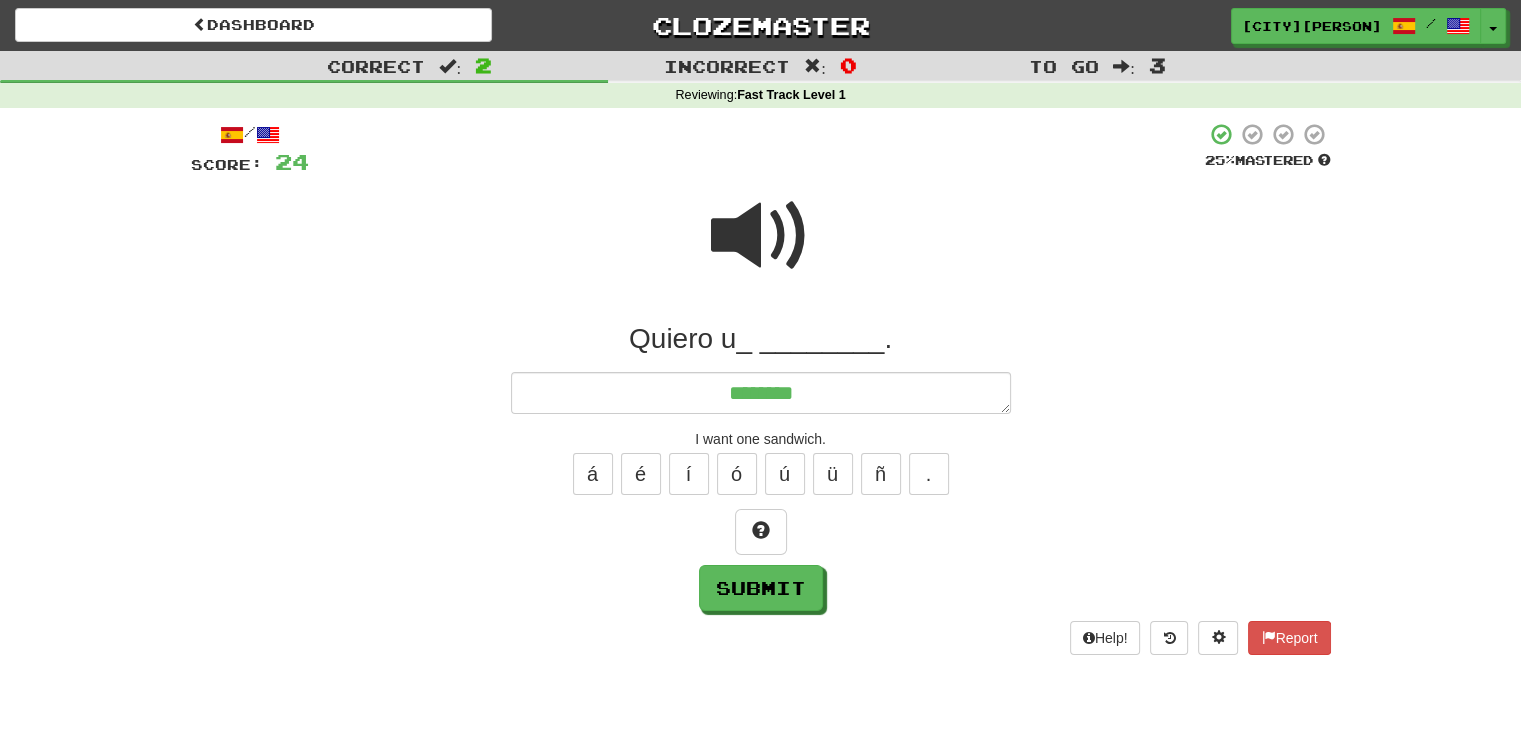 type on "*" 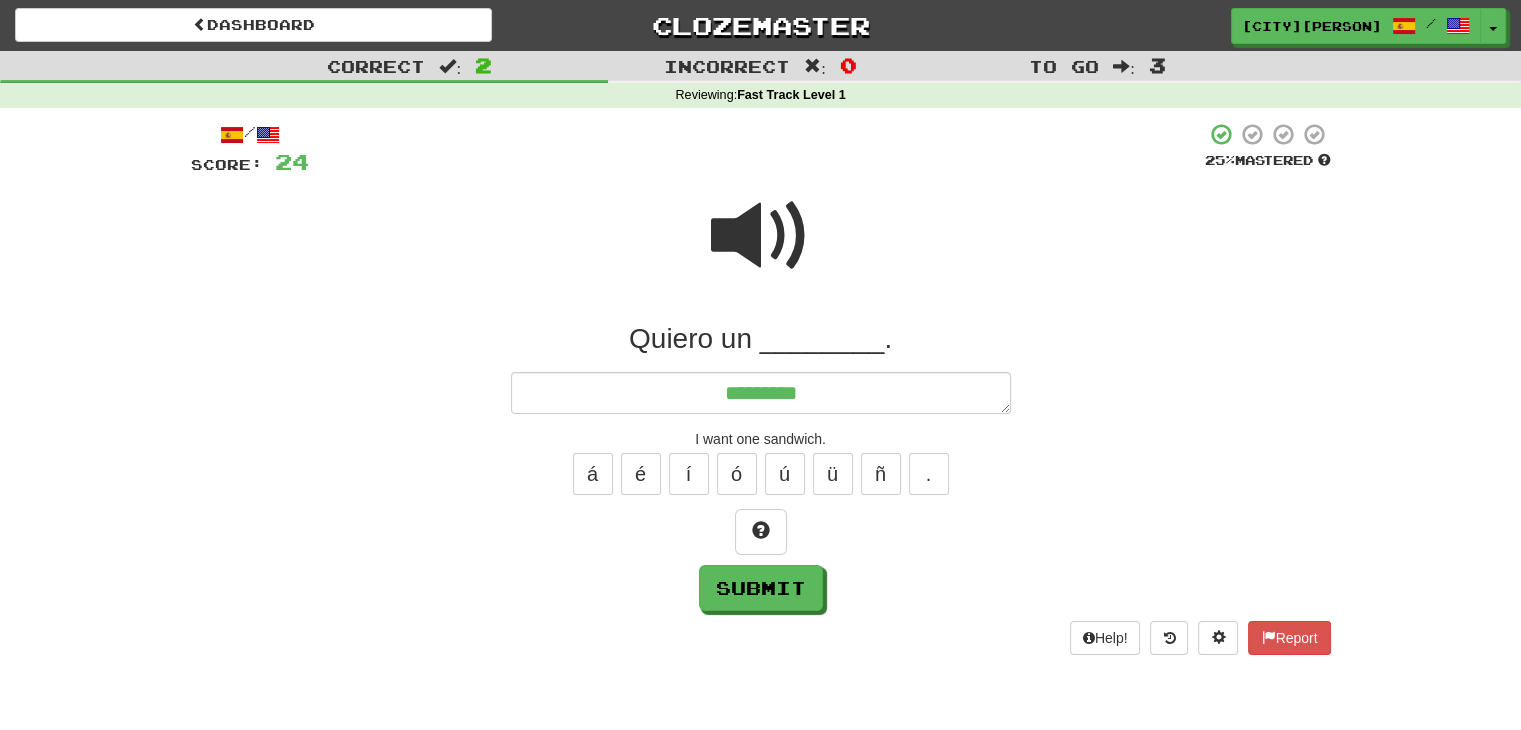 type on "*" 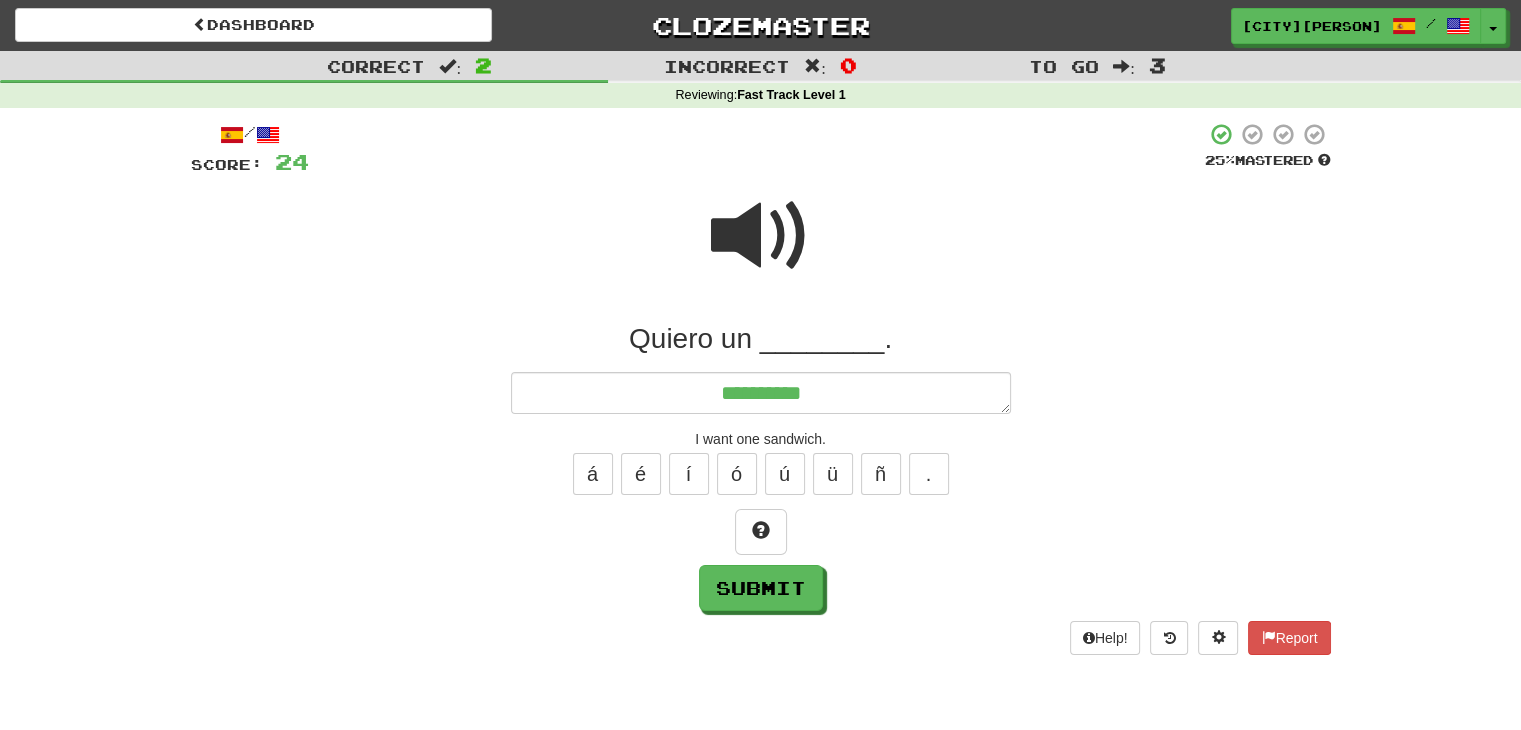 type on "*" 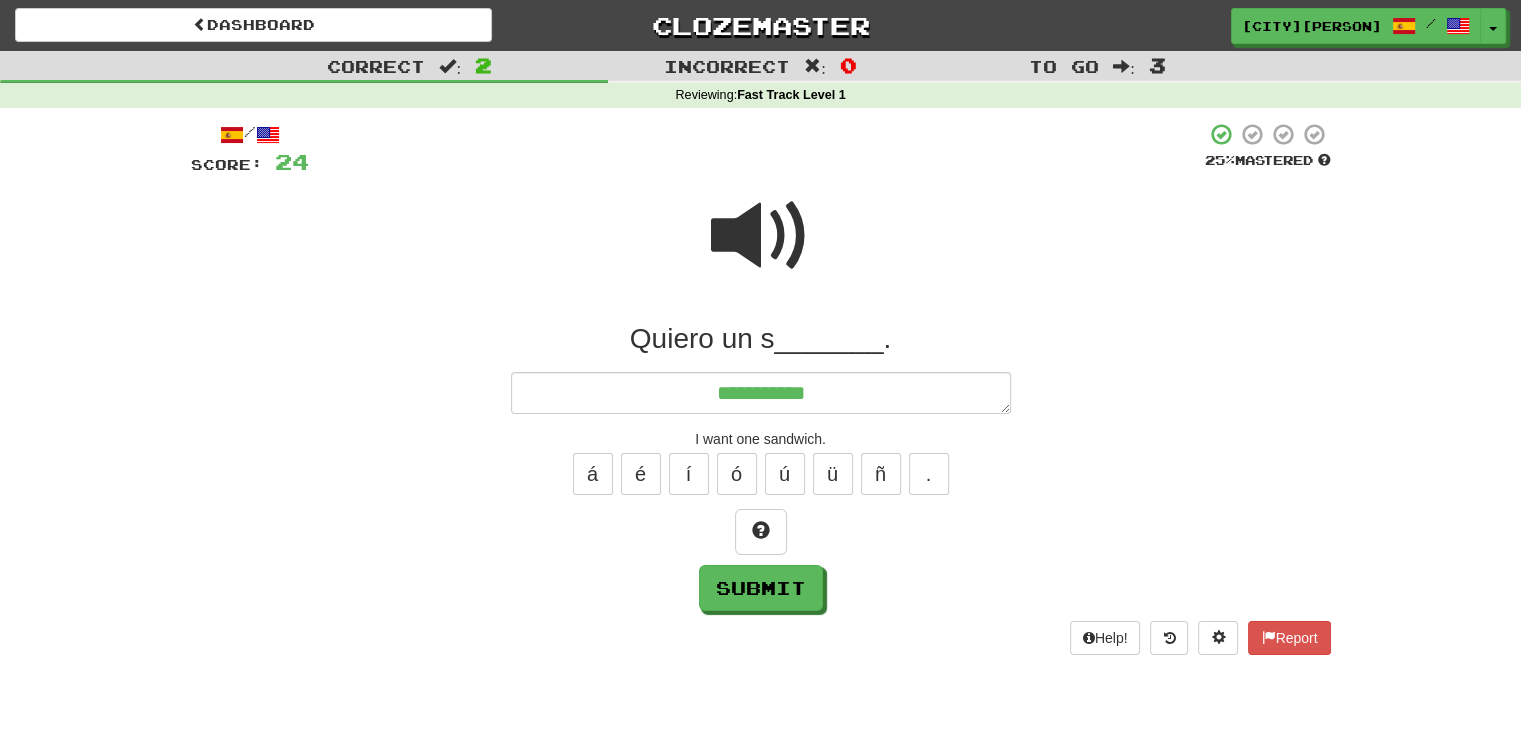 type on "*" 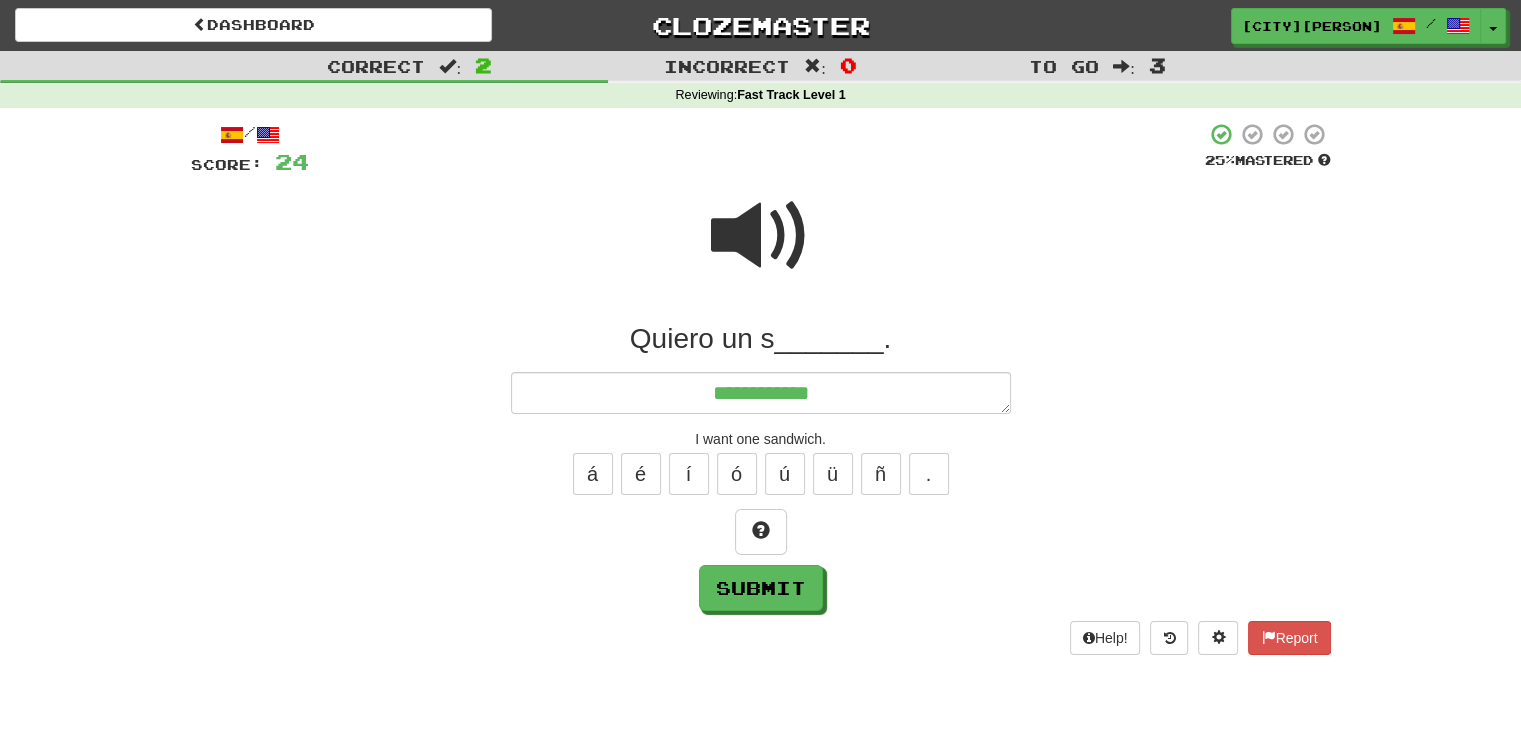 type on "*" 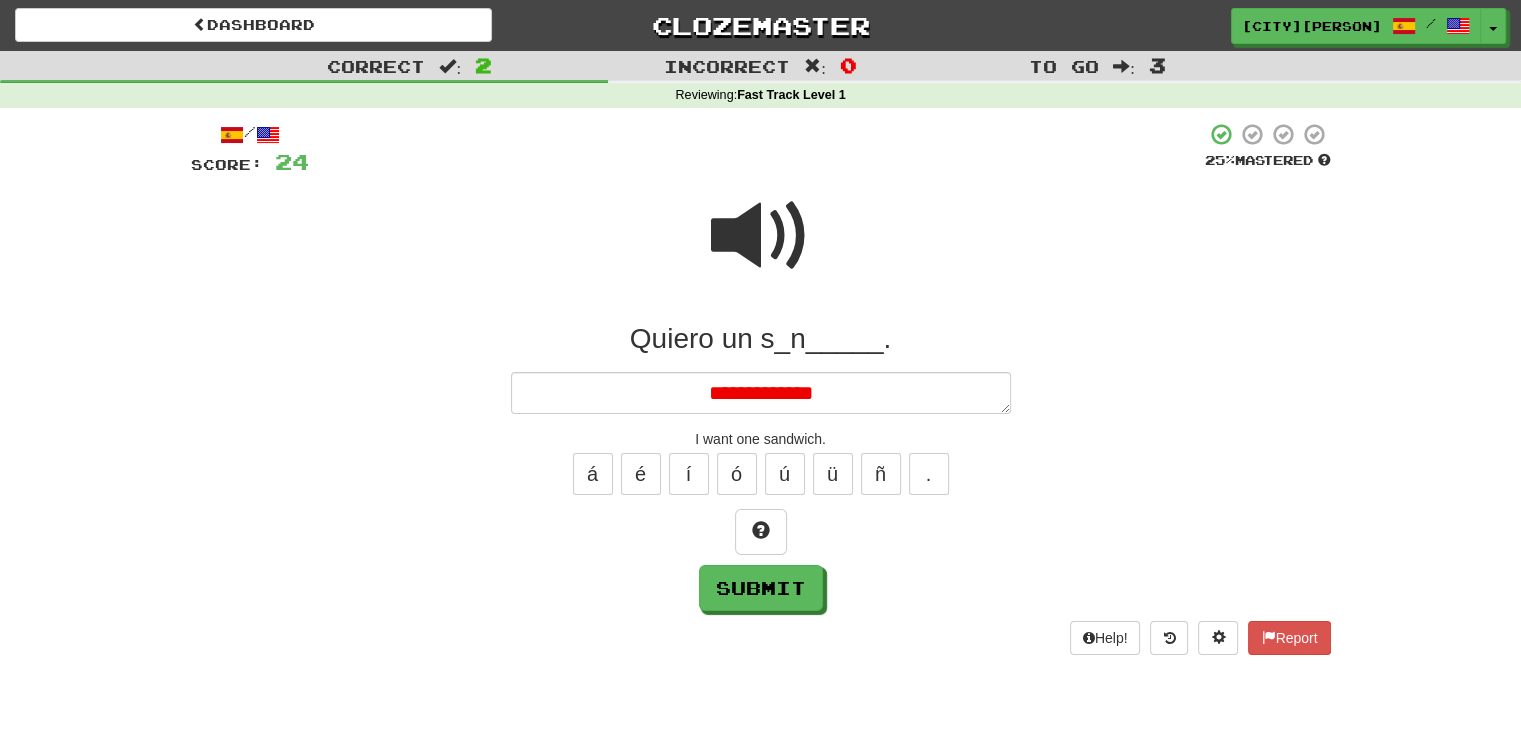 type on "*" 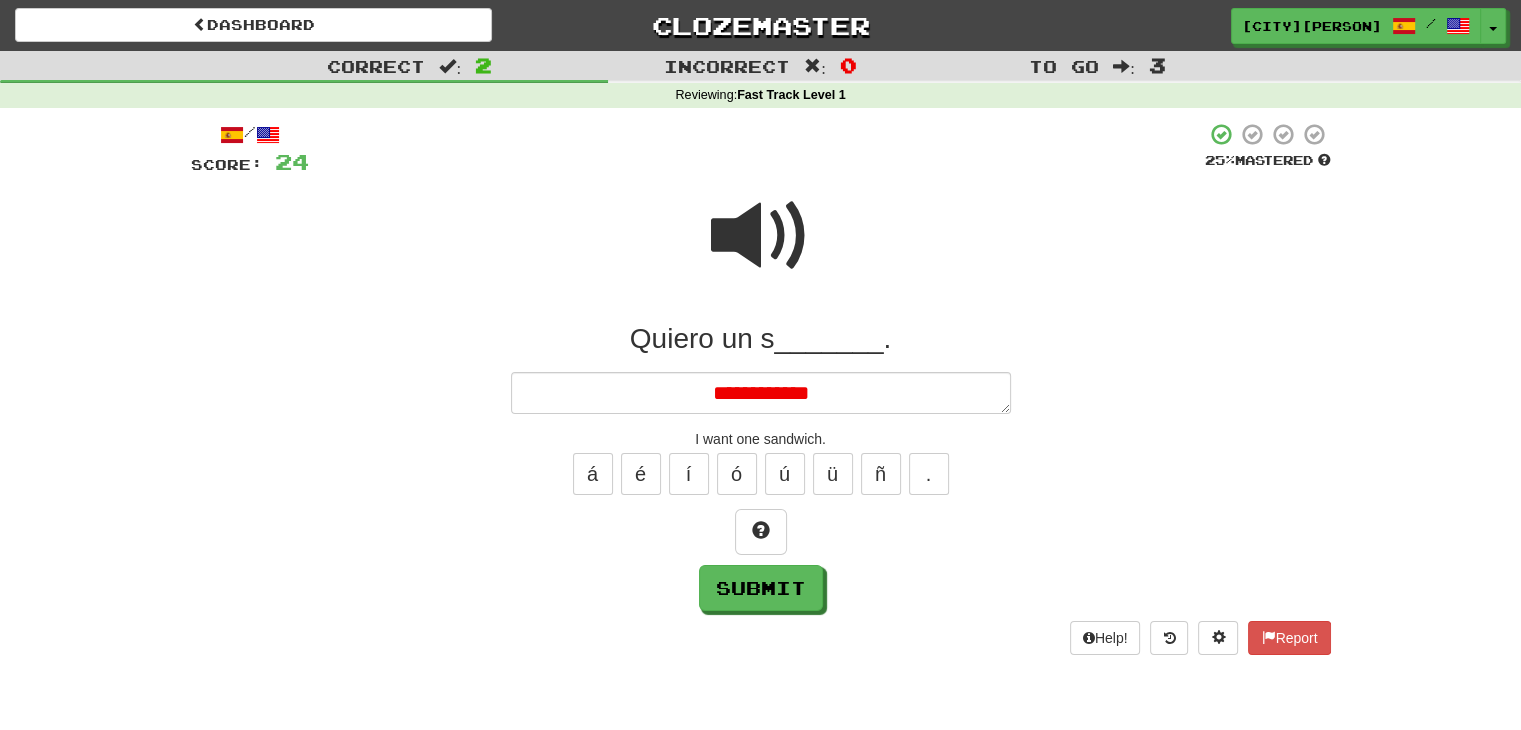 type on "*" 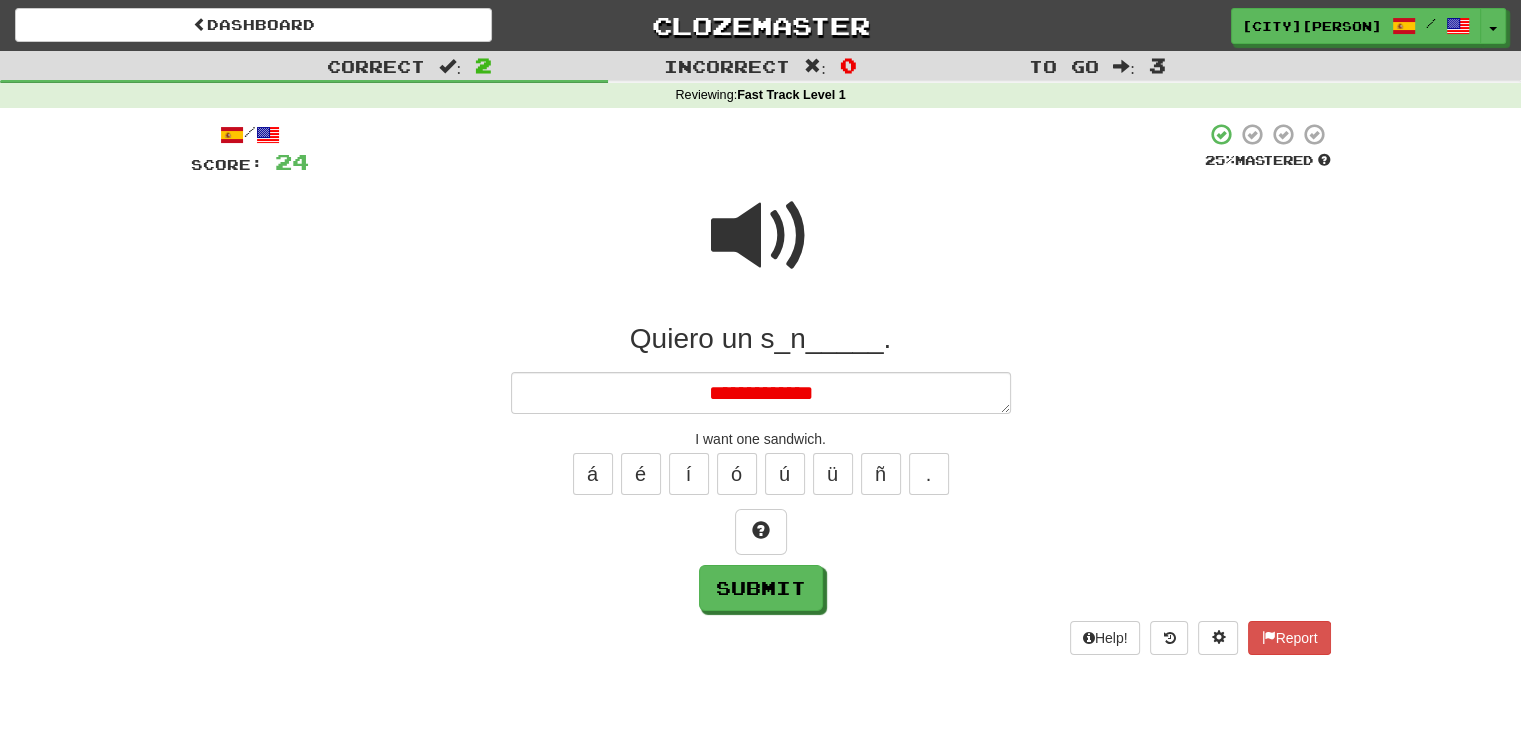 type on "*" 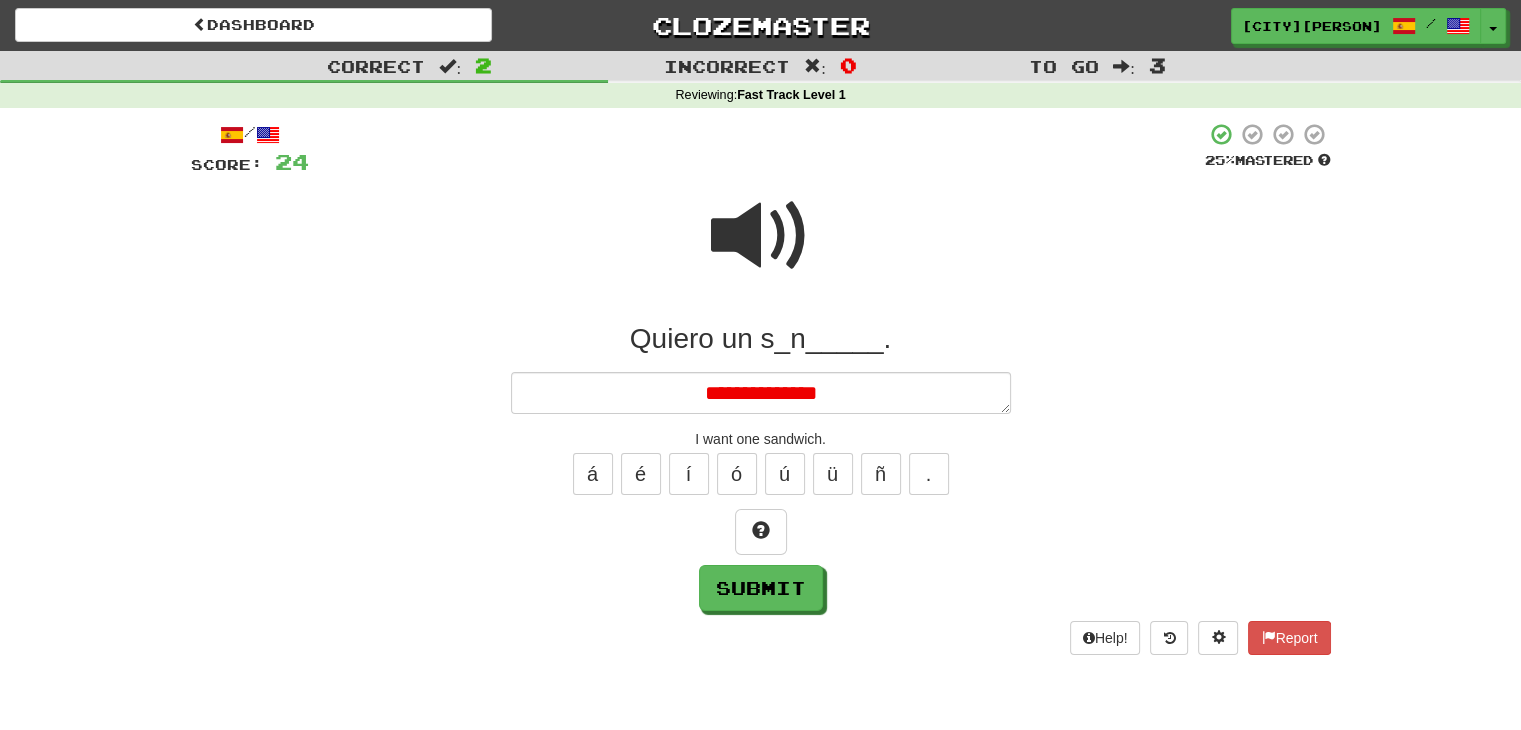 type on "*" 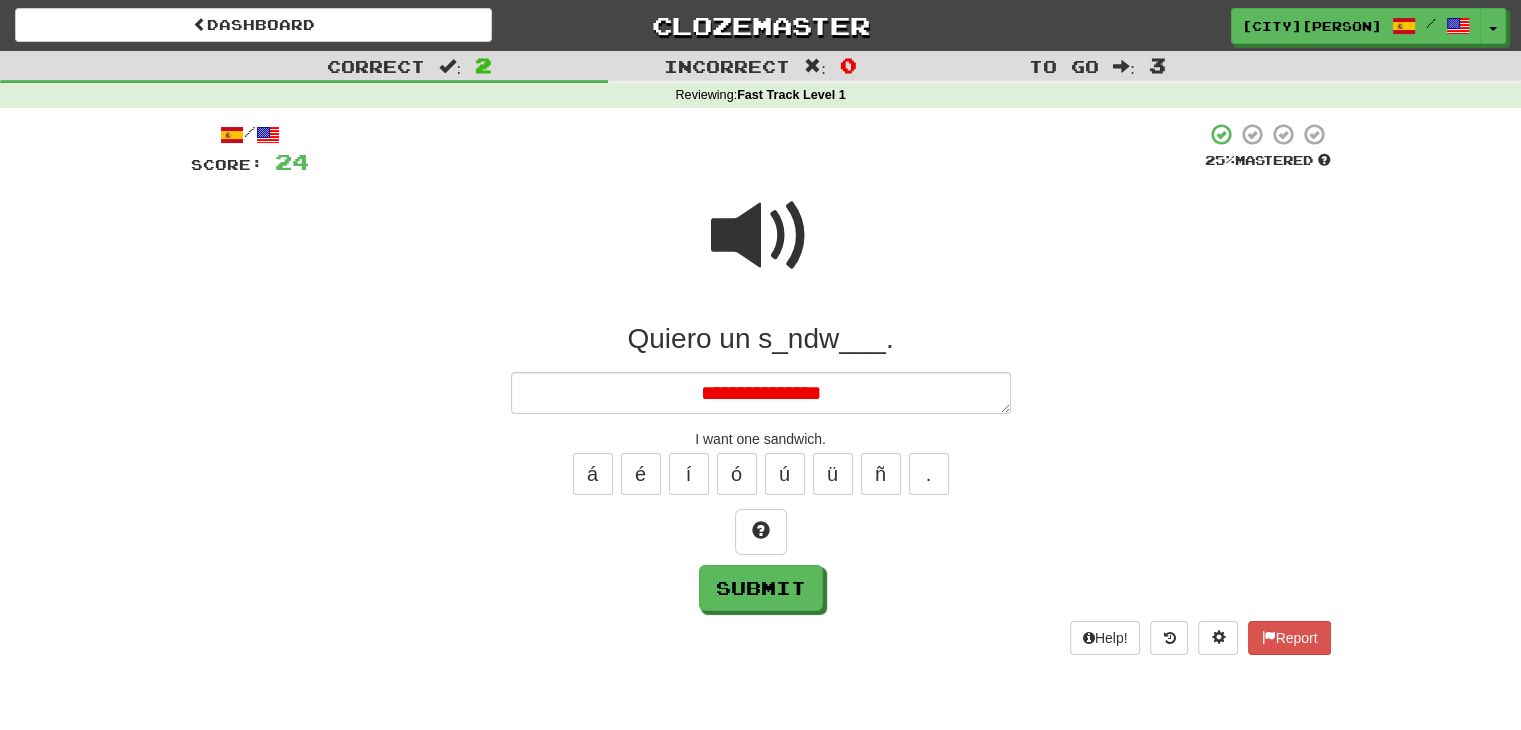 type on "*" 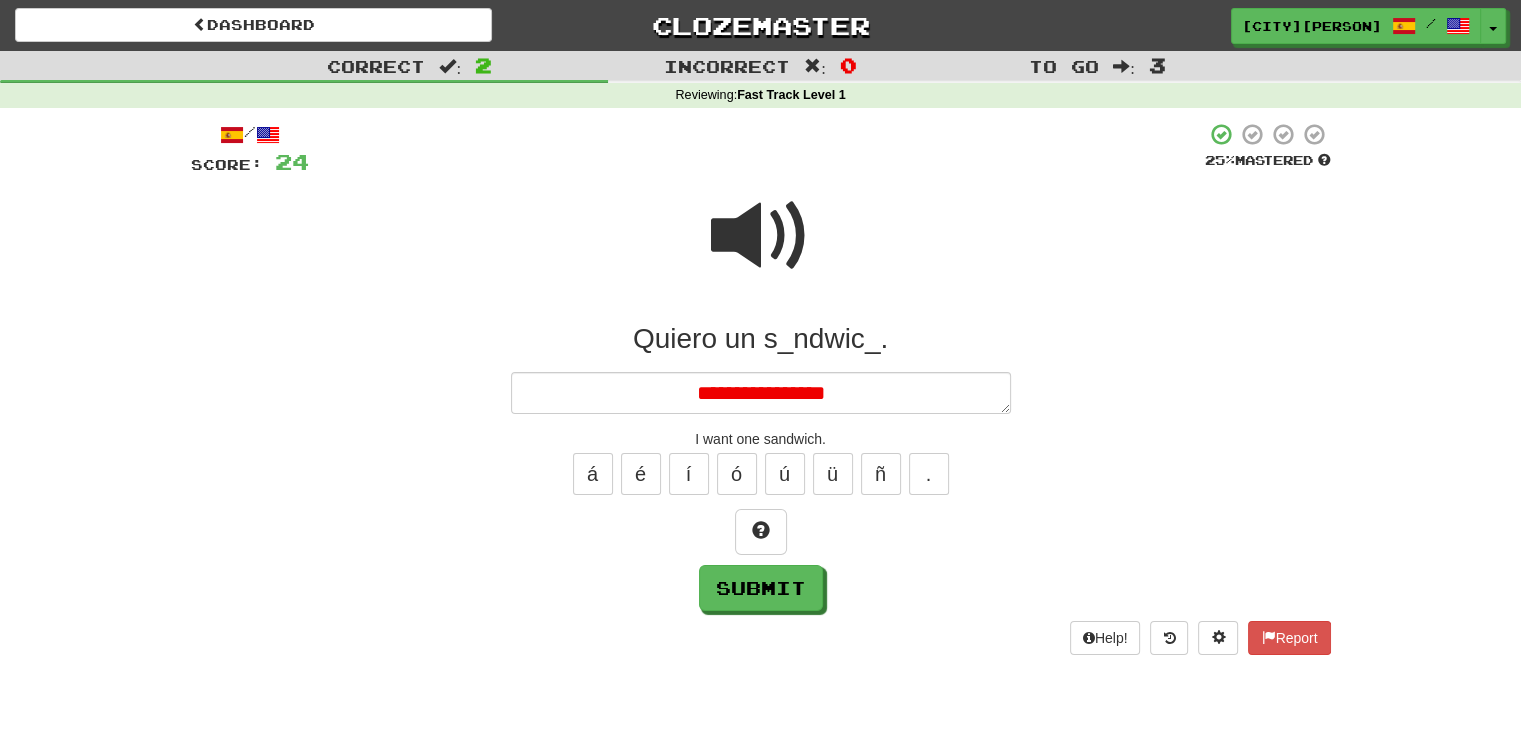 type on "*" 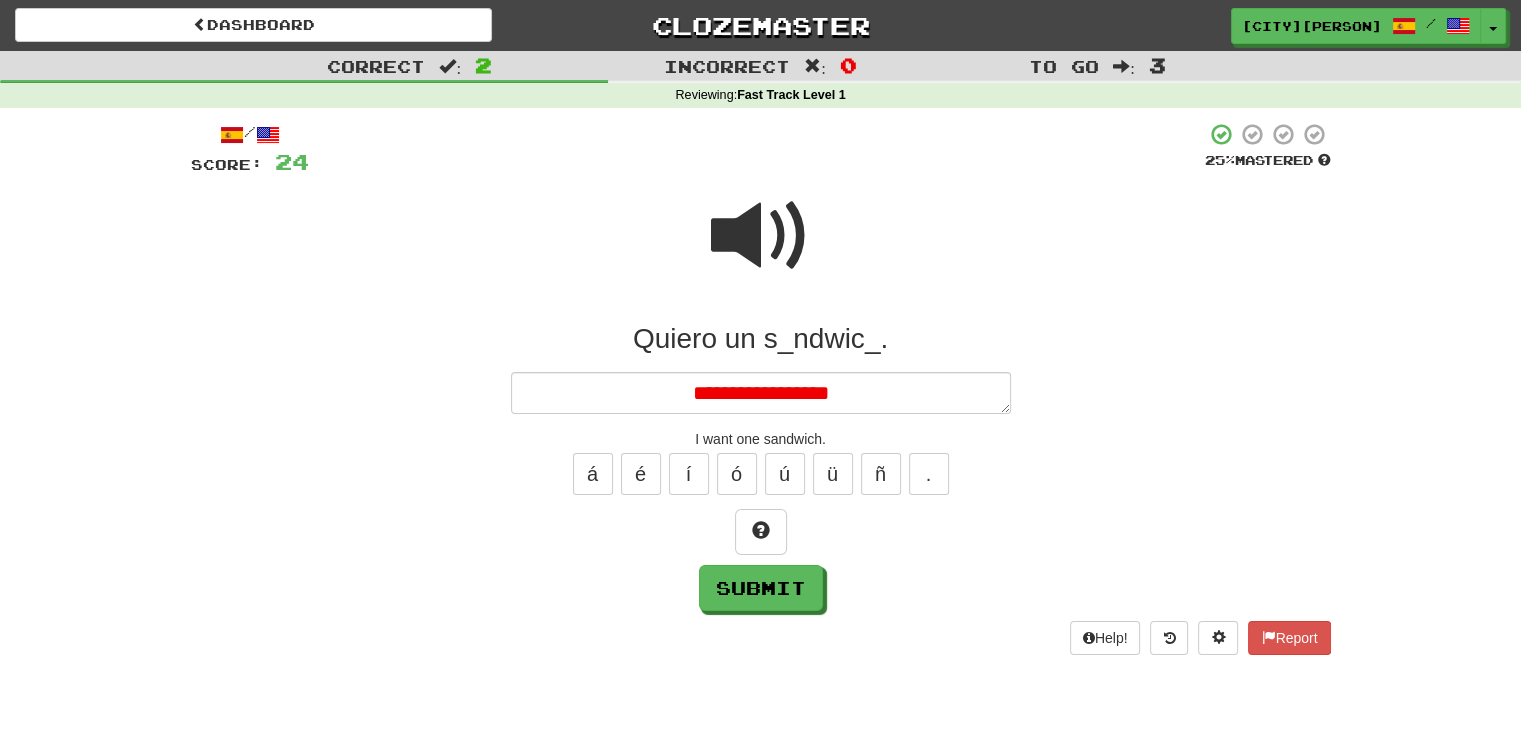 type on "*" 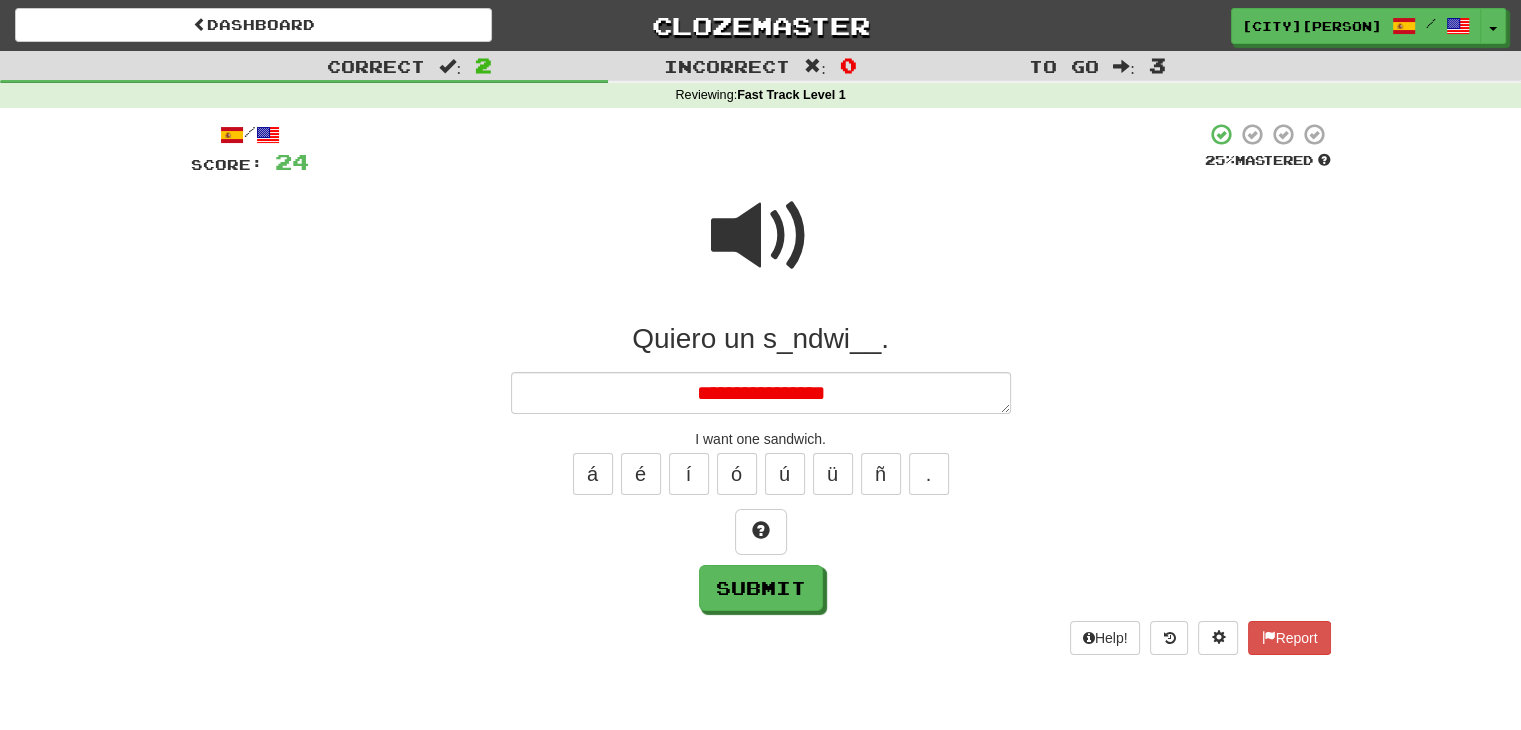 type on "*" 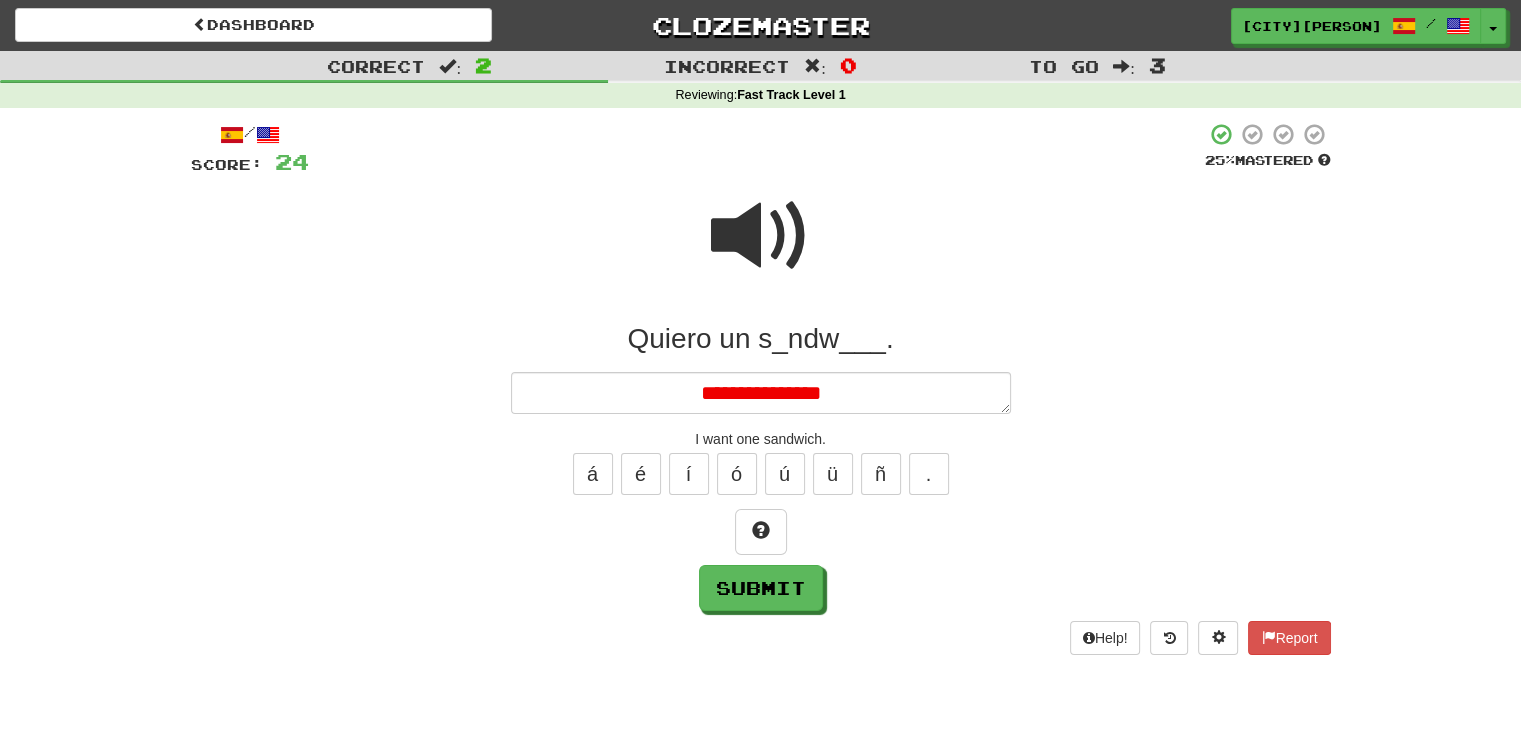 type on "*" 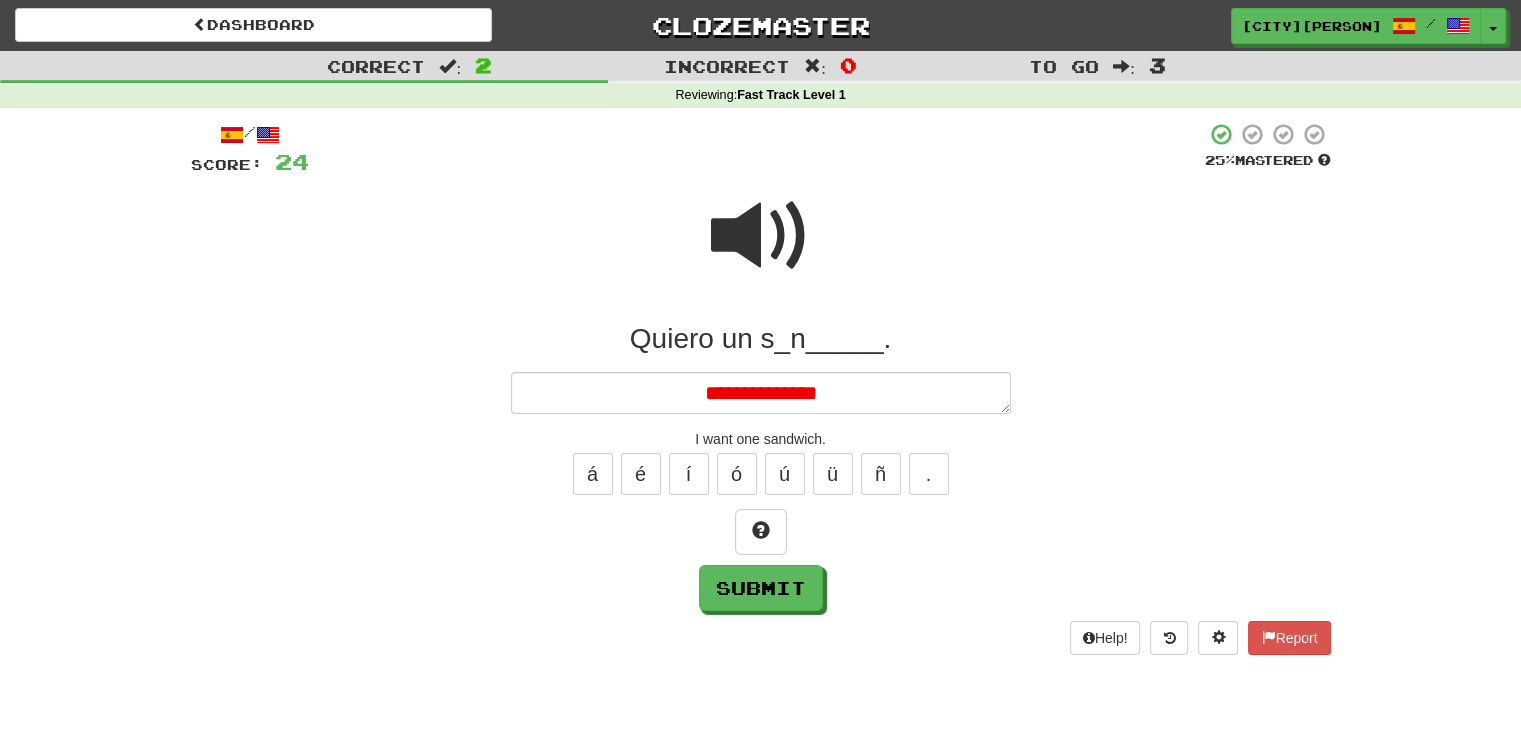 type on "*" 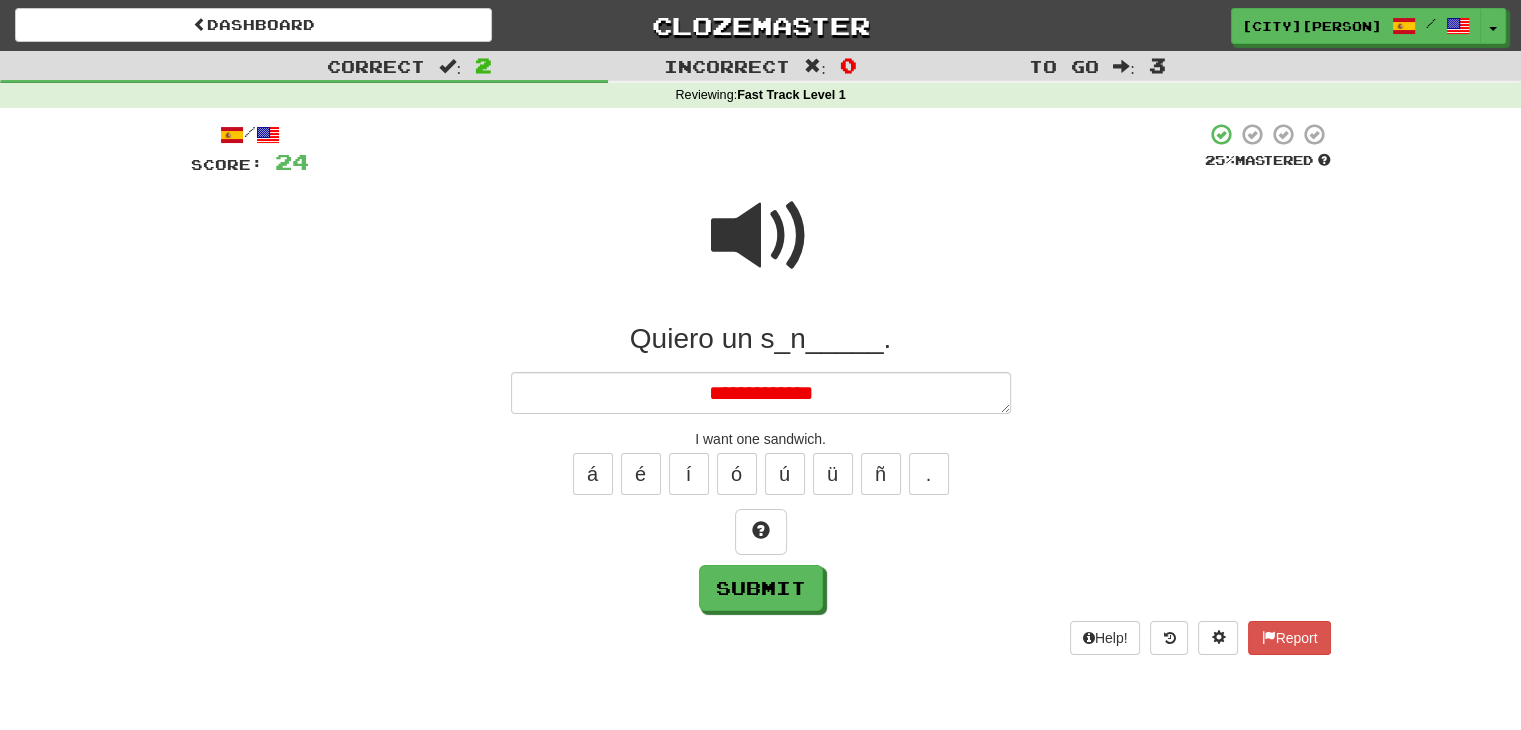 type on "*" 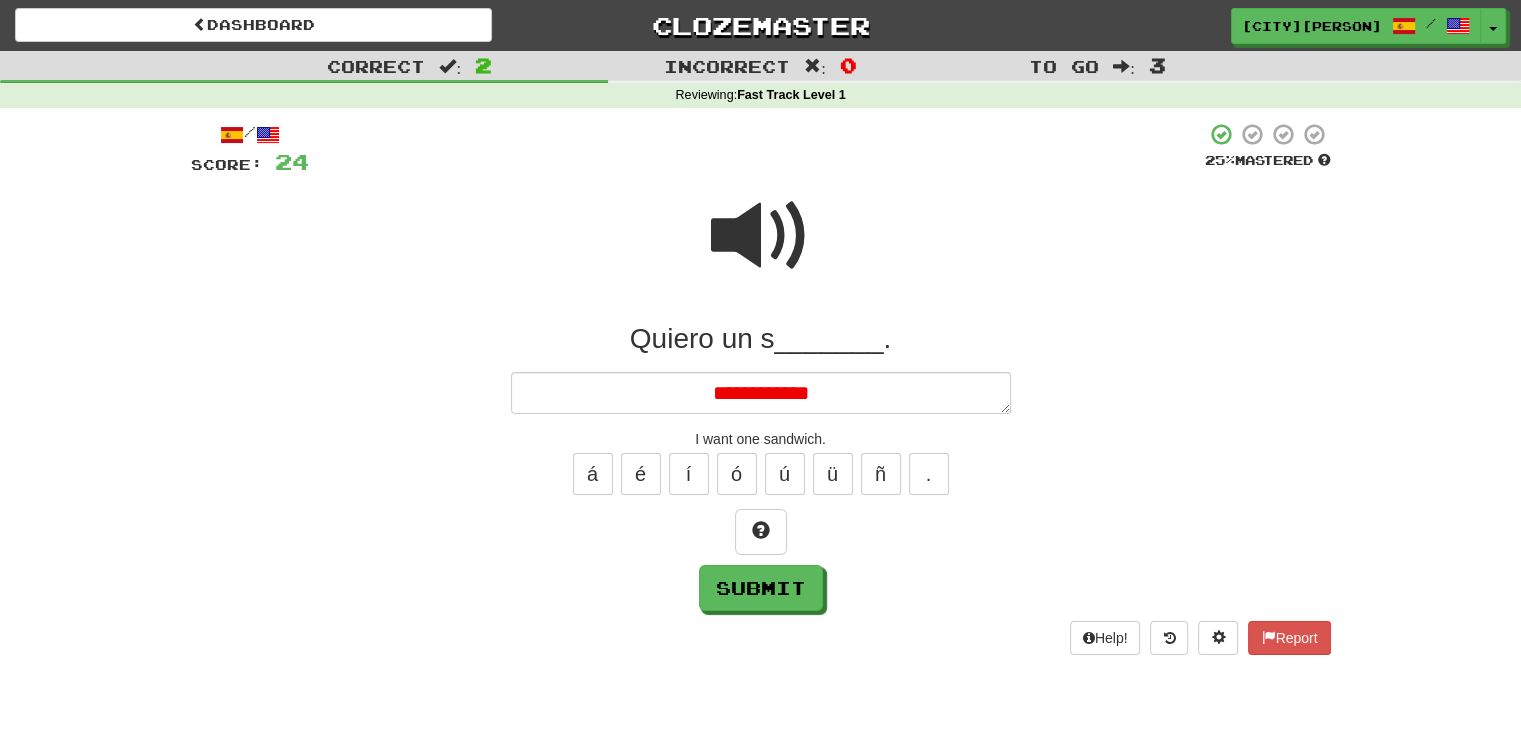 type on "*" 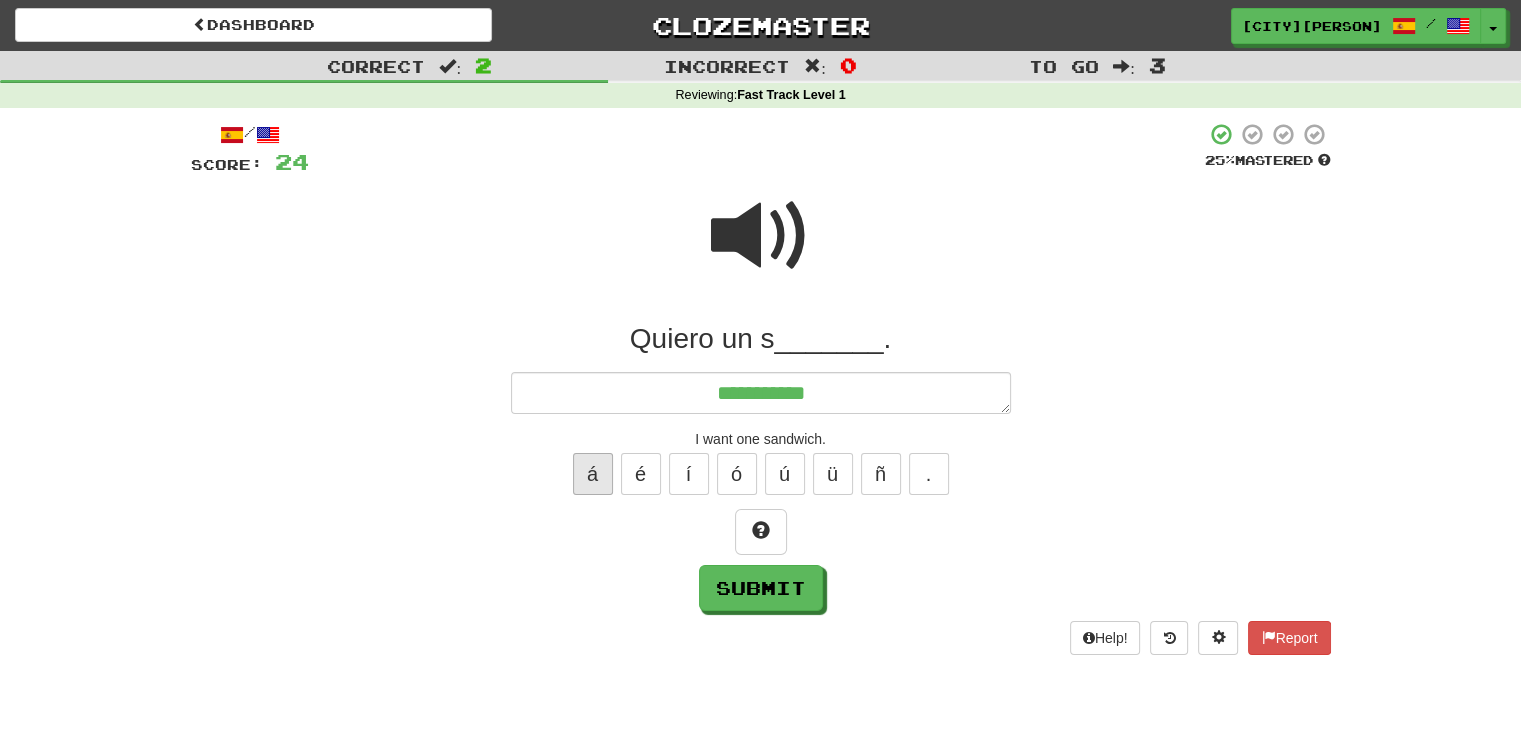 type on "**********" 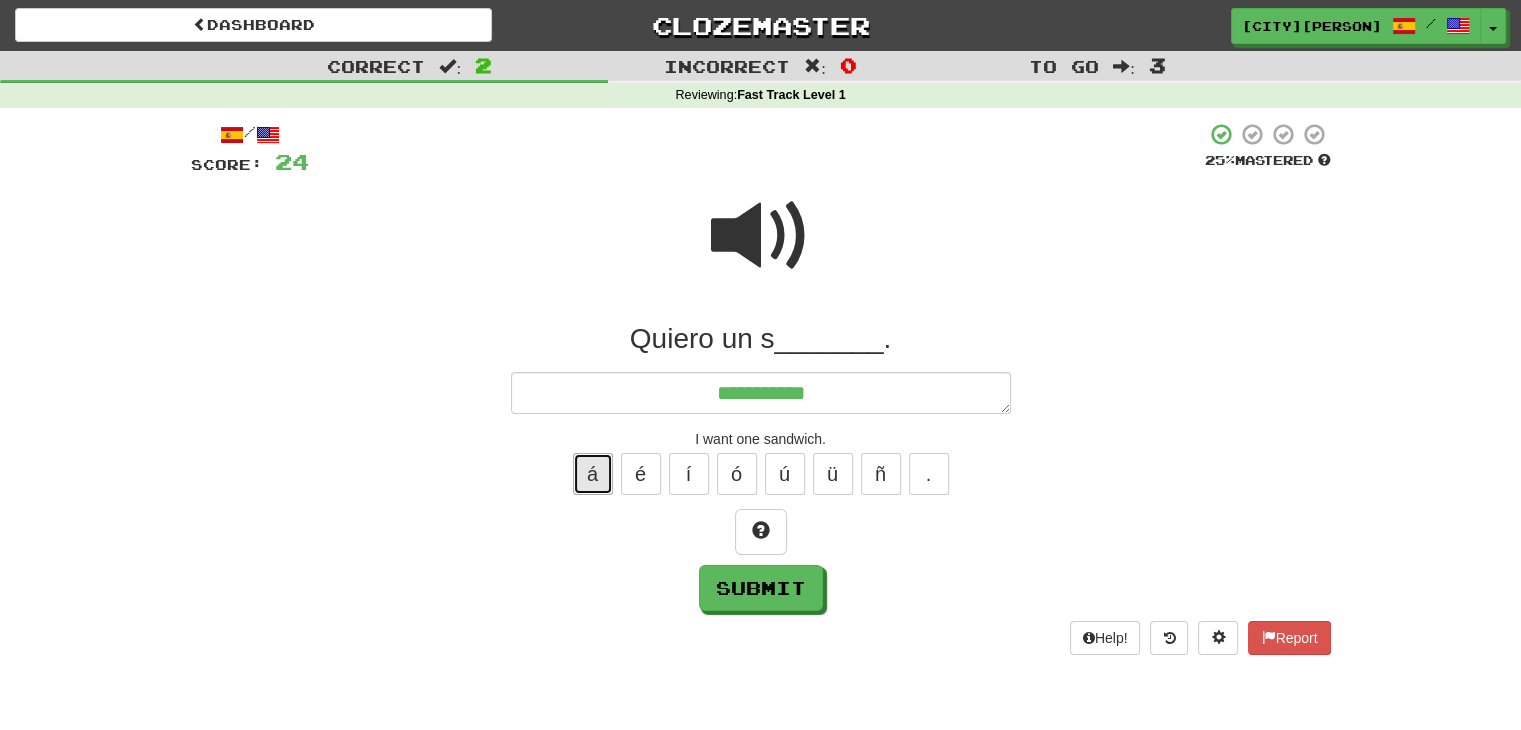 click on "á" at bounding box center [593, 474] 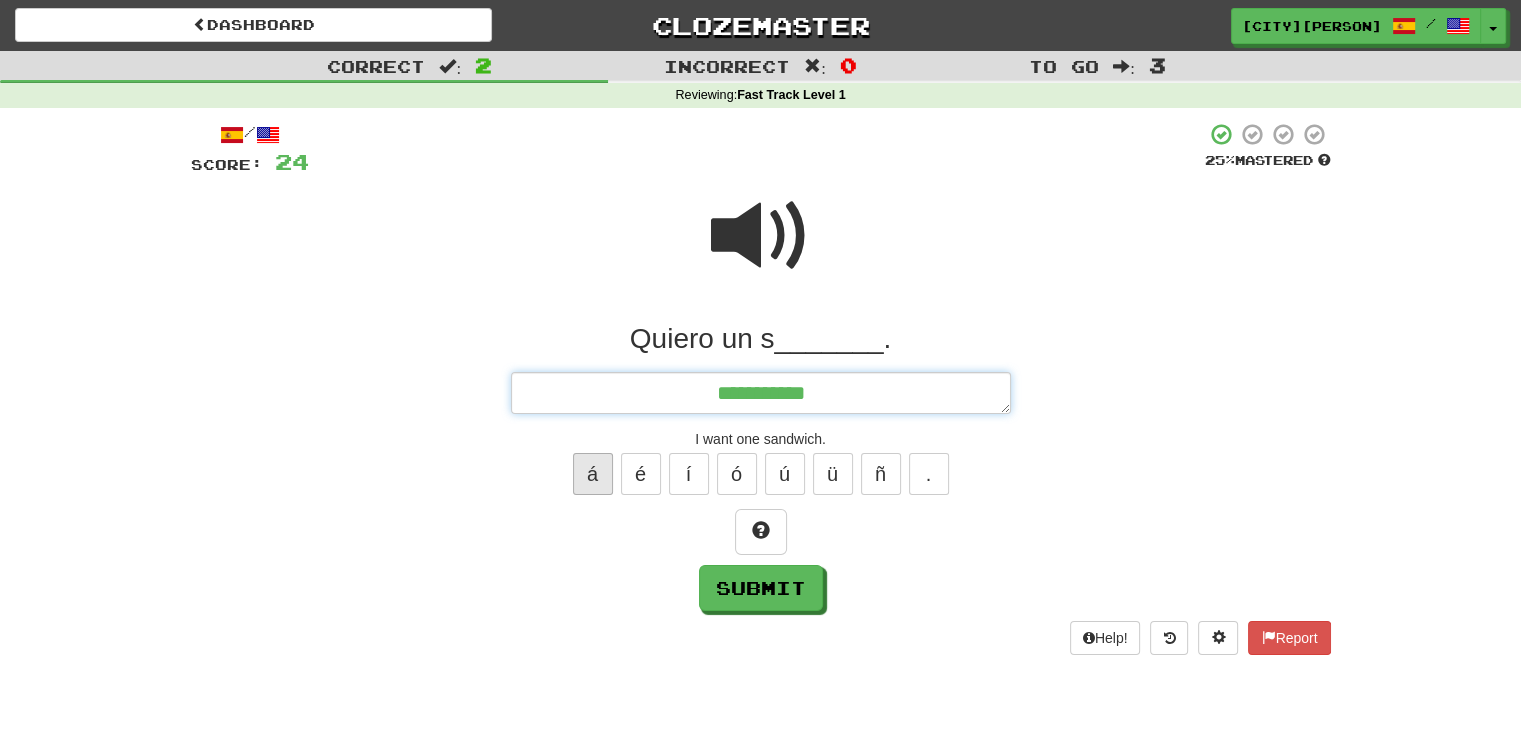 type on "*" 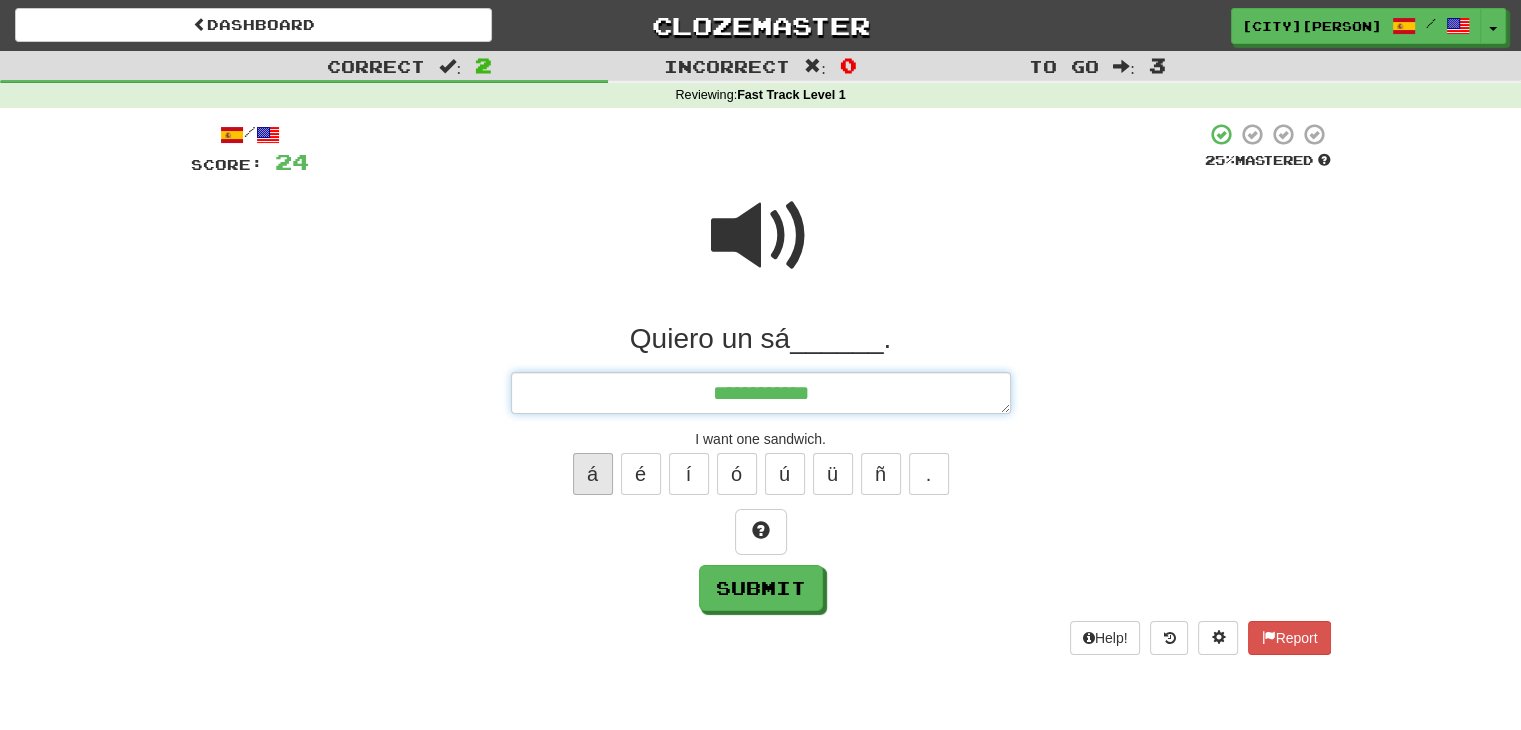 type on "*" 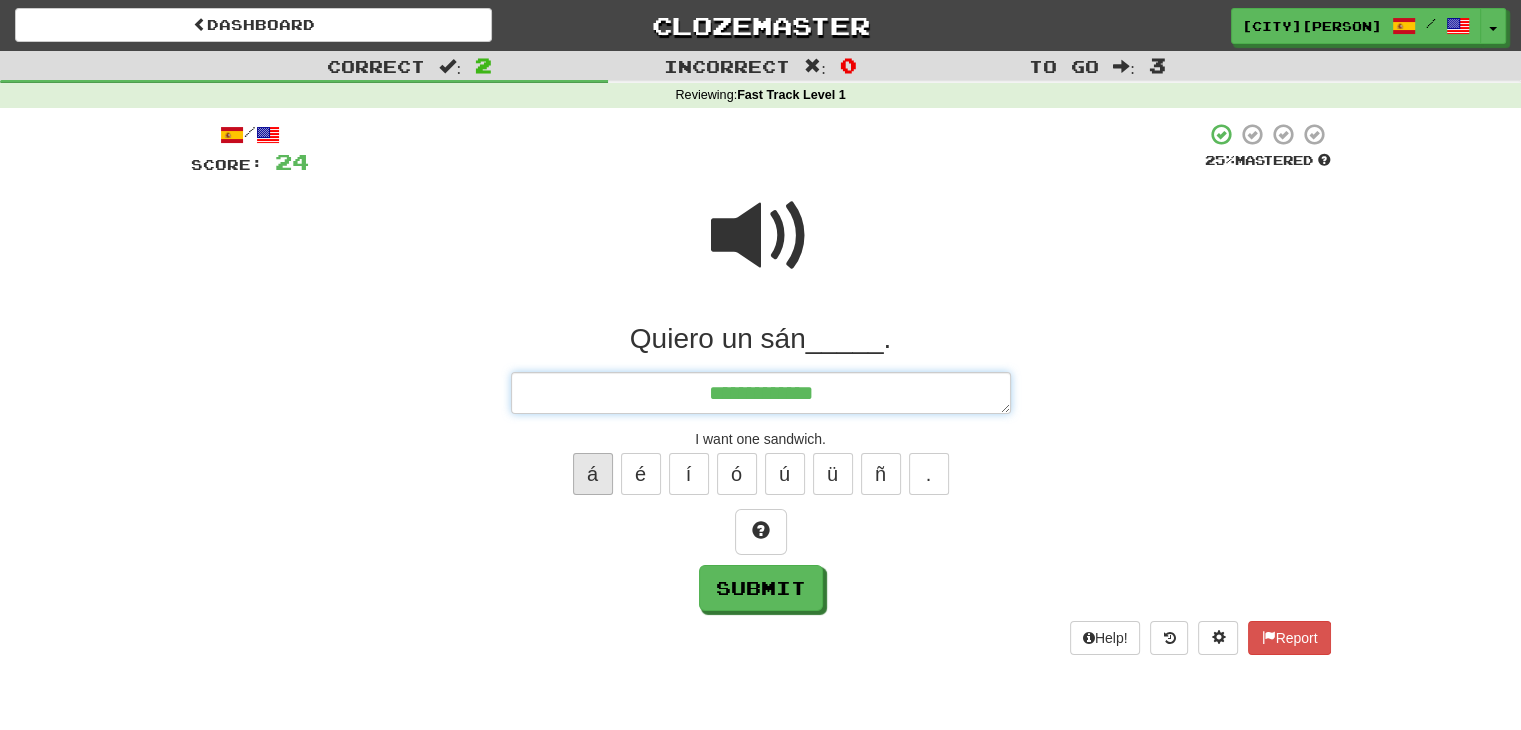 type on "*" 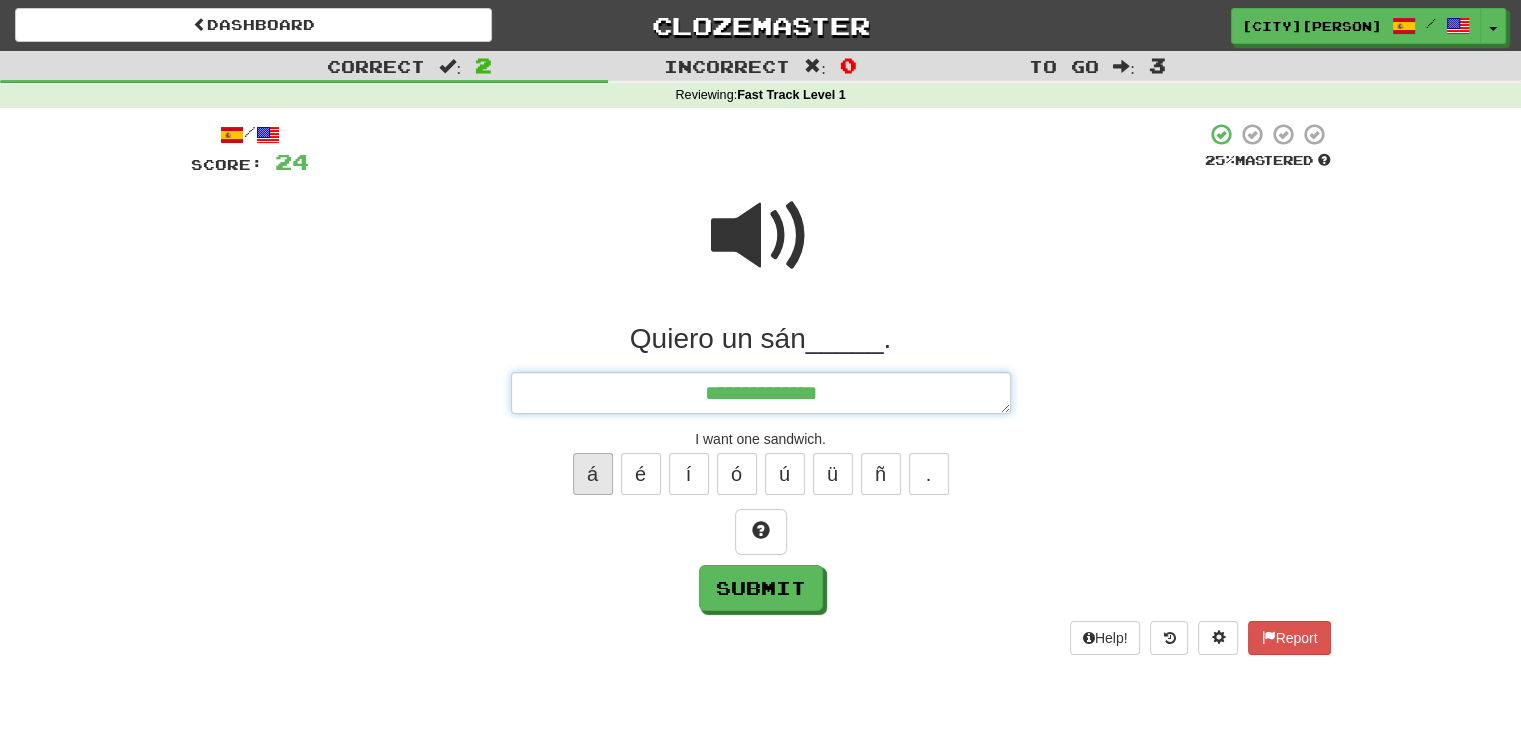type on "*" 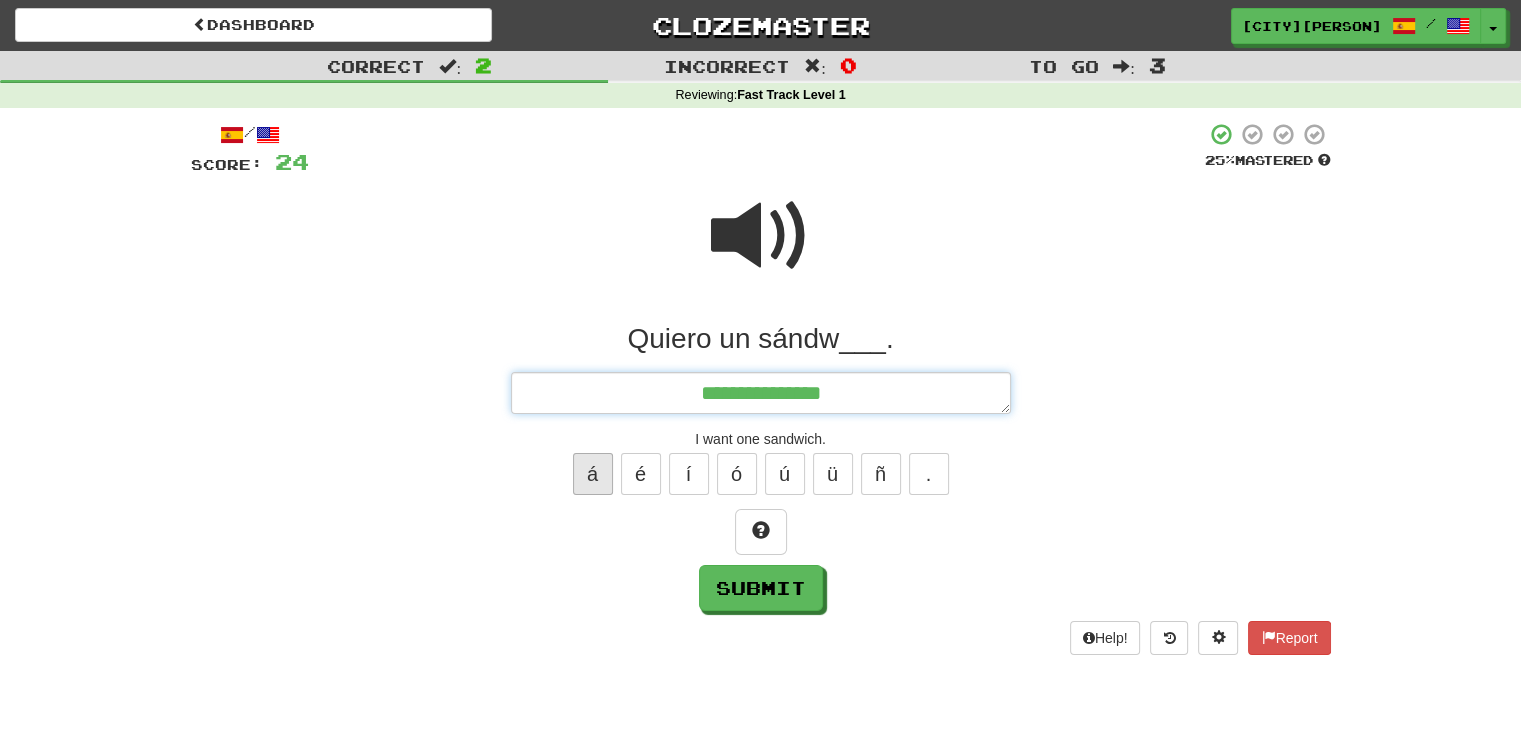 type on "*" 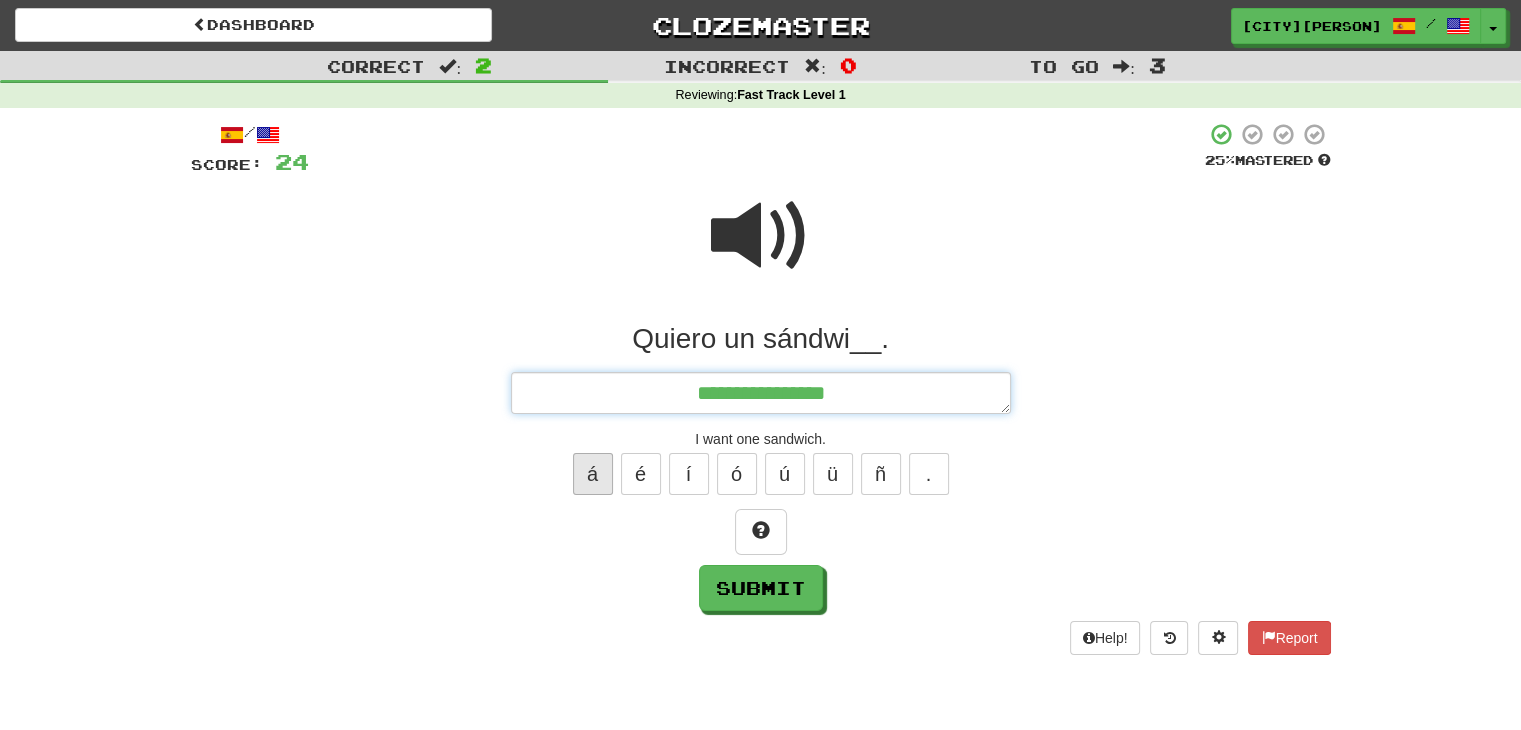 type on "*" 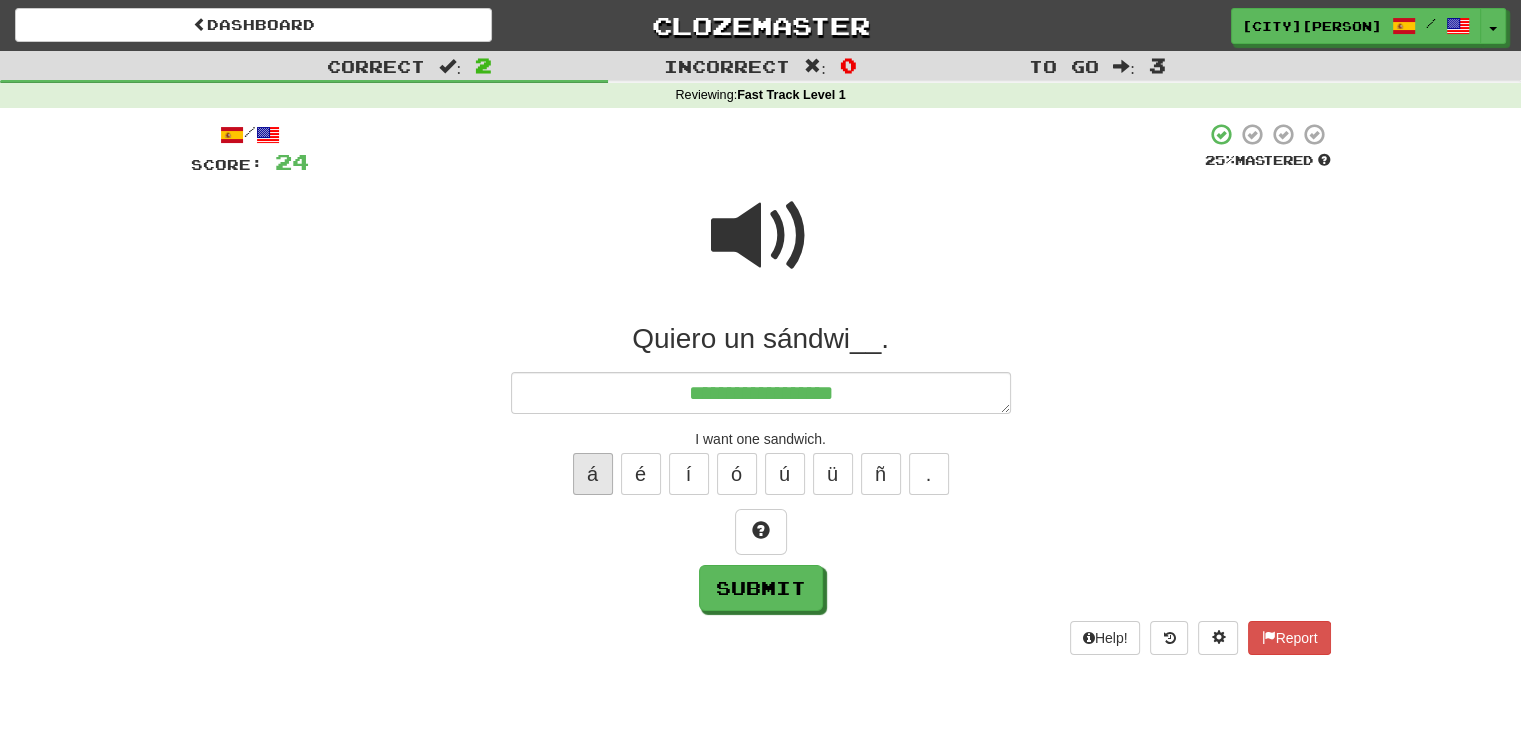 type on "*" 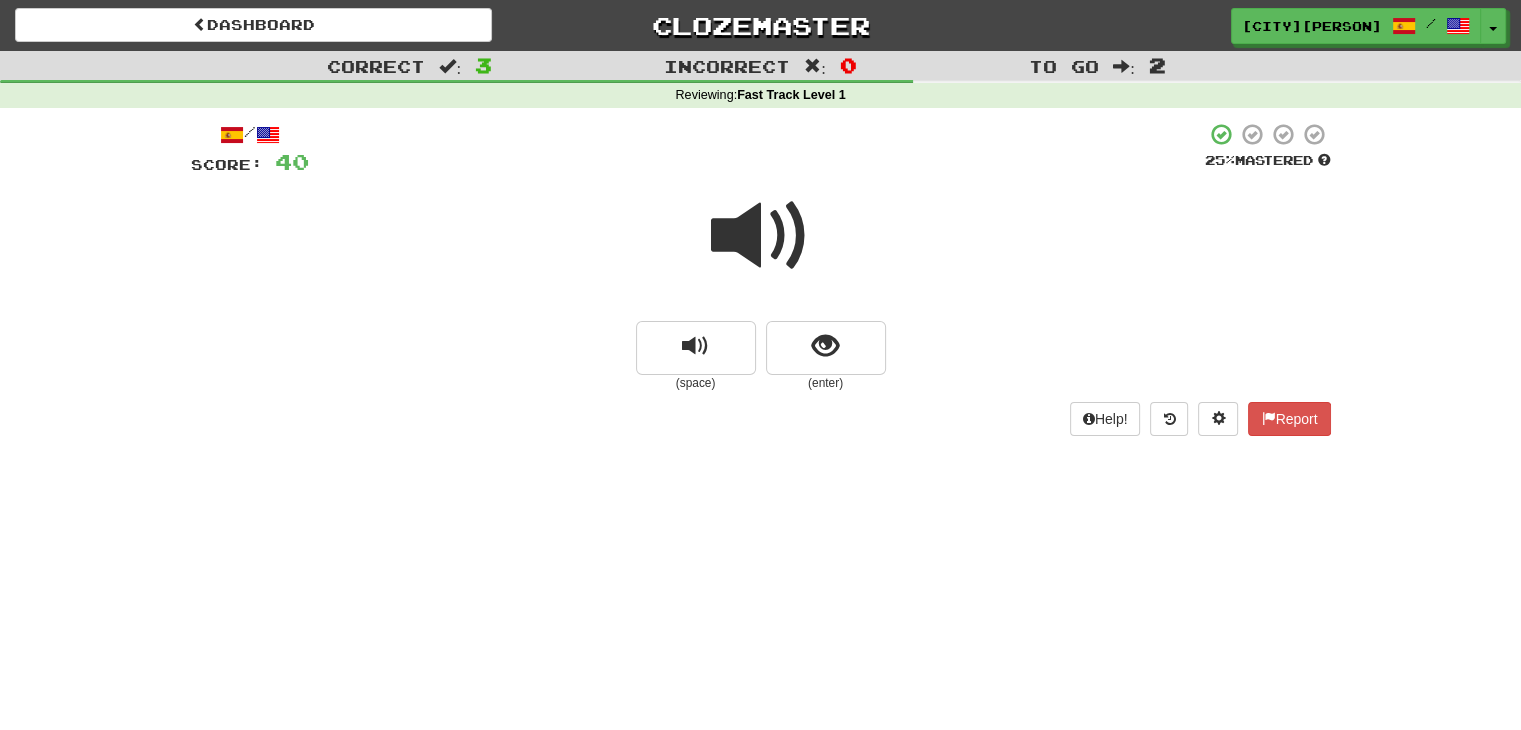 click at bounding box center (761, 236) 